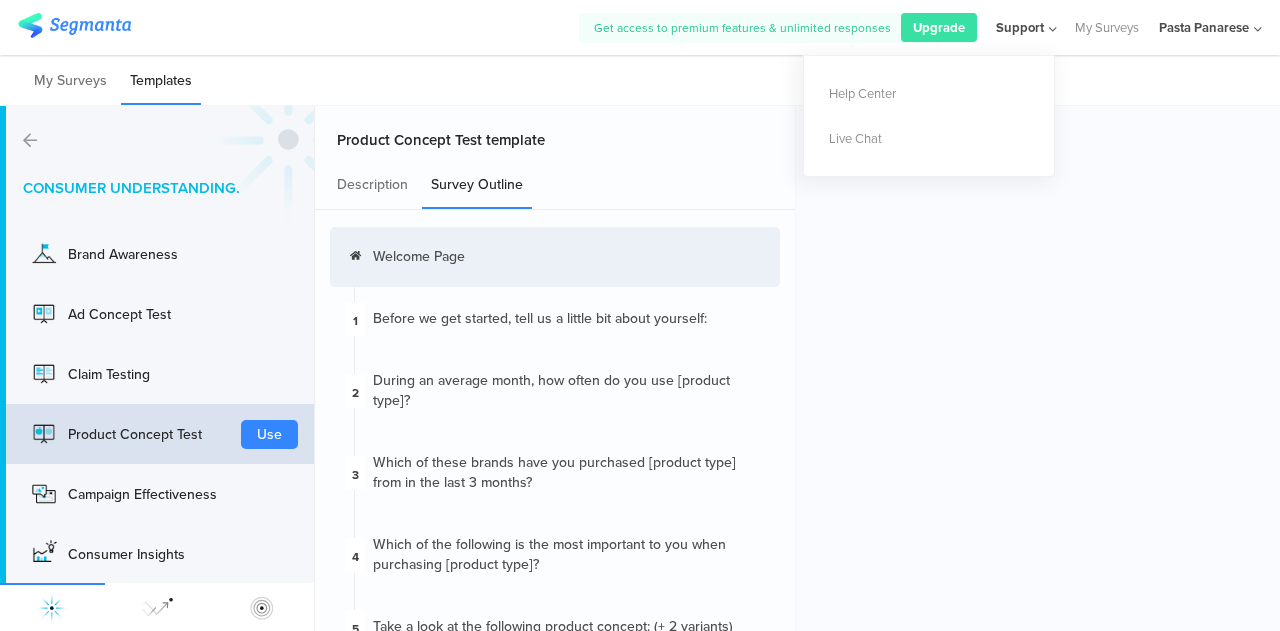 scroll, scrollTop: 0, scrollLeft: 0, axis: both 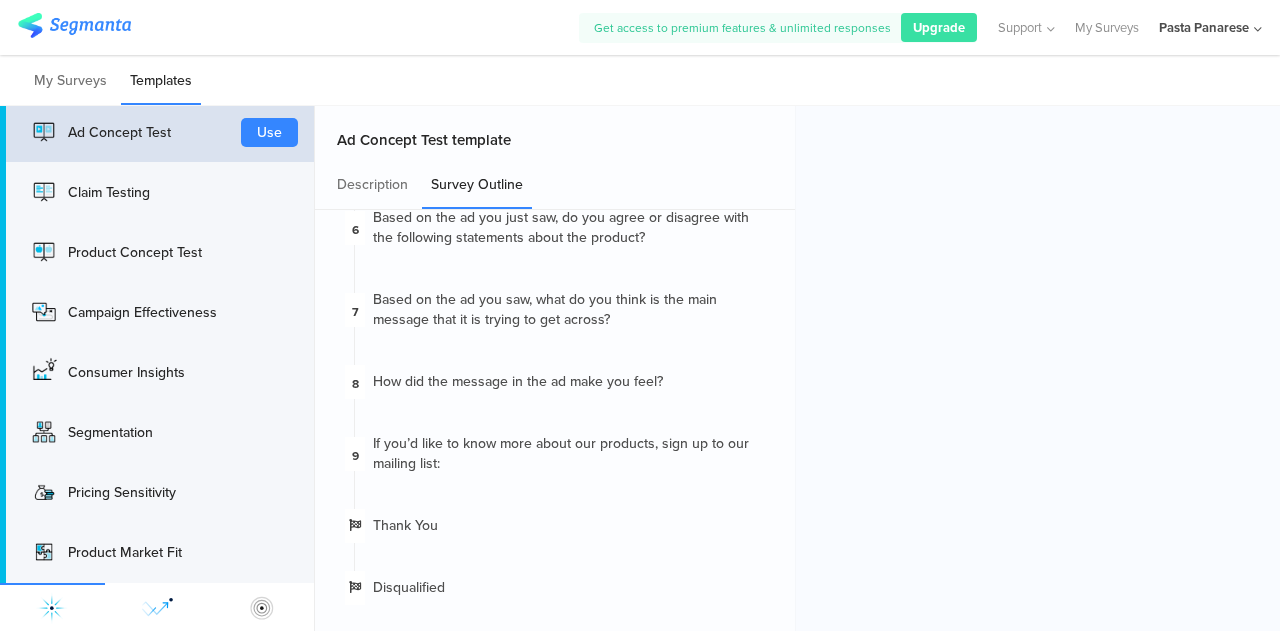 click at bounding box center [52, 608] 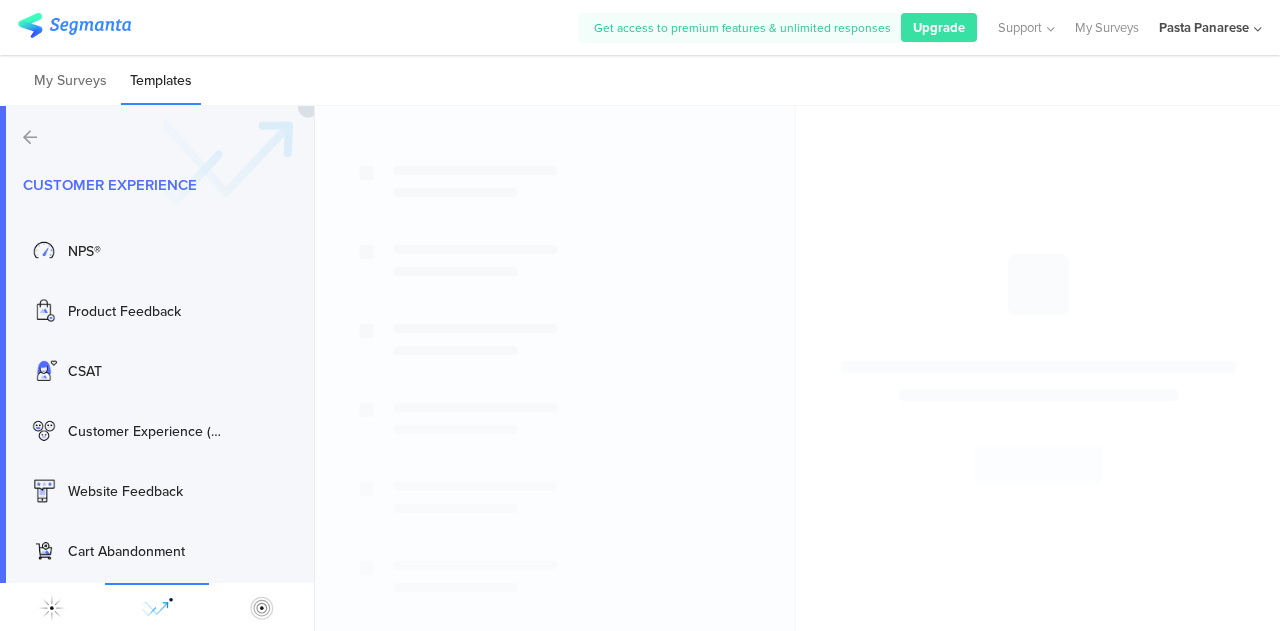 scroll, scrollTop: 2, scrollLeft: 0, axis: vertical 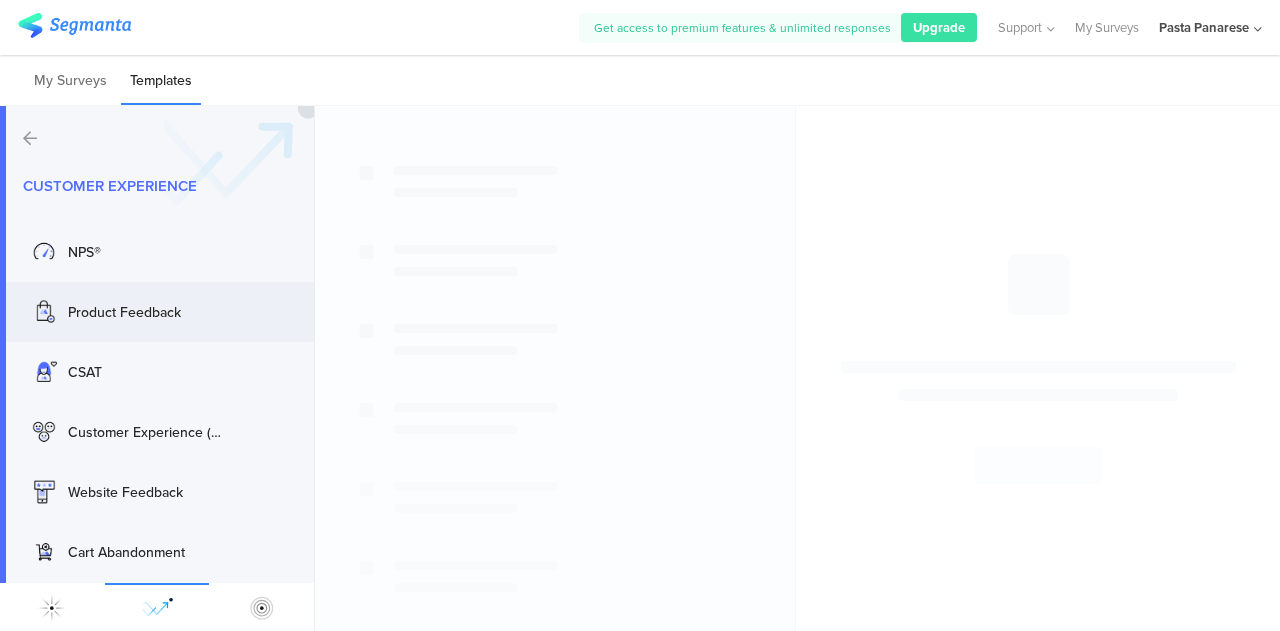 click on "Product Feedback   Use" at bounding box center (157, 312) 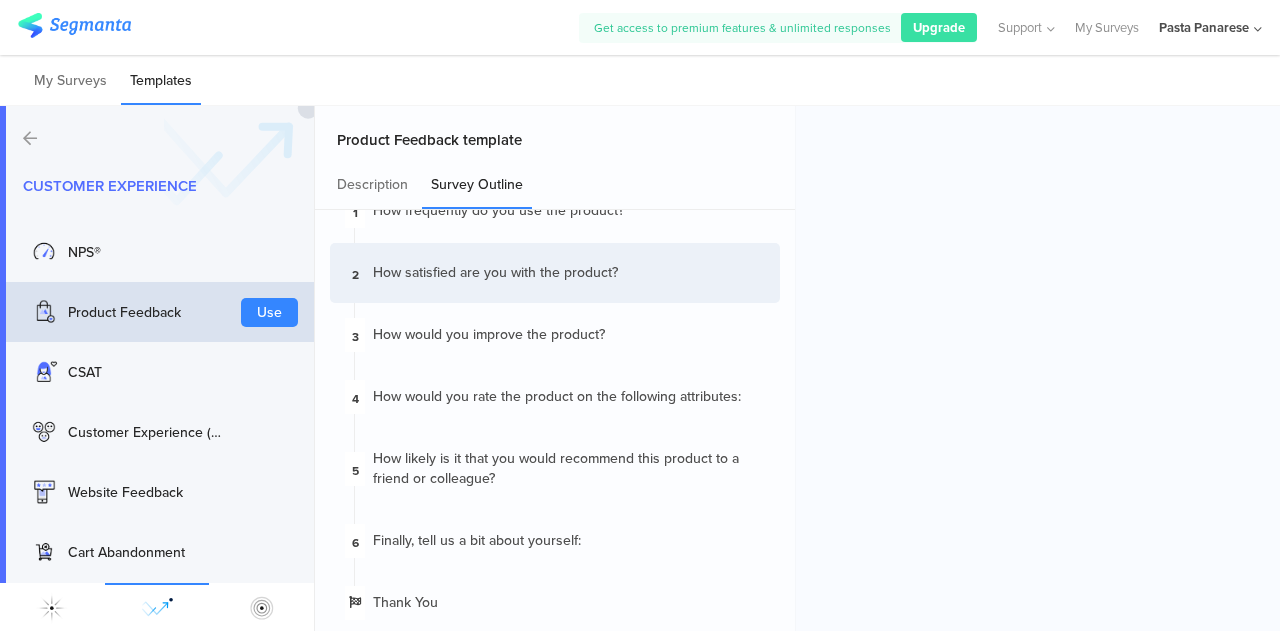 scroll, scrollTop: 123, scrollLeft: 0, axis: vertical 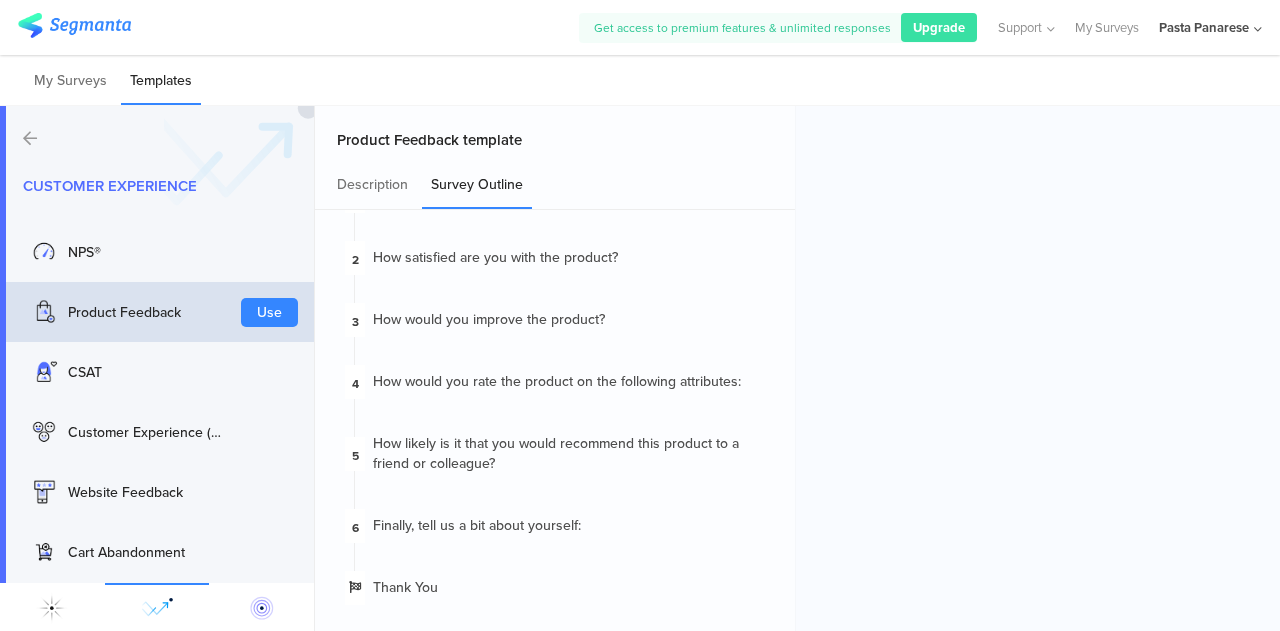 click at bounding box center (52, 608) 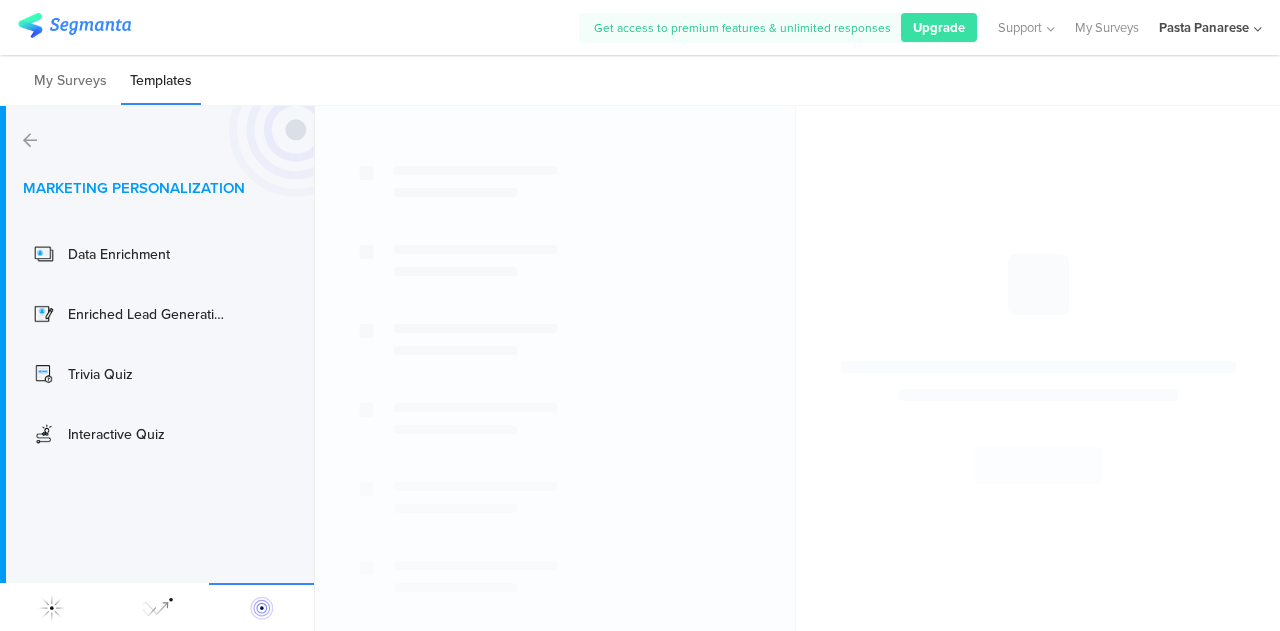 scroll, scrollTop: 0, scrollLeft: 0, axis: both 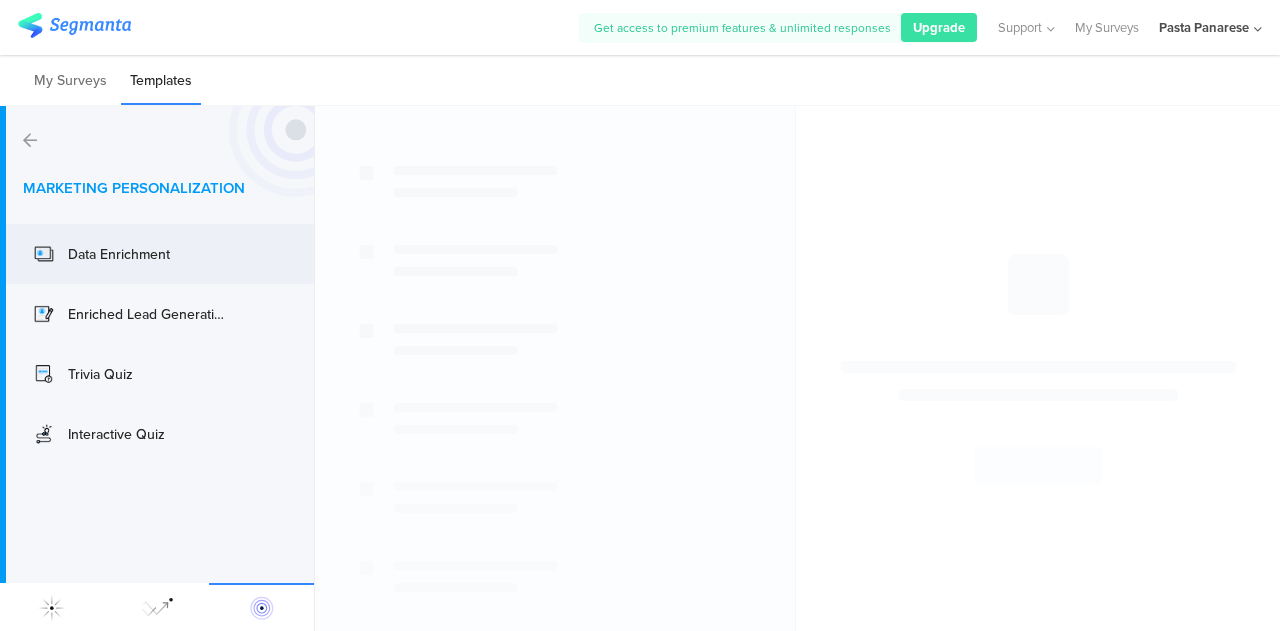 click on "Data Enrichment" at bounding box center (128, 254) 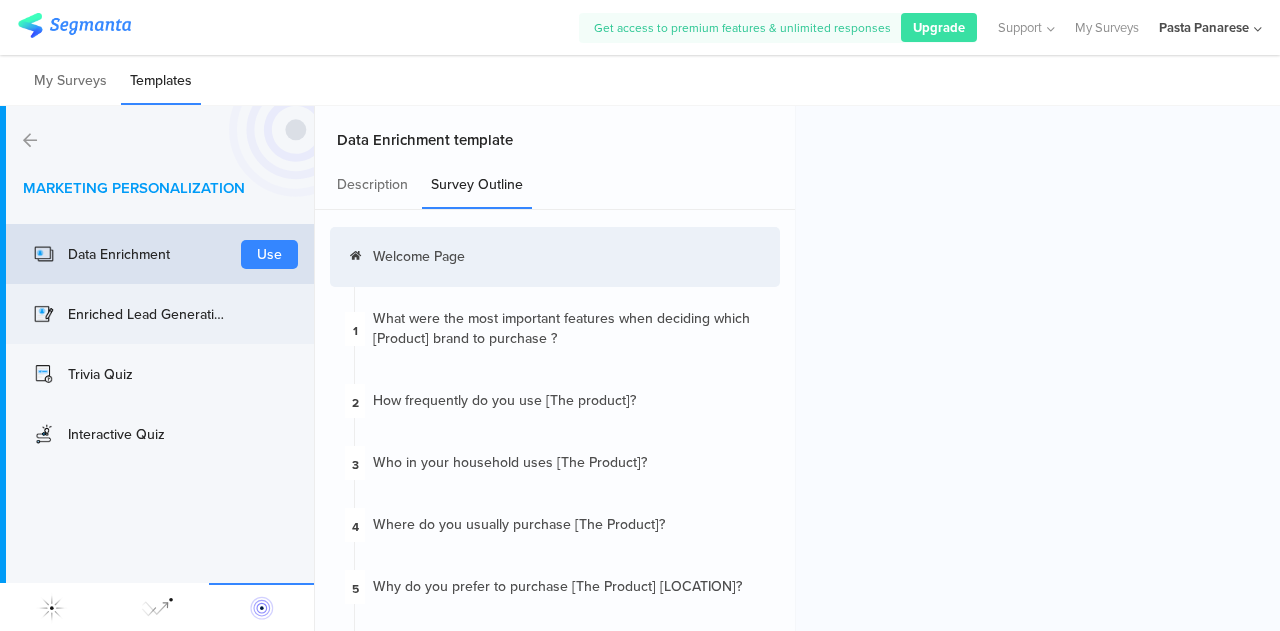 click on "Enriched Lead Generation" at bounding box center (148, 254) 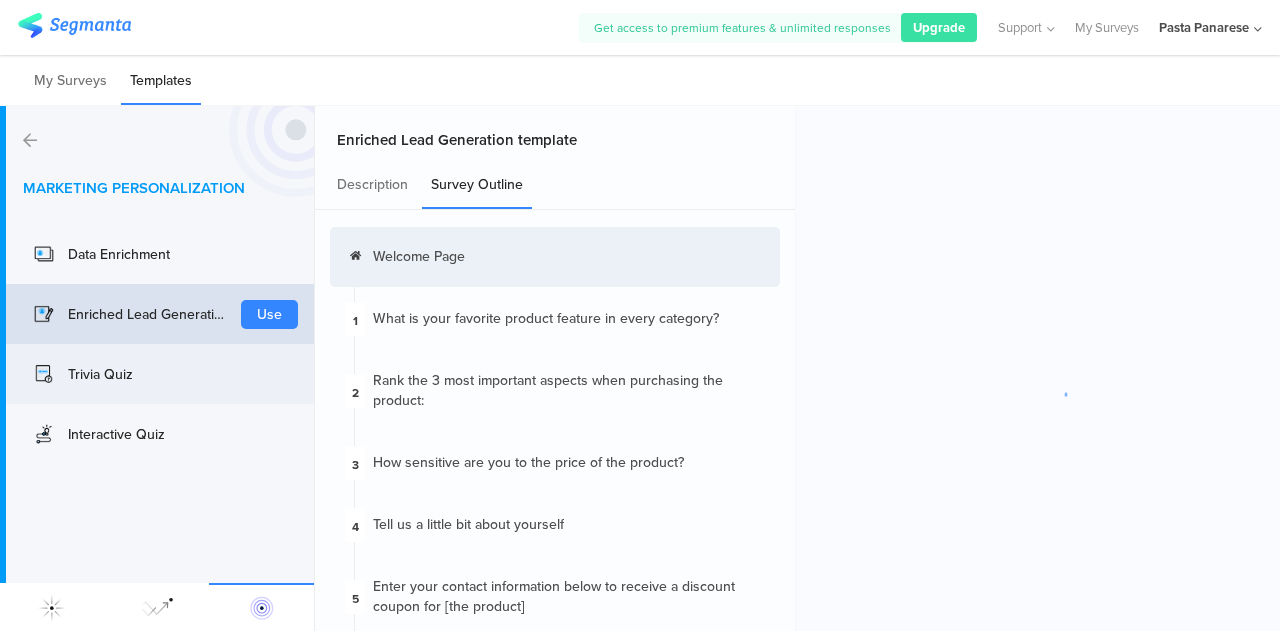click on "Trivia Quiz   Use" at bounding box center [157, 374] 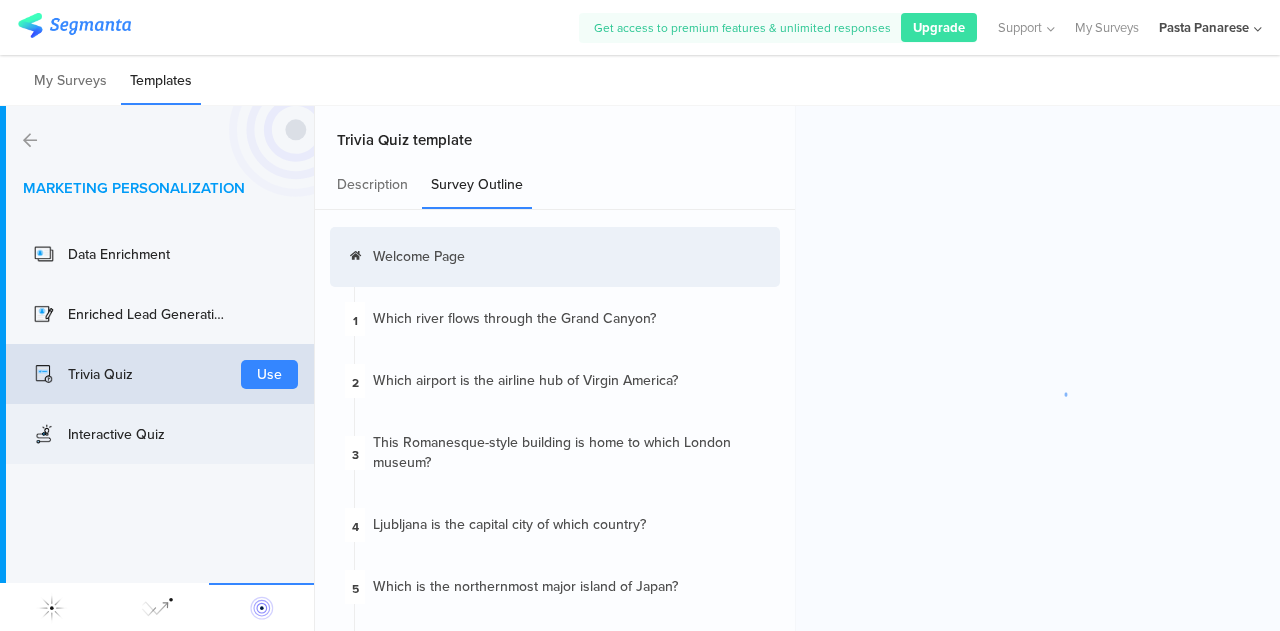 click on "Interactive Quiz" at bounding box center (128, 254) 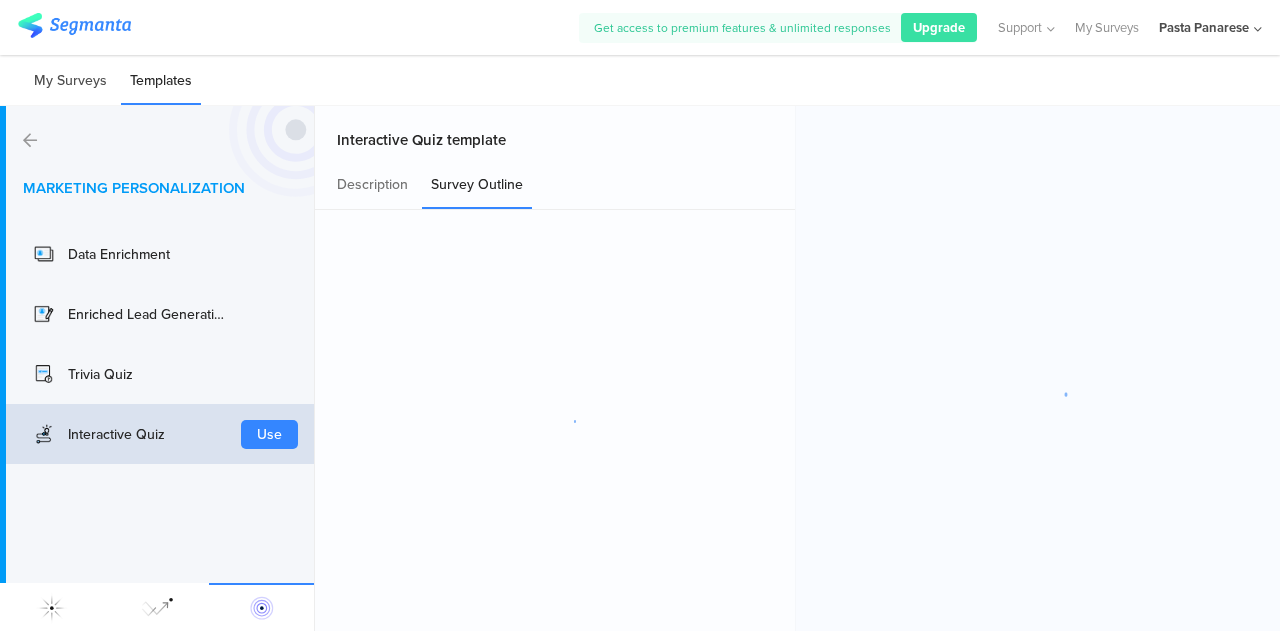 click on "My Surveys" at bounding box center [70, 81] 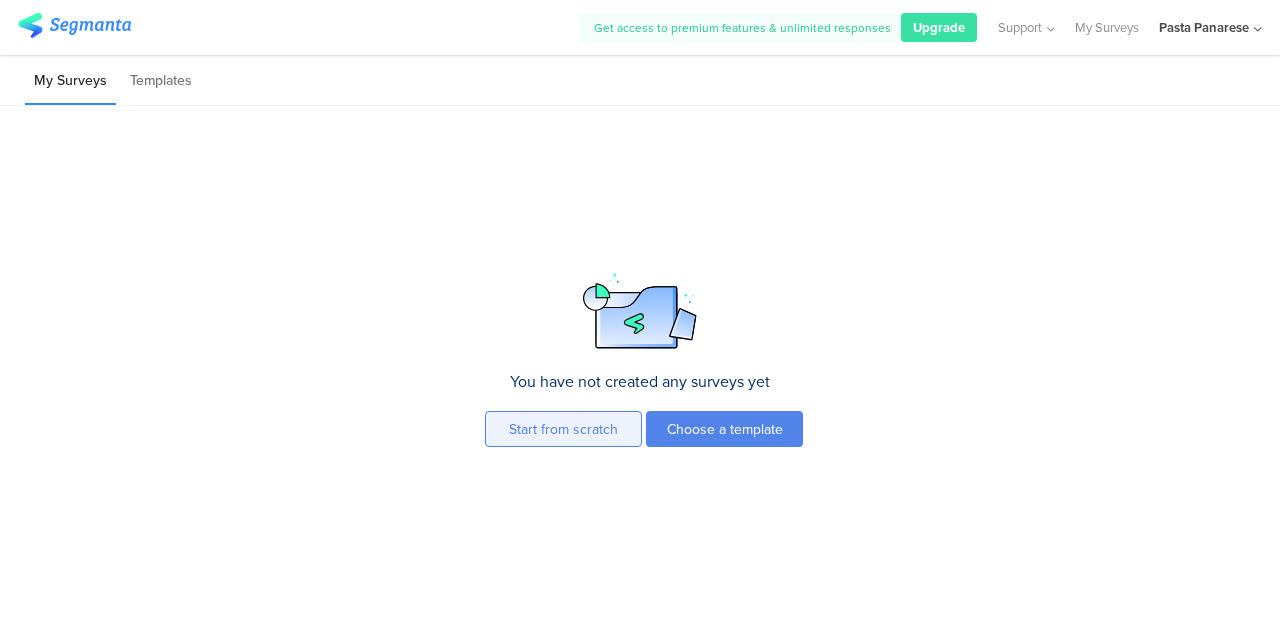 click on "Start from scratch" at bounding box center [563, 429] 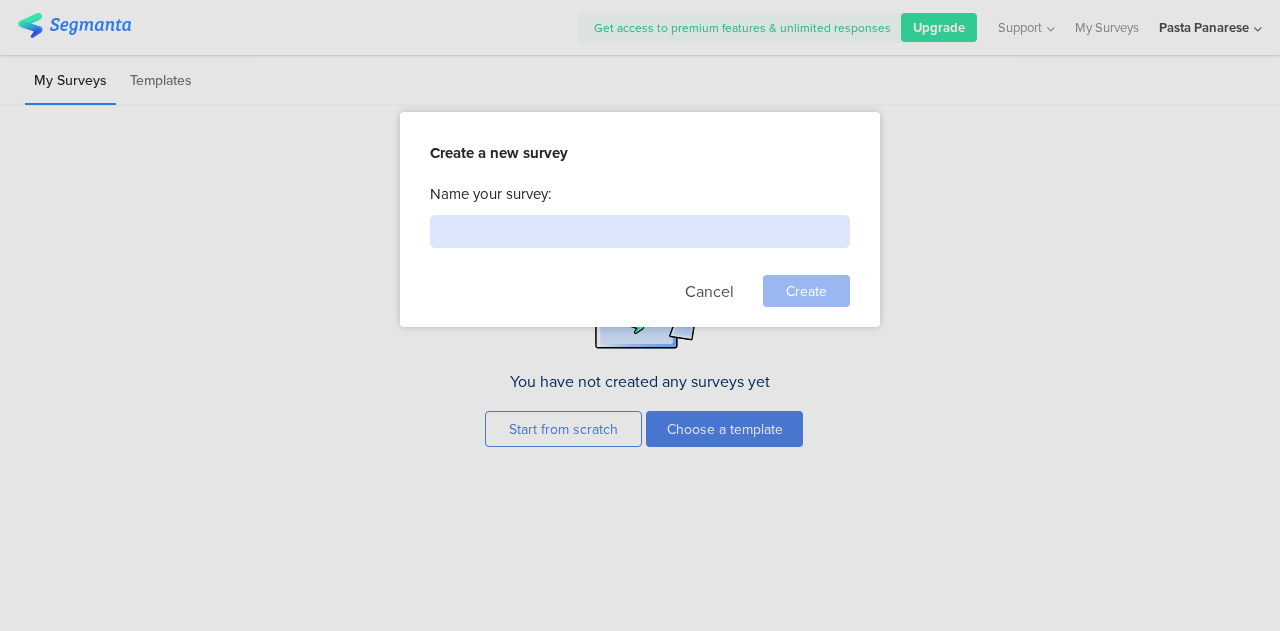 click at bounding box center (640, 231) 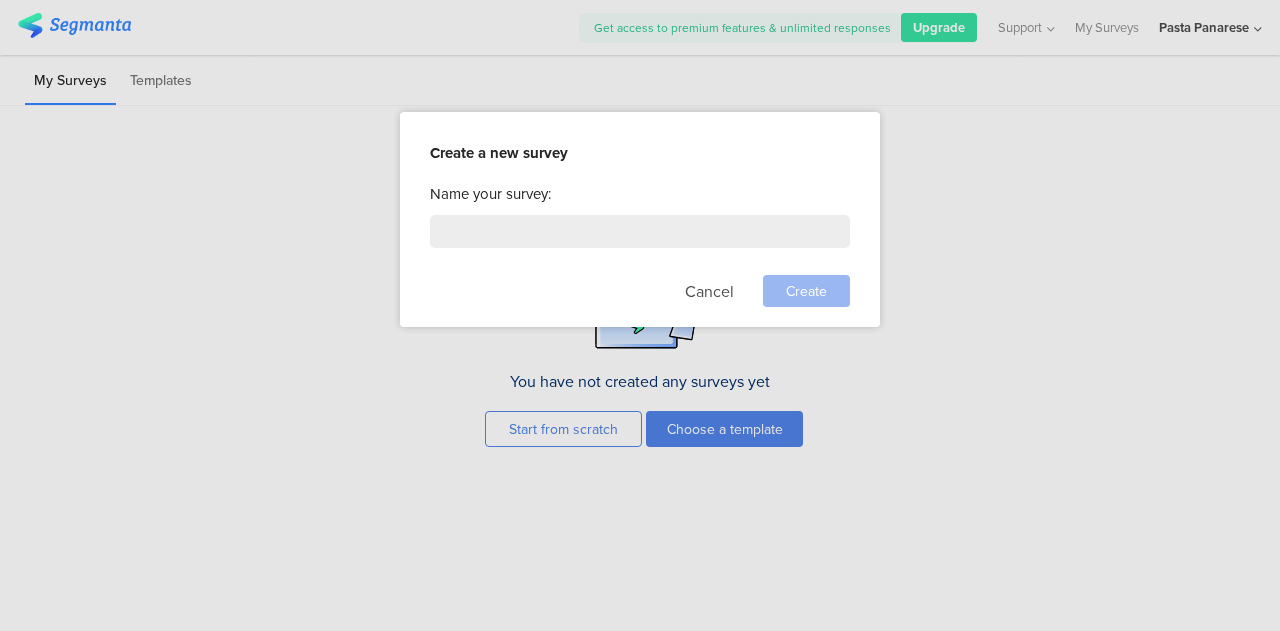 click on "Name your survey:" at bounding box center (640, 194) 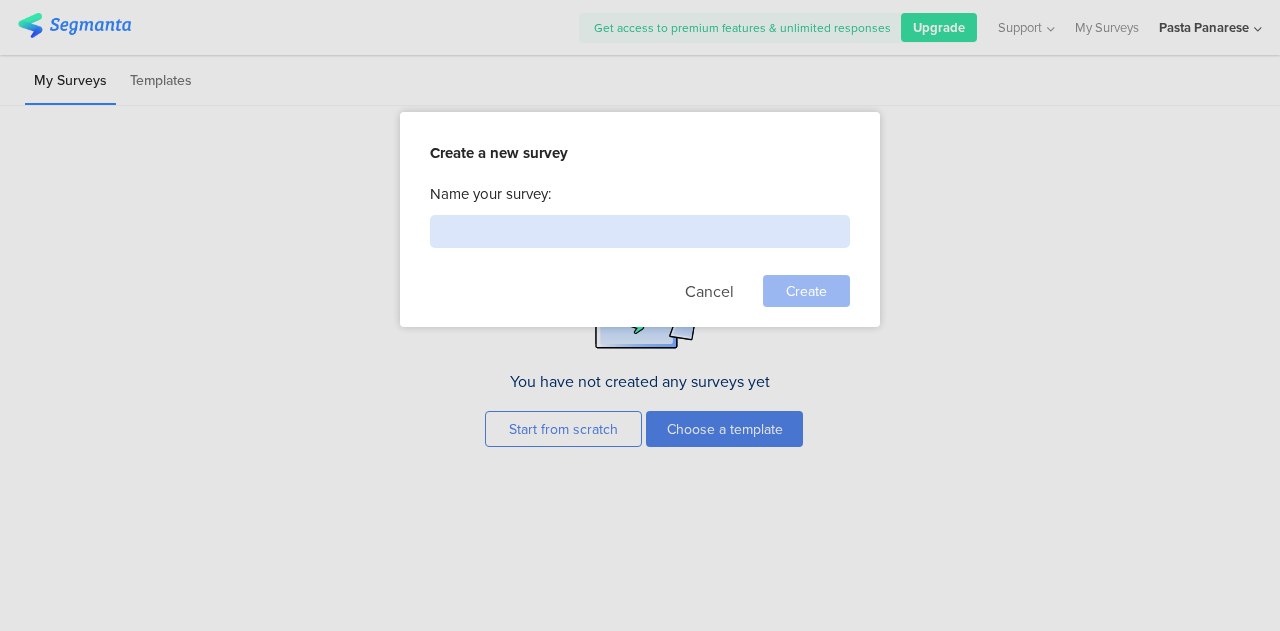 click at bounding box center (640, 231) 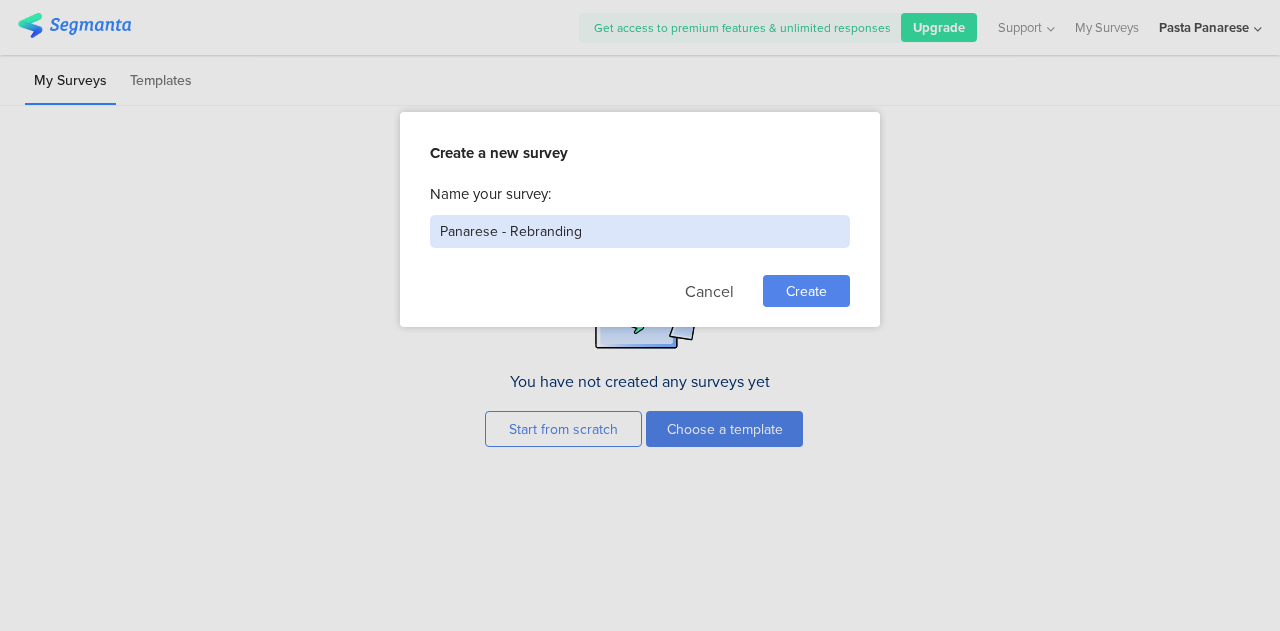 type on "Panarese - Rebranding" 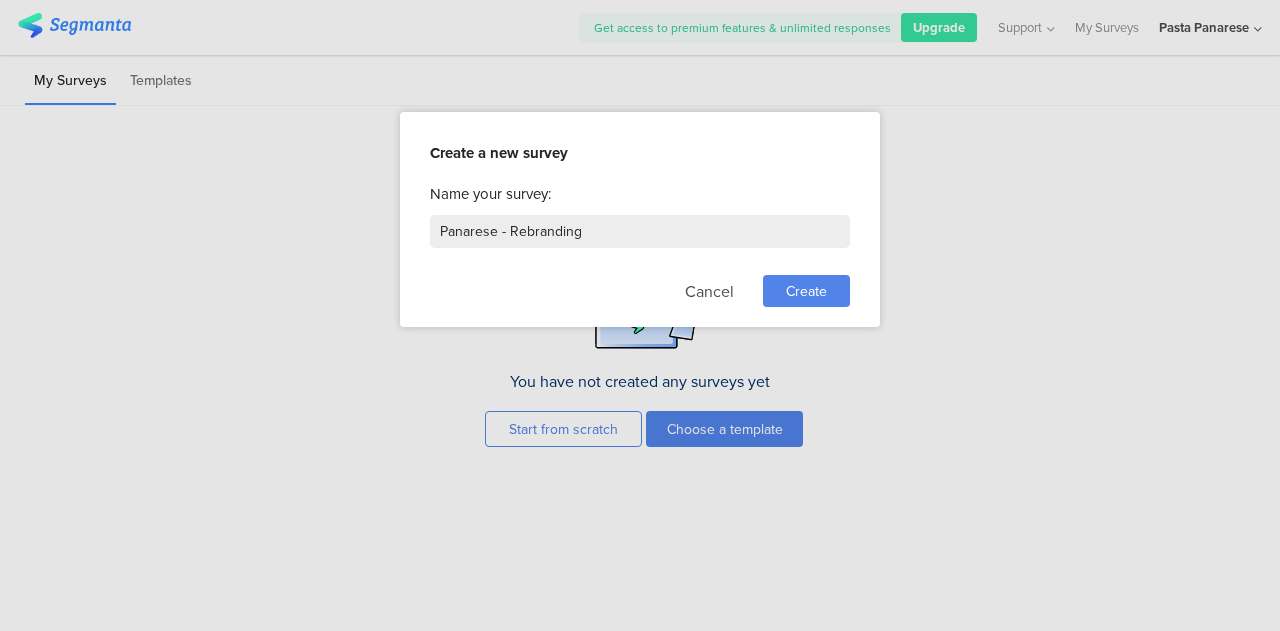 click on "Create" at bounding box center (806, 291) 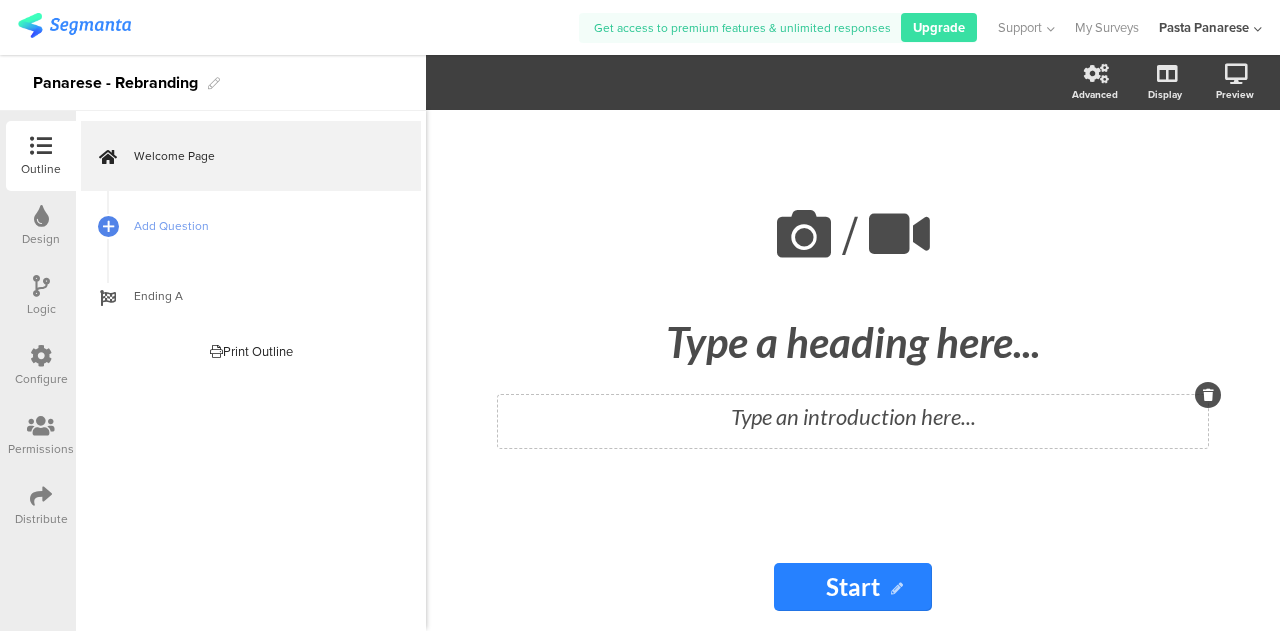 click on "Type an introduction here..." at bounding box center [853, 421] 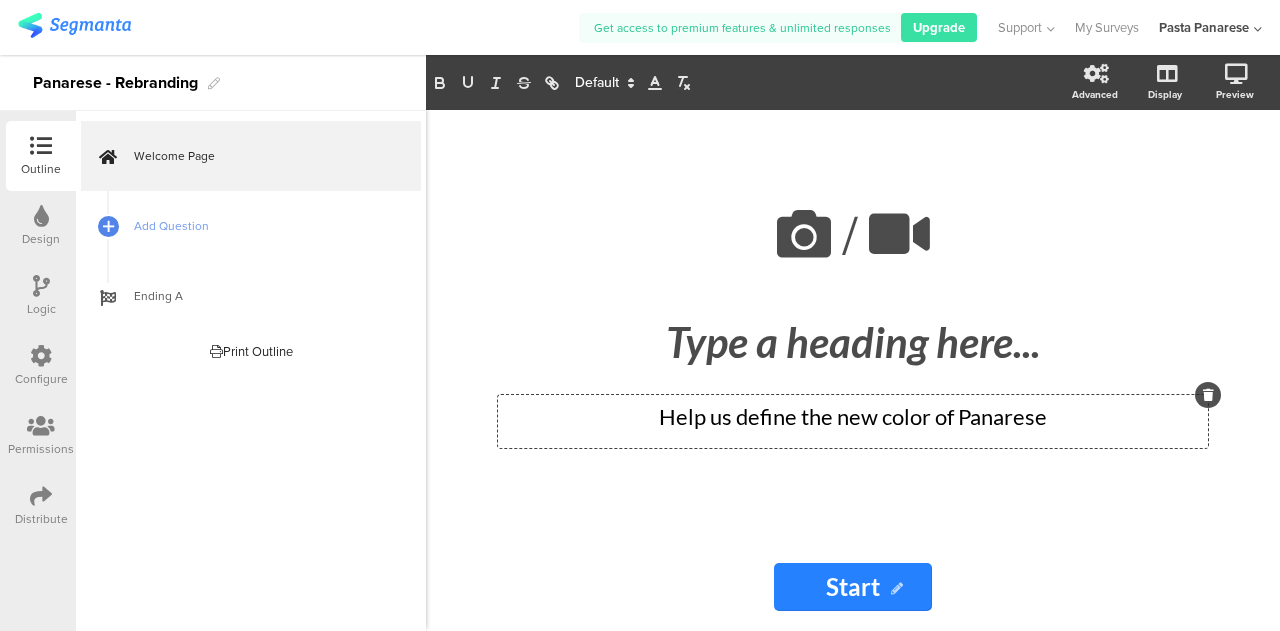 click on "Help us define the new color of Panarese" at bounding box center [853, 416] 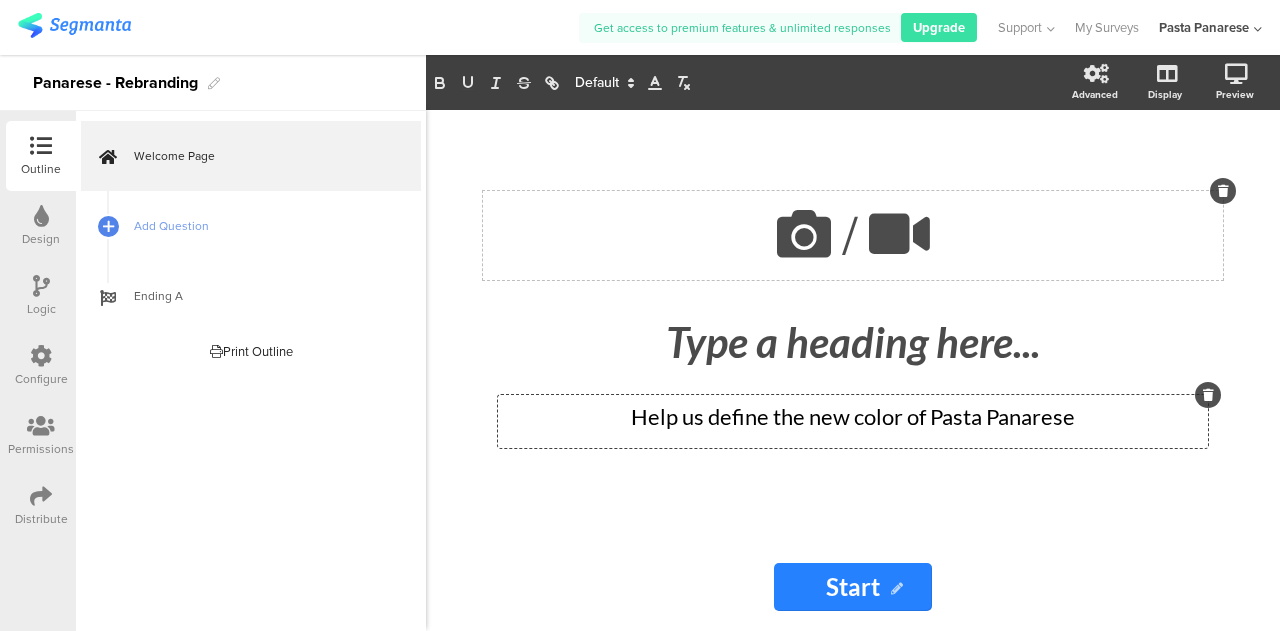 click at bounding box center (804, 234) 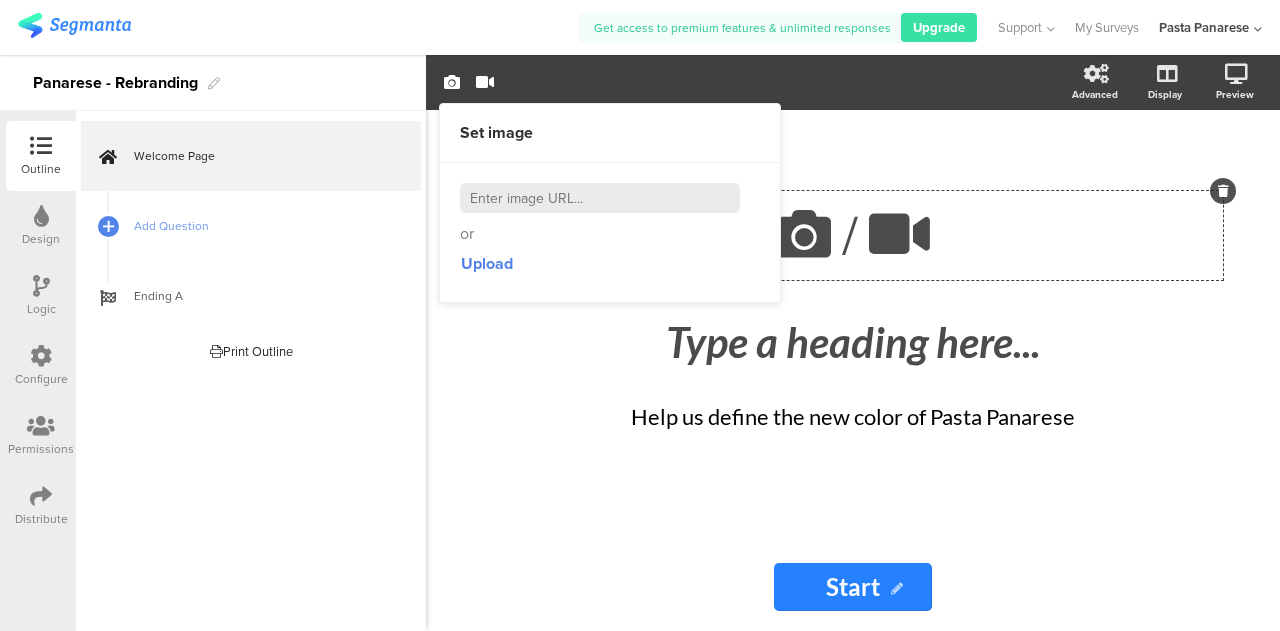 click on "Upload" at bounding box center (610, 264) 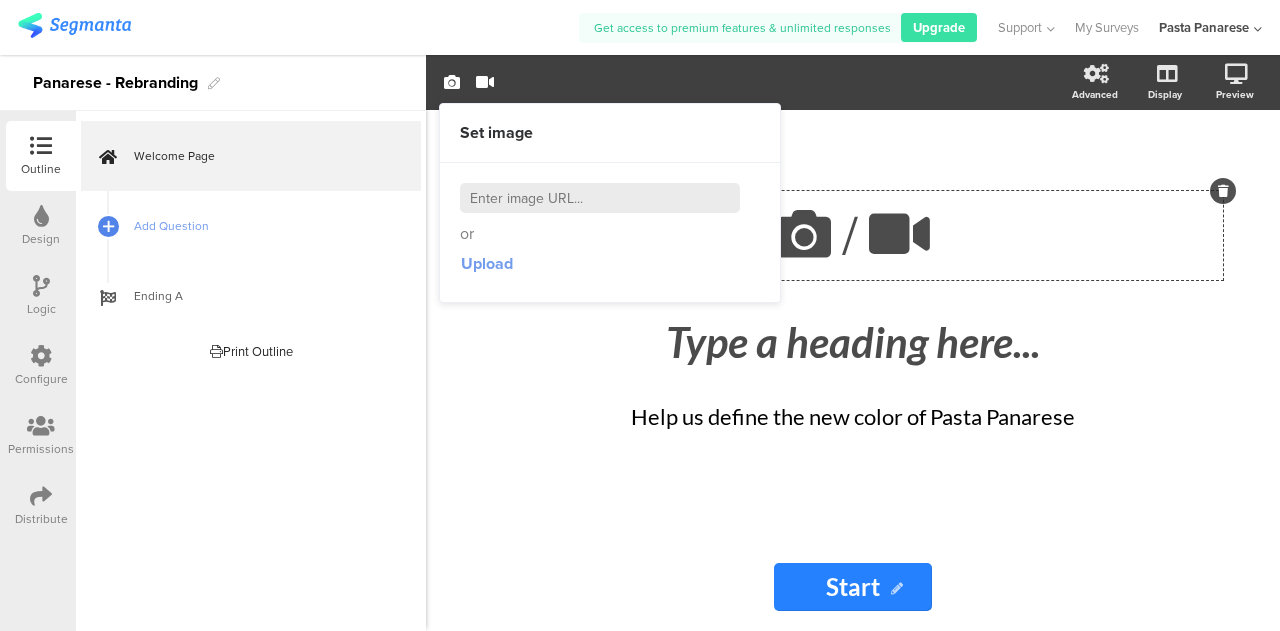 click on "Upload" at bounding box center (487, 263) 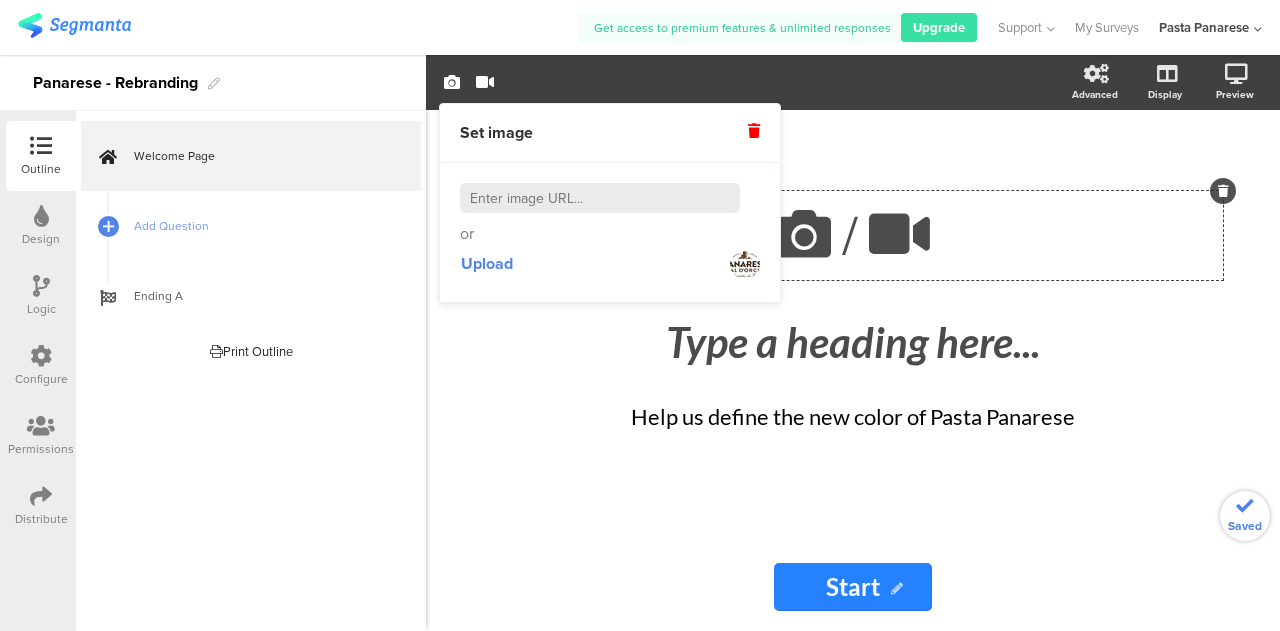 click on "/
Type a heading here...
Help us define the new color of Pasta Panarese
Help us define the new color of Pasta Panarese" at bounding box center [853, 327] 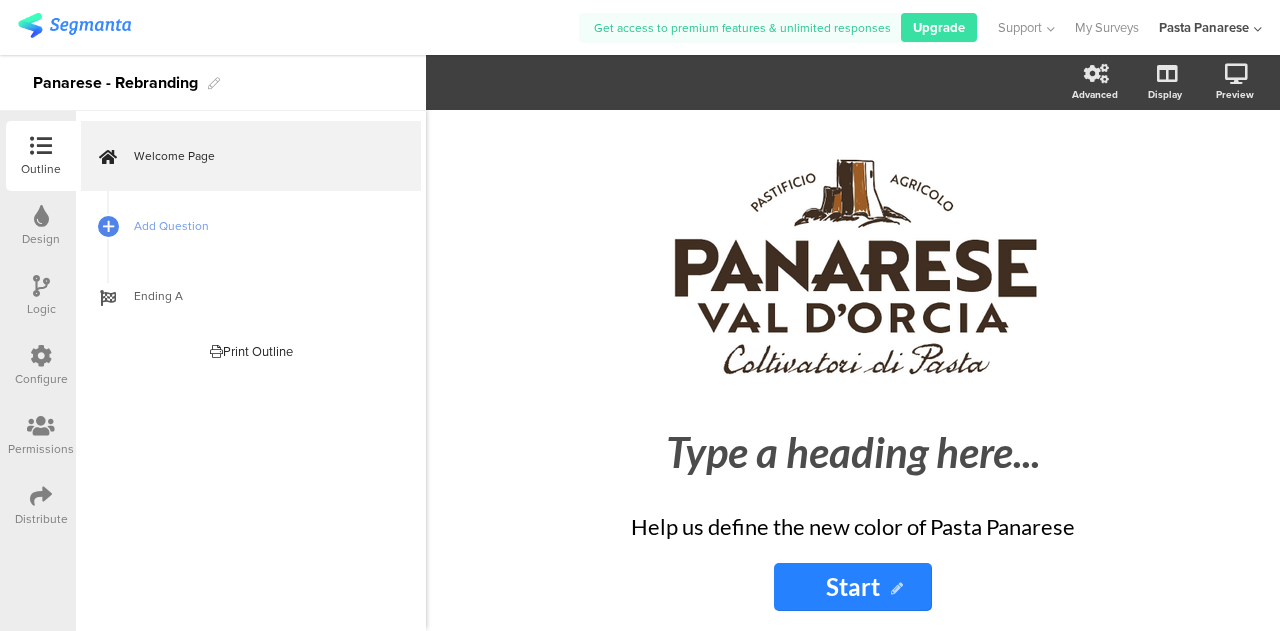 click on "/
Type a heading here...
Help us define the new color of Pasta Panarese
Help us define the new color of Pasta Panarese" at bounding box center [853, 326] 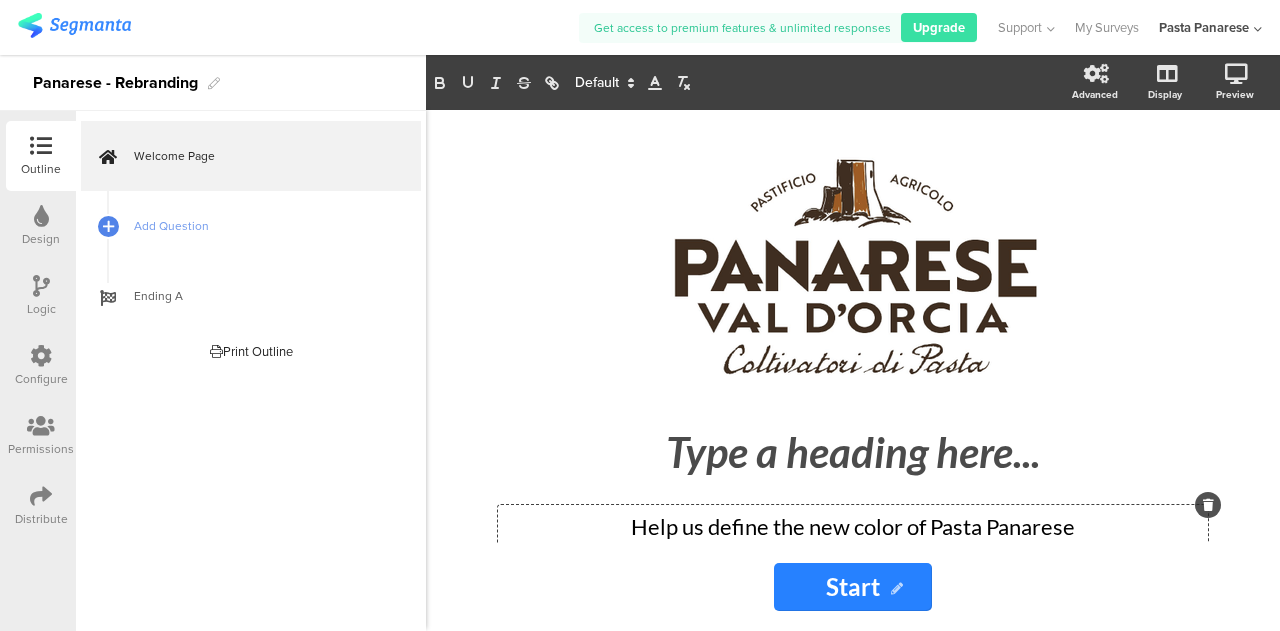 scroll, scrollTop: 49, scrollLeft: 0, axis: vertical 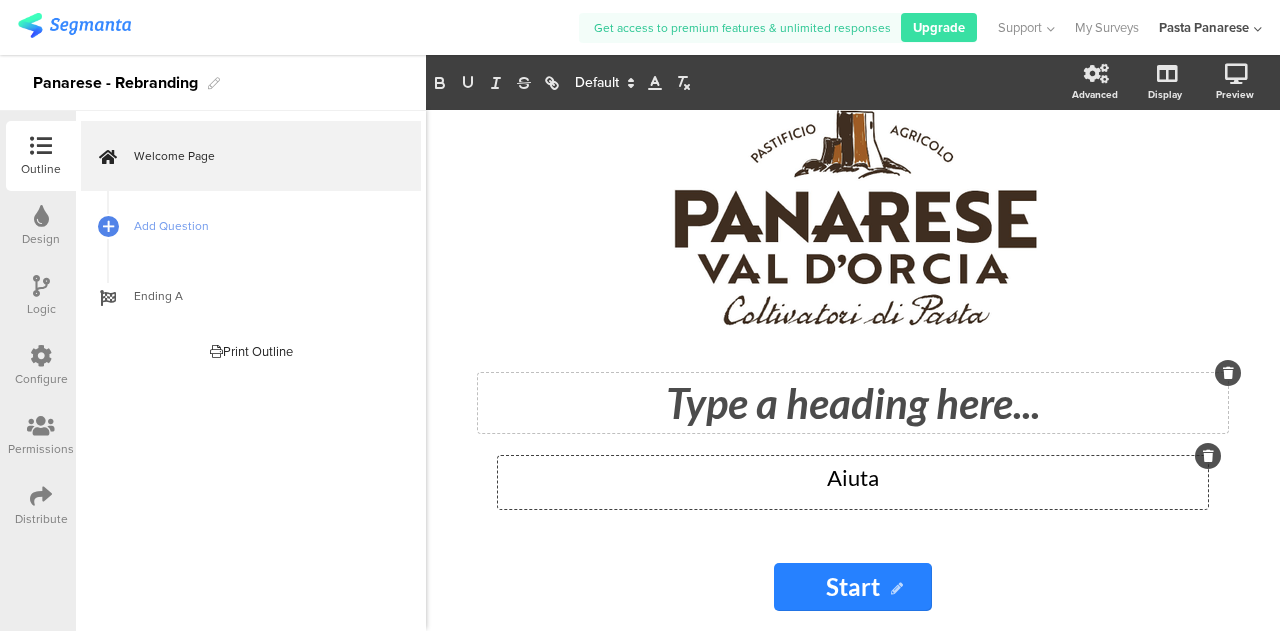 click on "Type a heading here..." at bounding box center (853, 403) 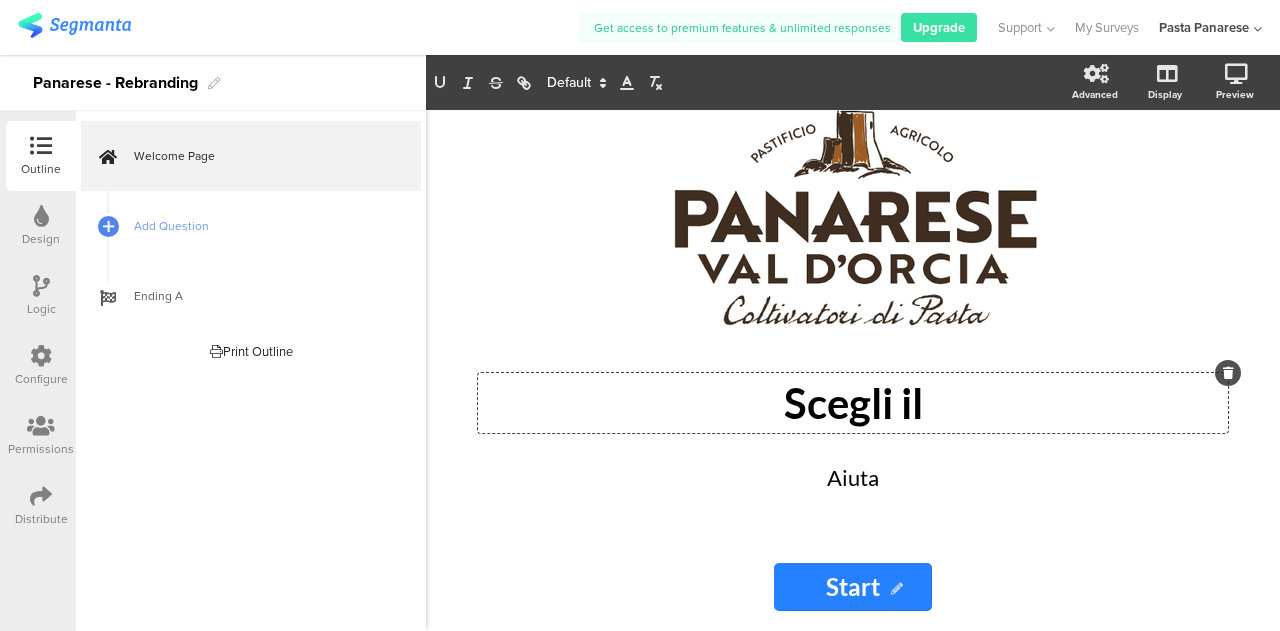 scroll, scrollTop: 11, scrollLeft: 0, axis: vertical 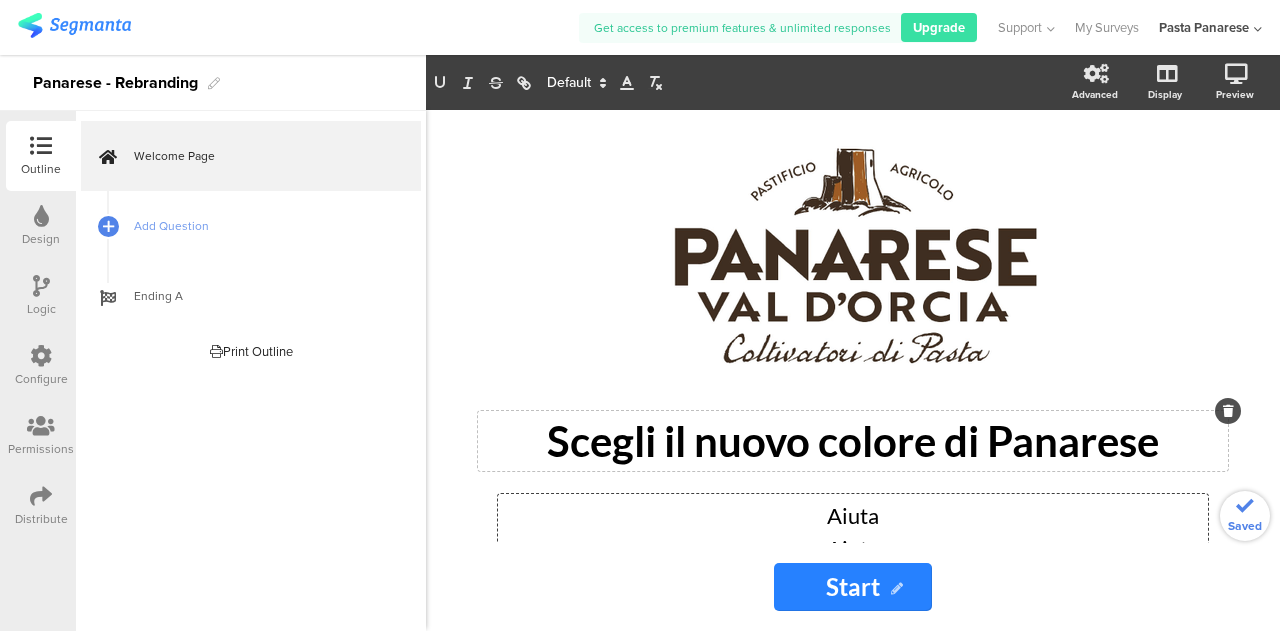 click on "Aiuta
Aiuta
Aiuta" at bounding box center [853, 532] 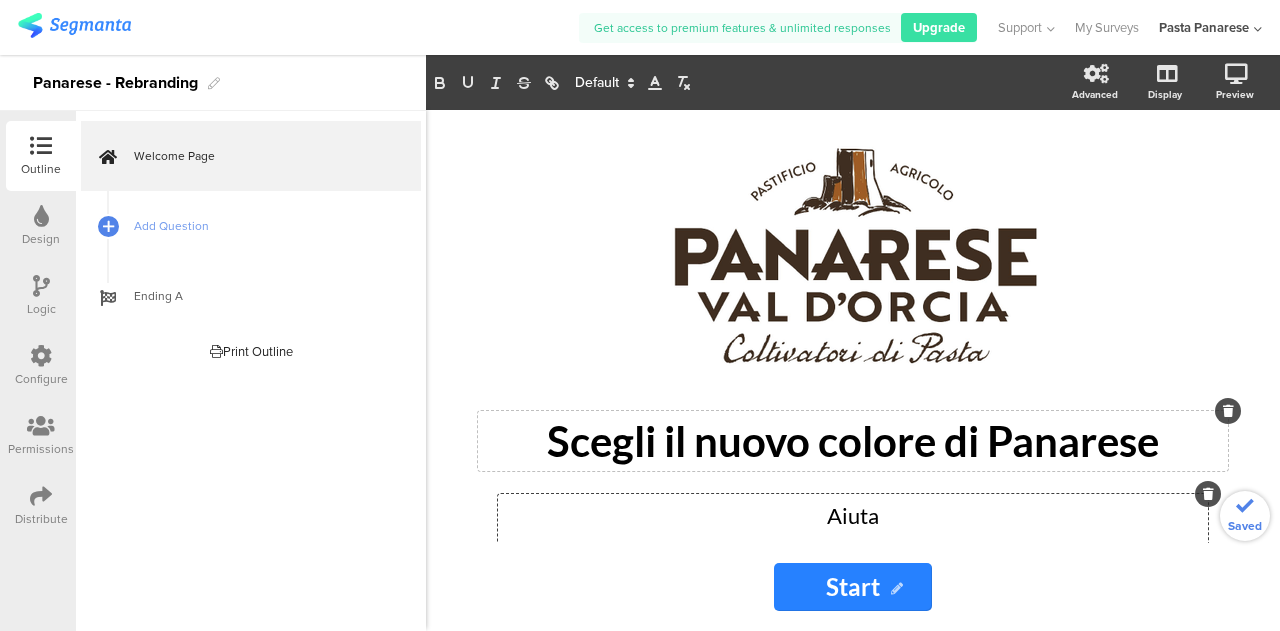 click on "Aiuta" at bounding box center (853, 515) 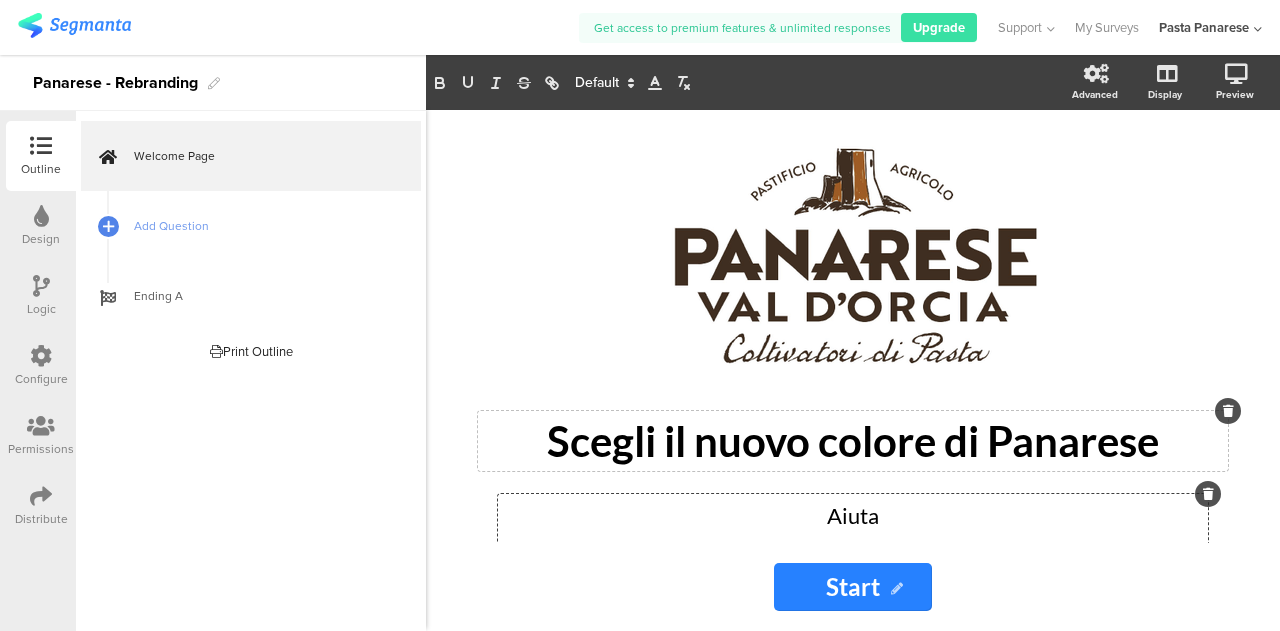 click on "Aiuta" at bounding box center (853, 515) 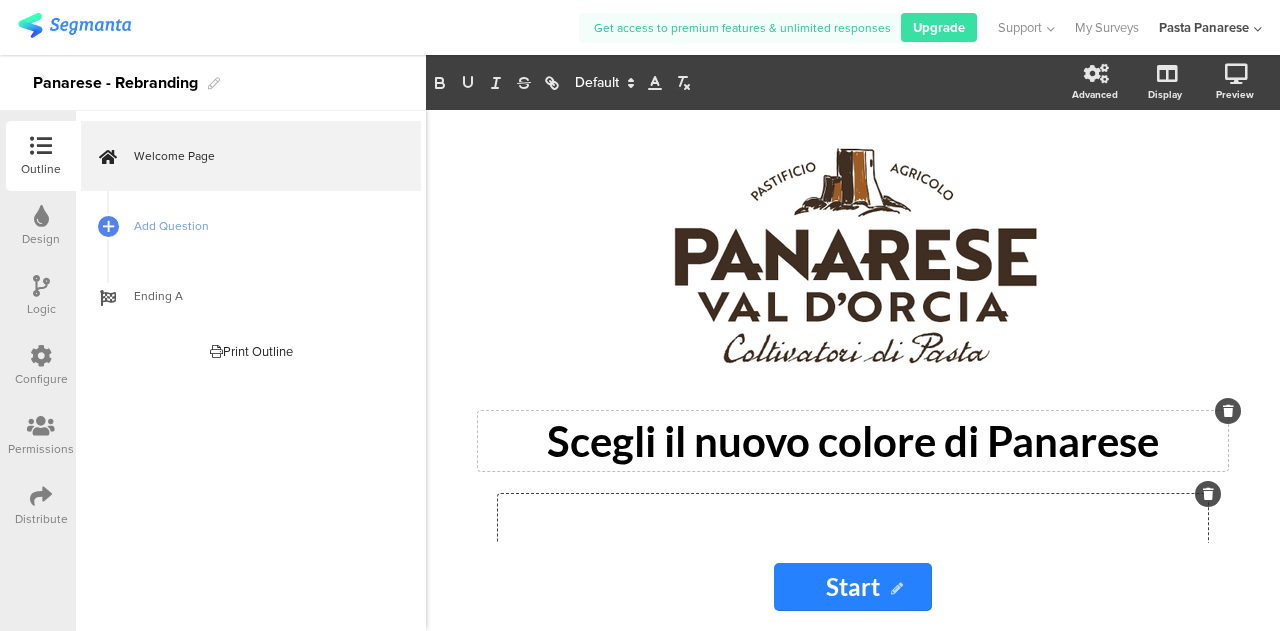 click on "Start" at bounding box center [853, 587] 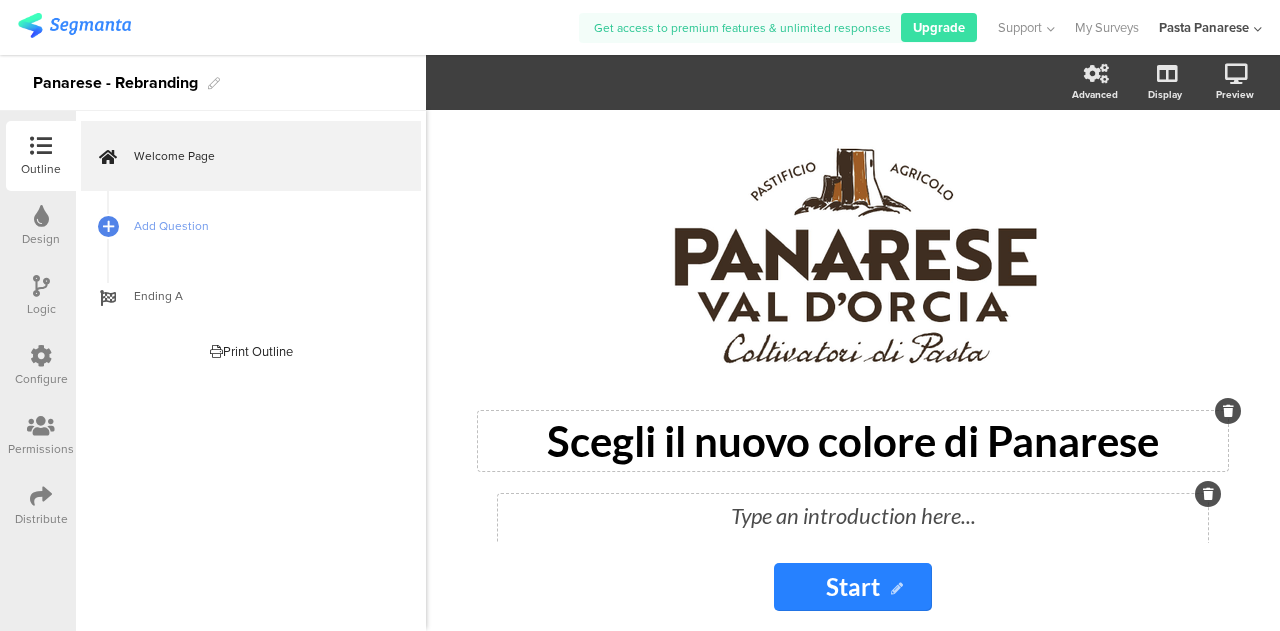 click on "Type an introduction here..." at bounding box center [853, 520] 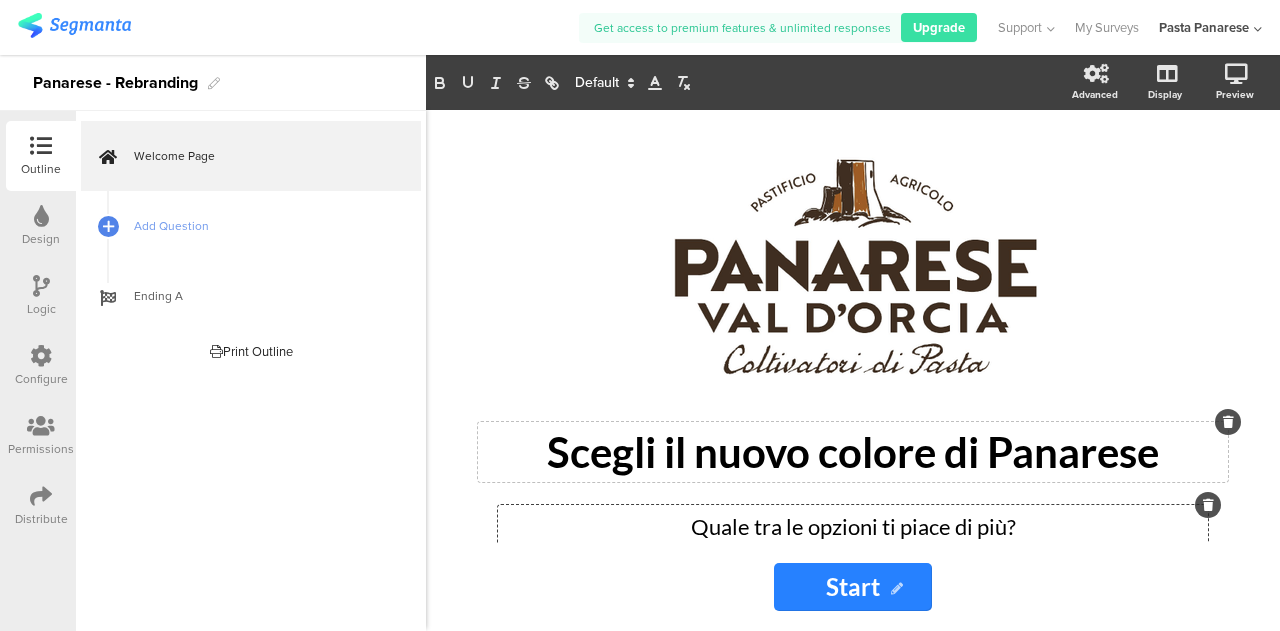click on "Start" at bounding box center (853, 587) 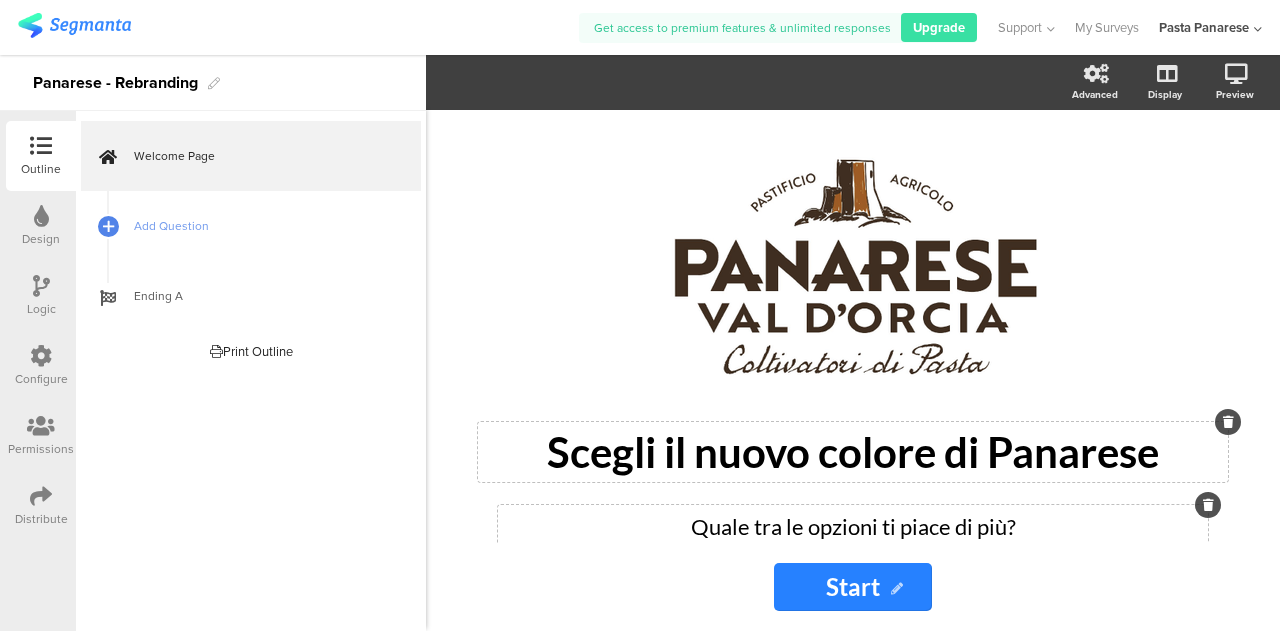 click on "Start" at bounding box center (853, 587) 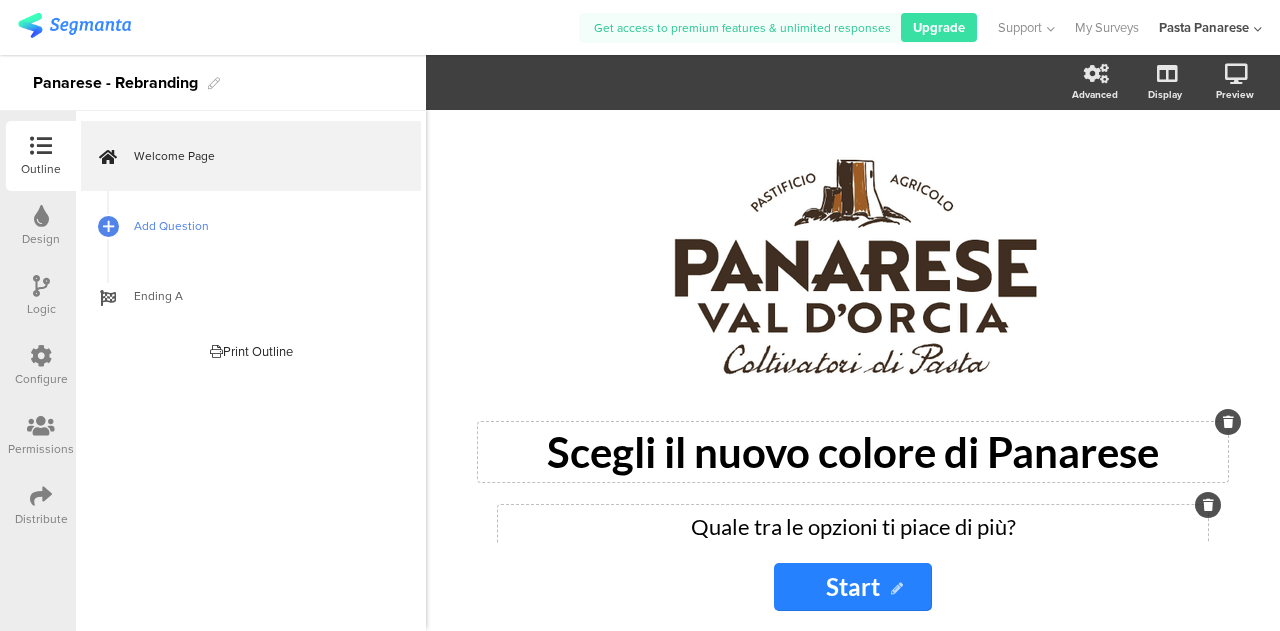 click on "Add Question" at bounding box center (251, 226) 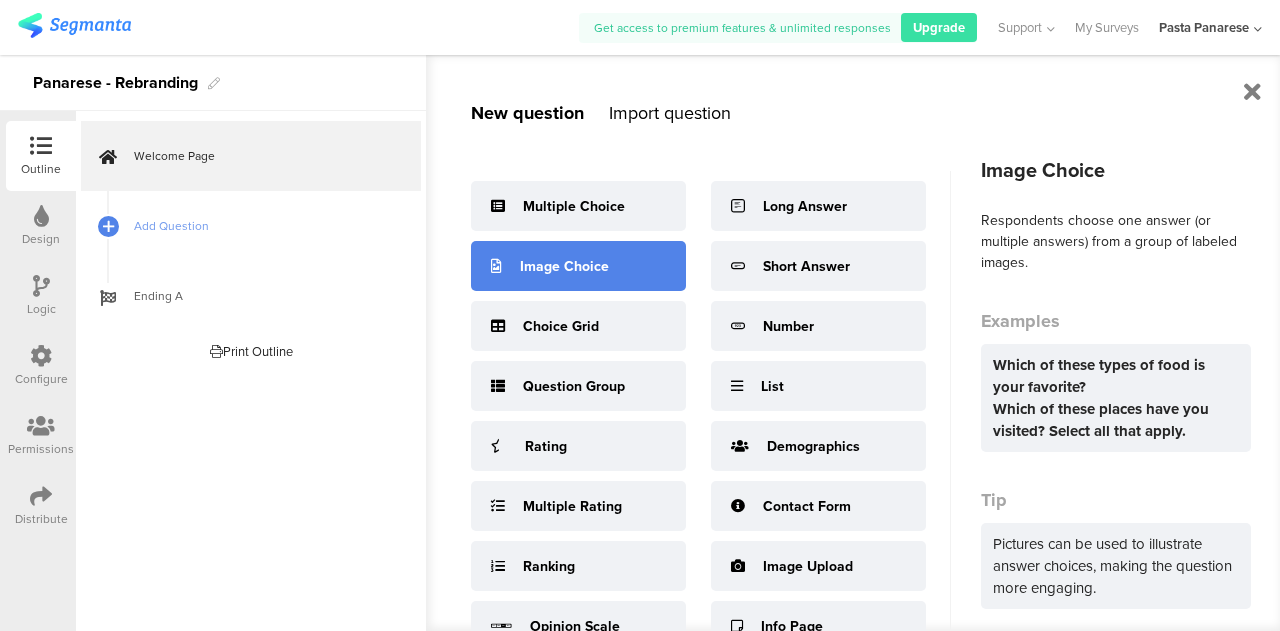 click on "Image Choice" at bounding box center (578, 266) 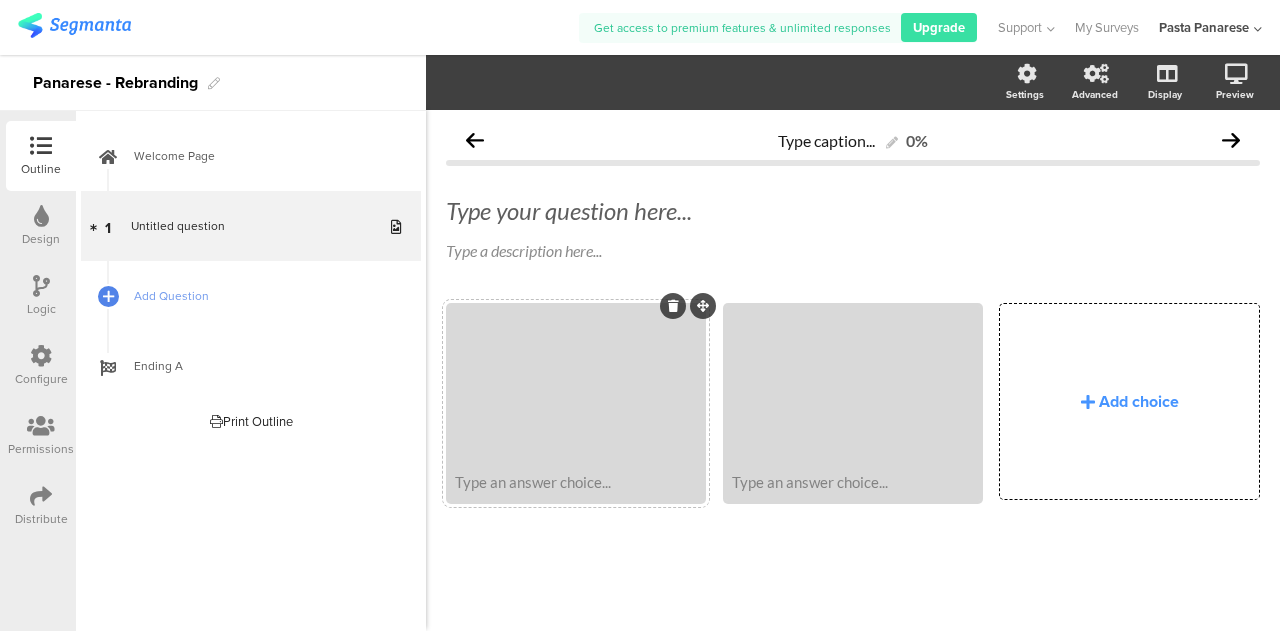 click at bounding box center (703, 306) 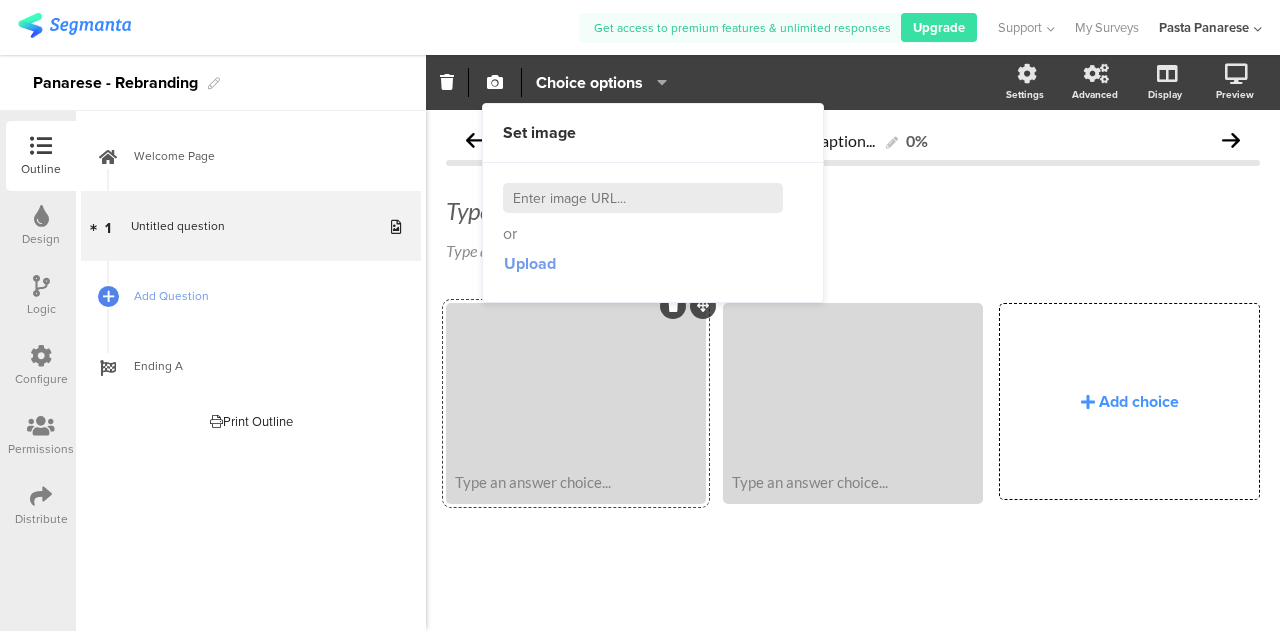click on "Upload" at bounding box center (530, 263) 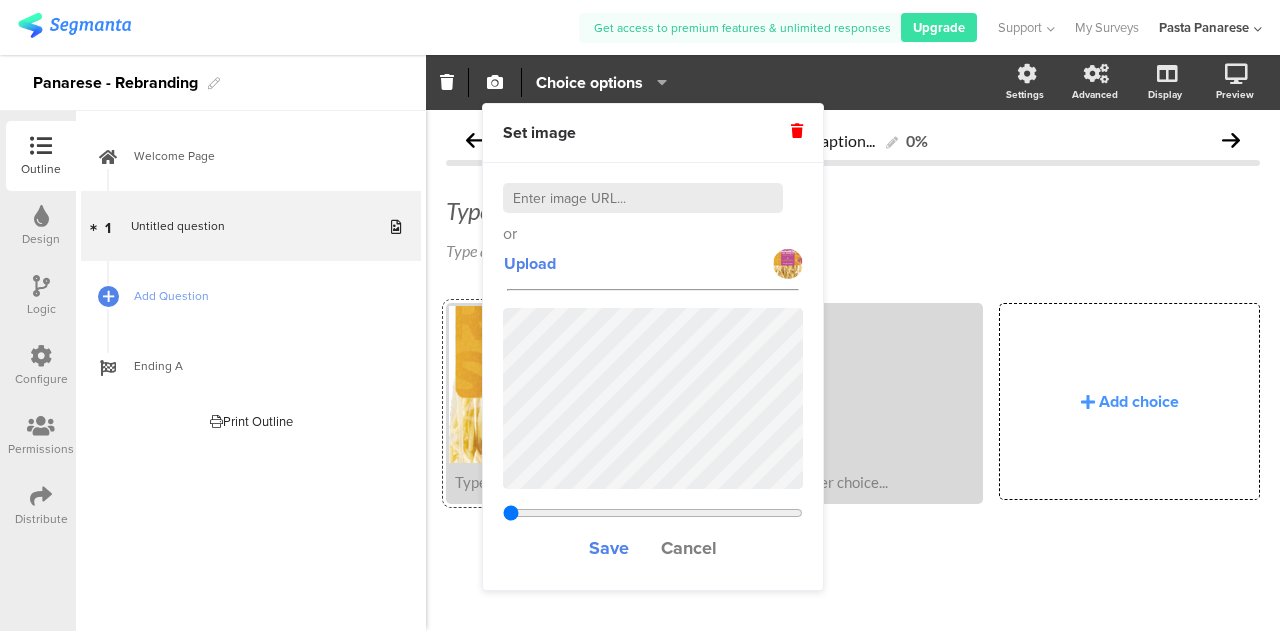 drag, startPoint x: 603, startPoint y: 509, endPoint x: 467, endPoint y: 511, distance: 136.01471 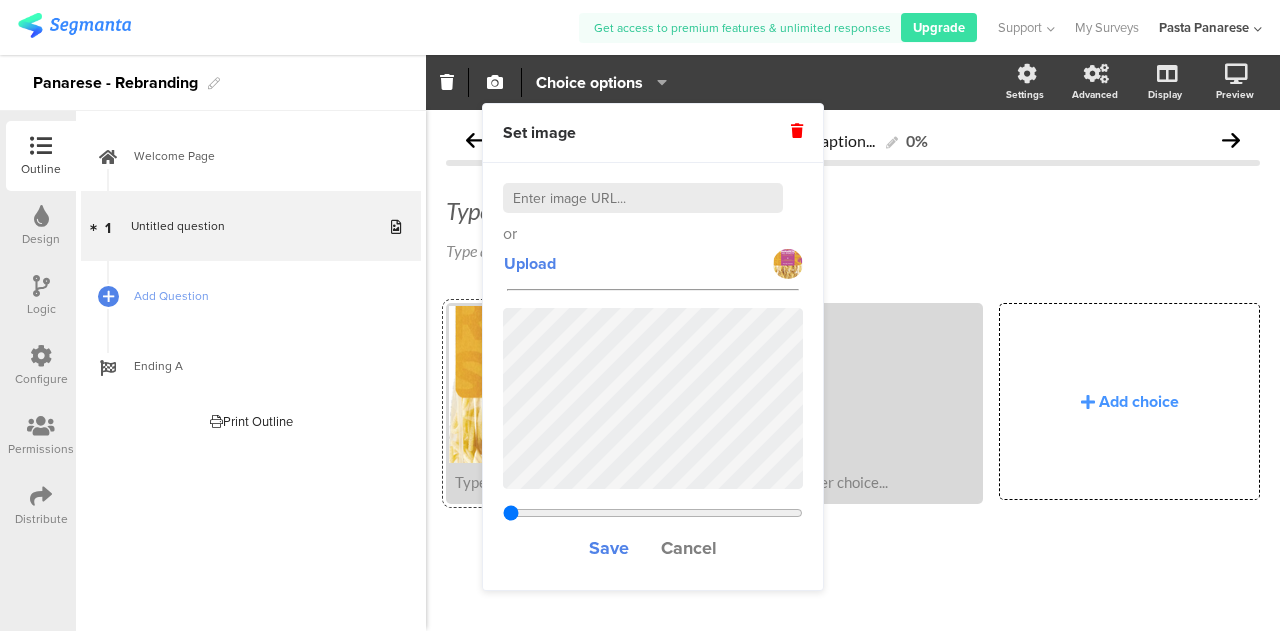 type on "0.665188470066519" 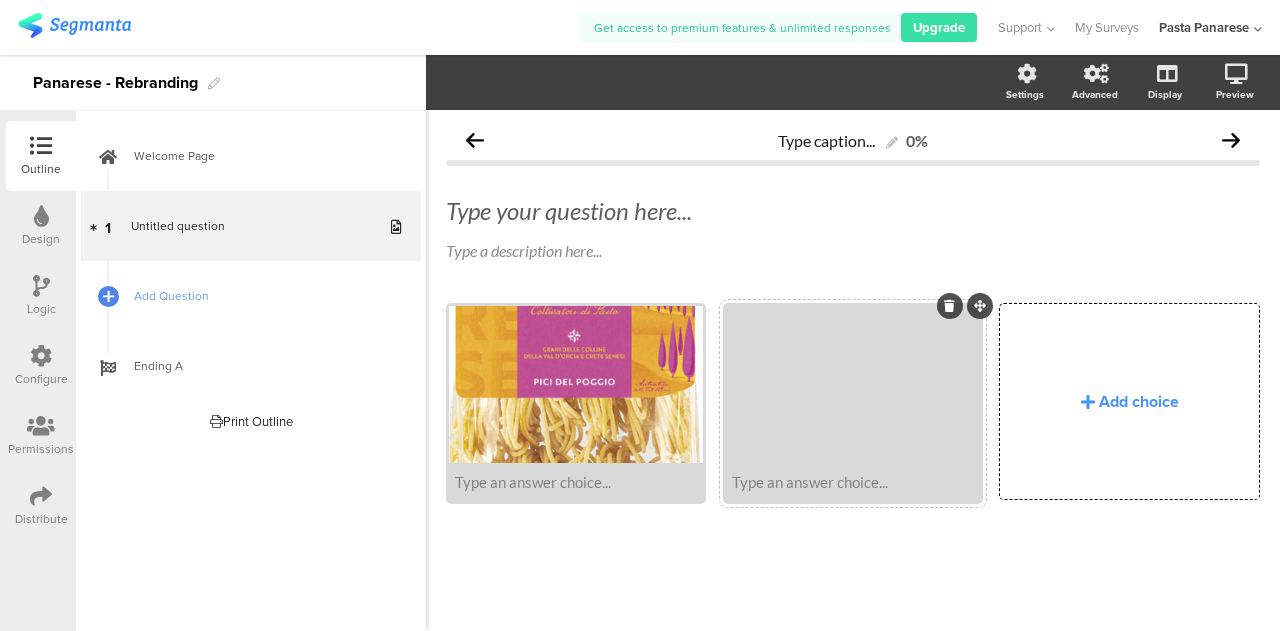 click at bounding box center [853, 384] 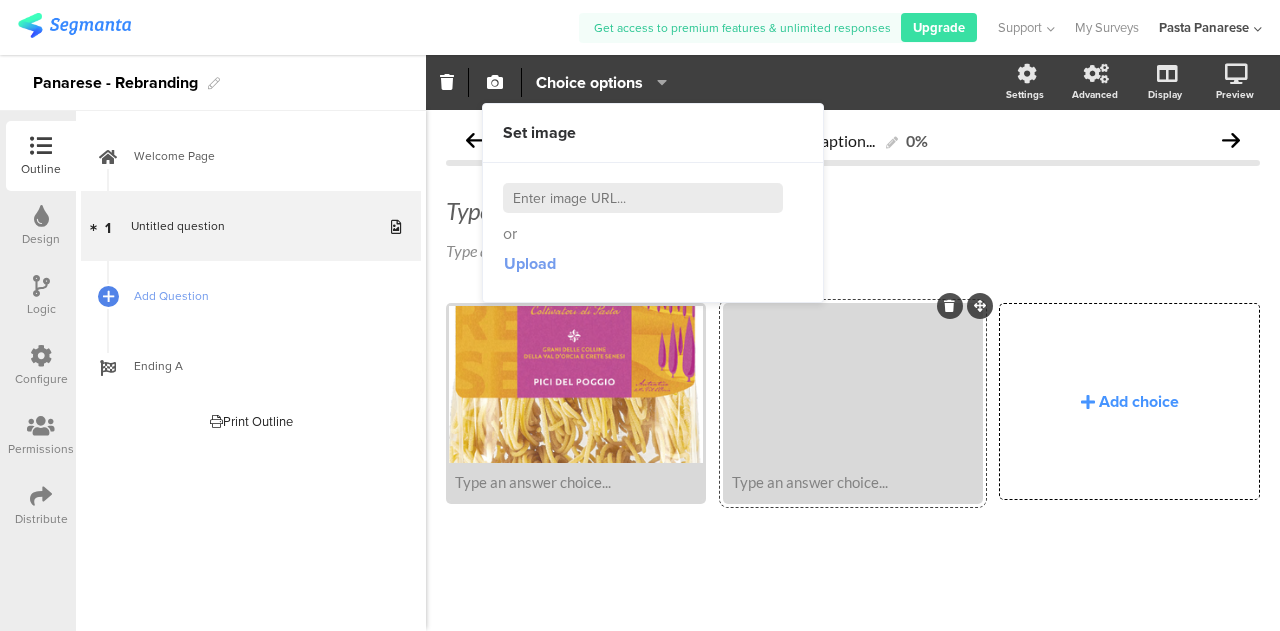 click on "Upload" at bounding box center (530, 263) 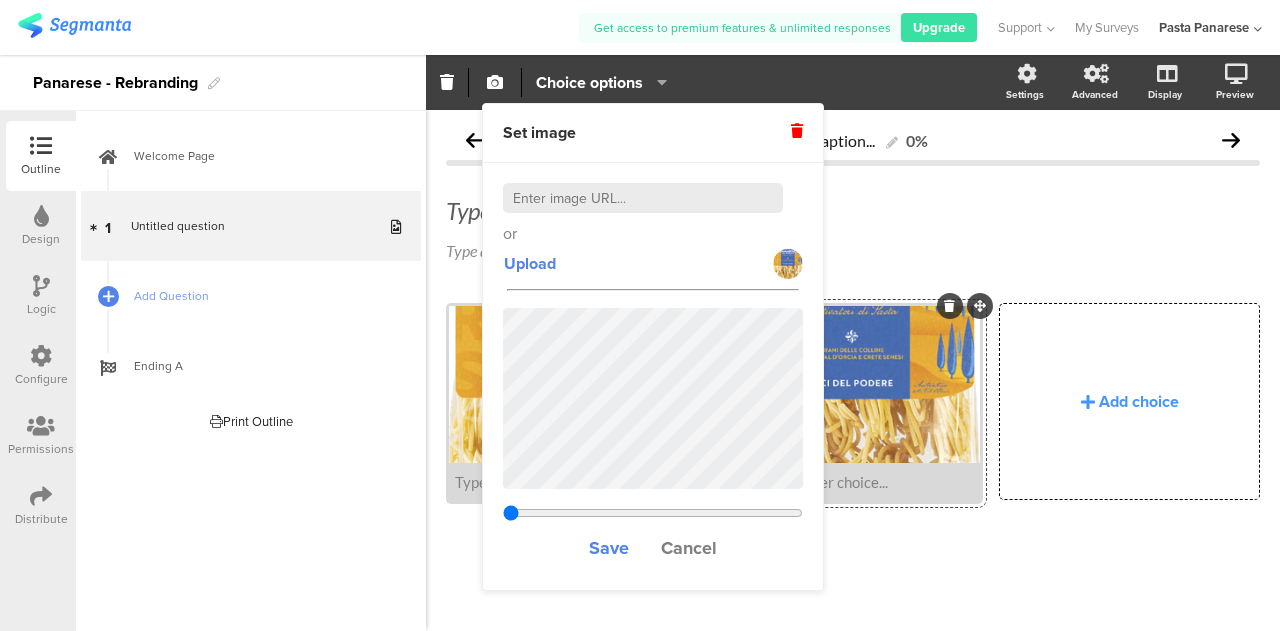 drag, startPoint x: 608, startPoint y: 508, endPoint x: 394, endPoint y: 506, distance: 214.00934 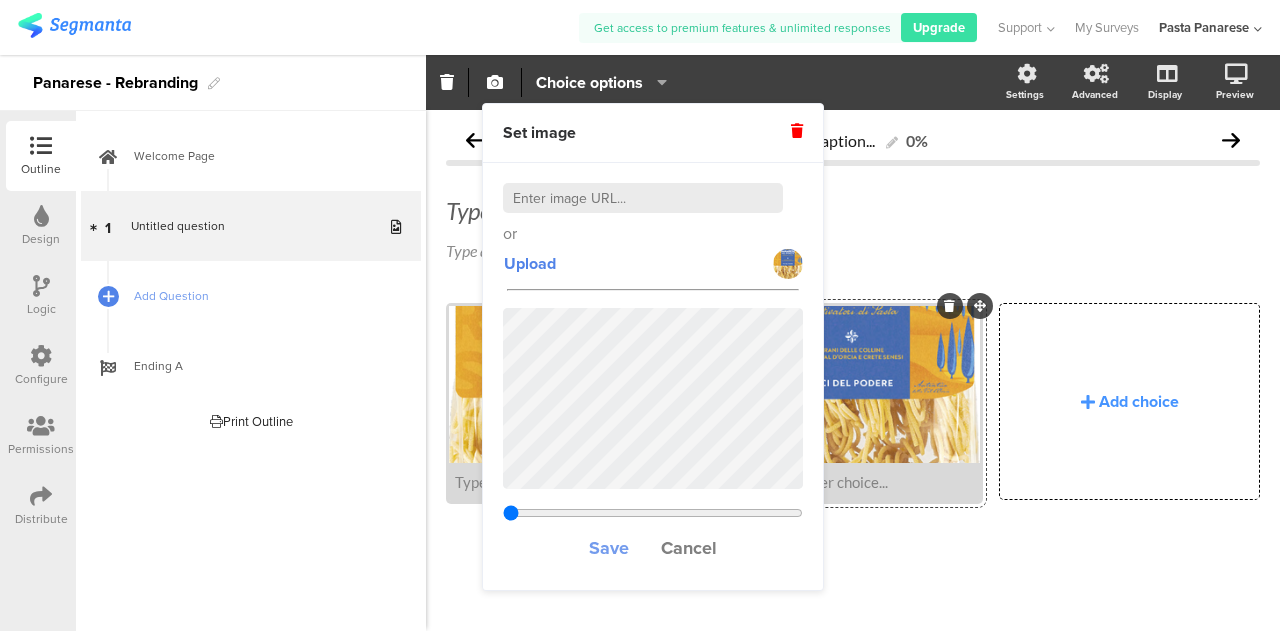 click on "Save" at bounding box center [609, 548] 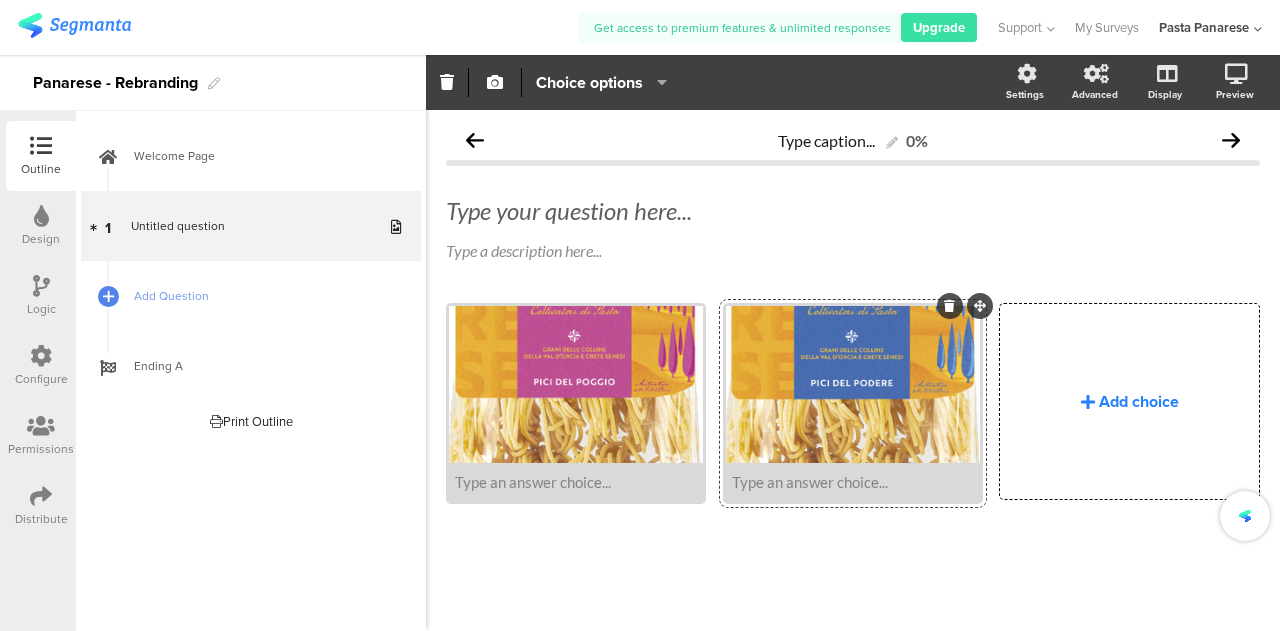 click on "Add choice" at bounding box center (1129, 401) 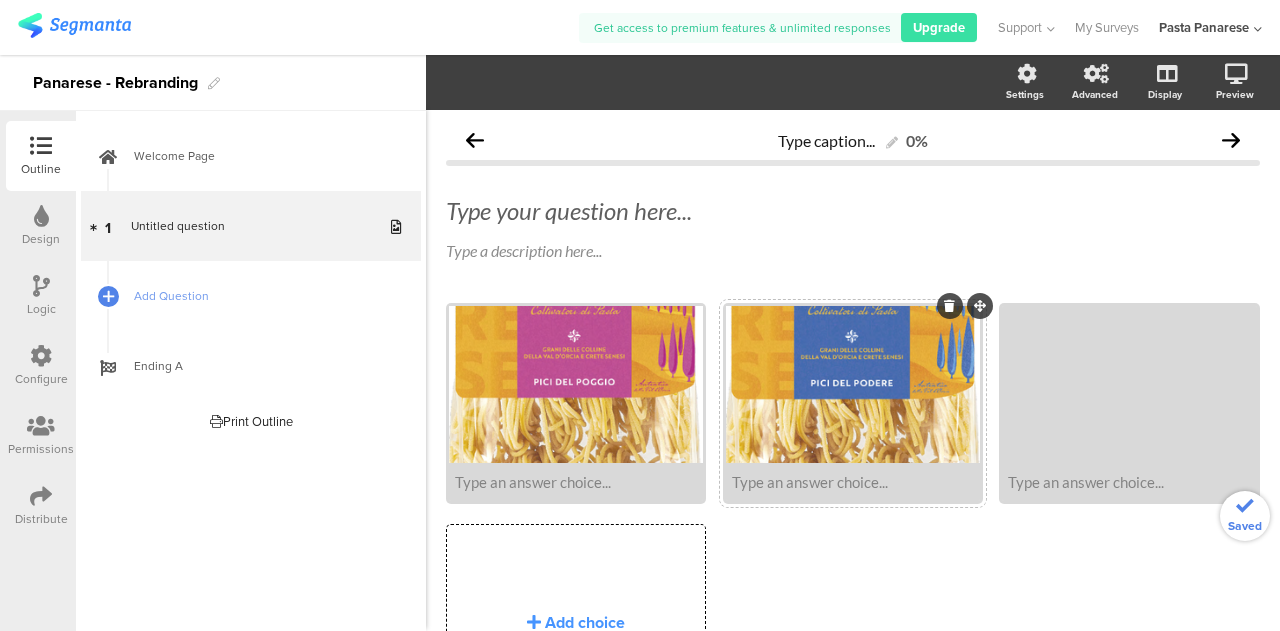 scroll, scrollTop: 160, scrollLeft: 0, axis: vertical 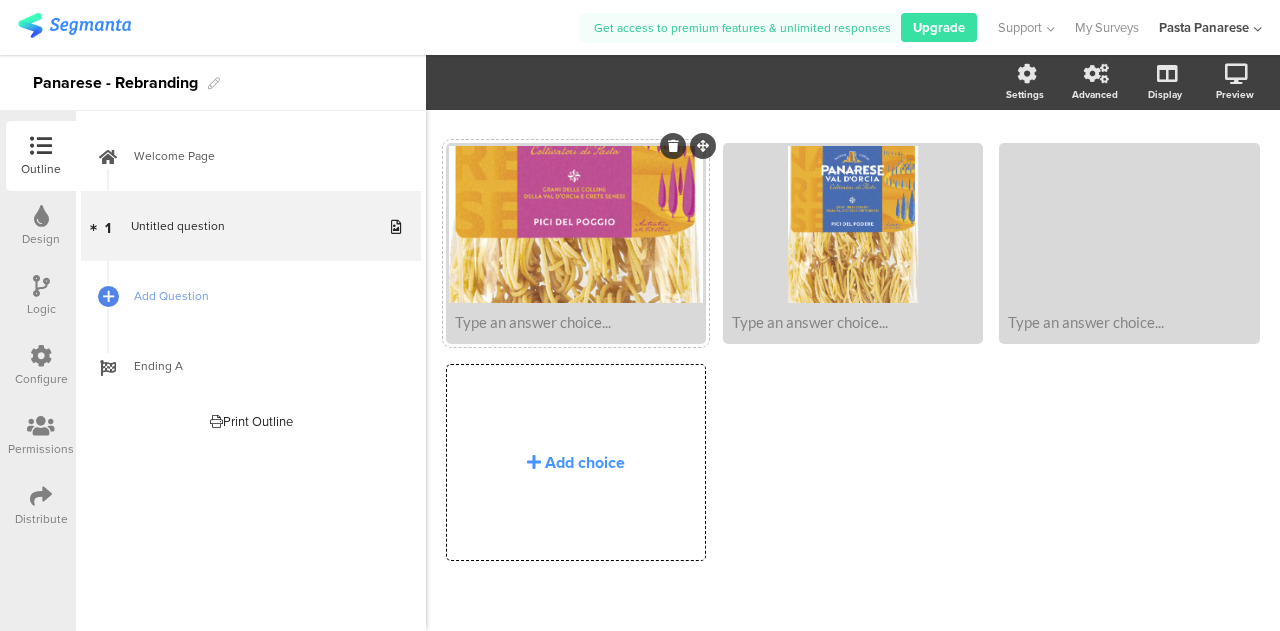 click at bounding box center (576, 224) 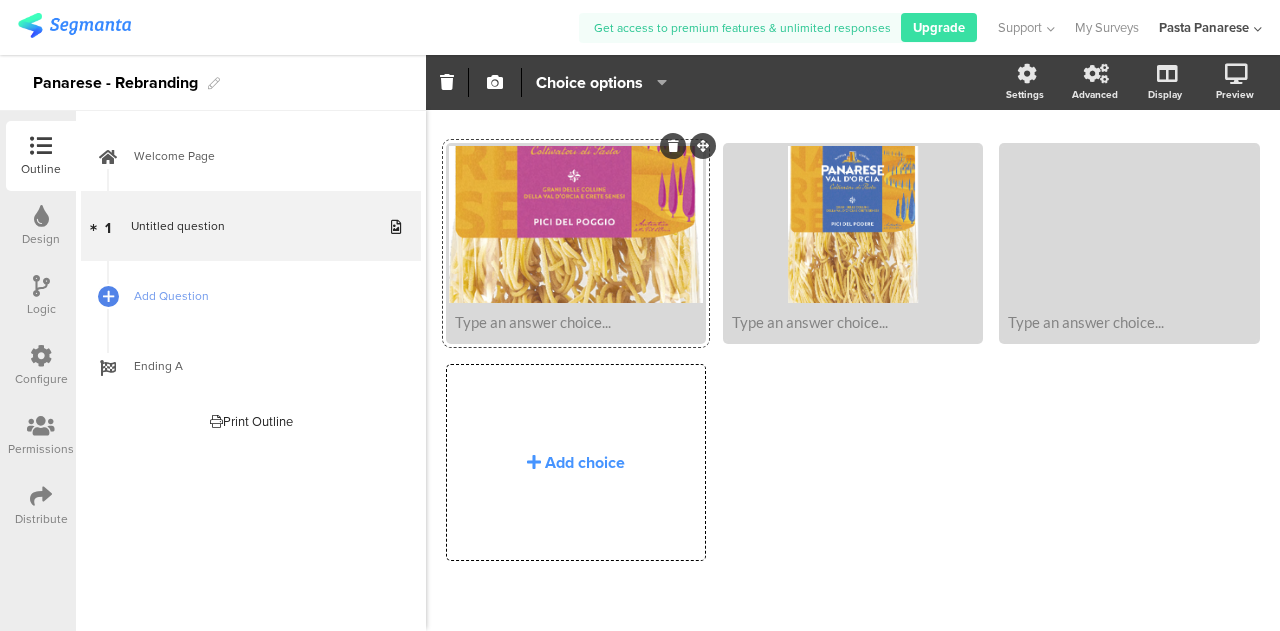 drag, startPoint x: 659, startPoint y: 247, endPoint x: 678, endPoint y: 161, distance: 88.07383 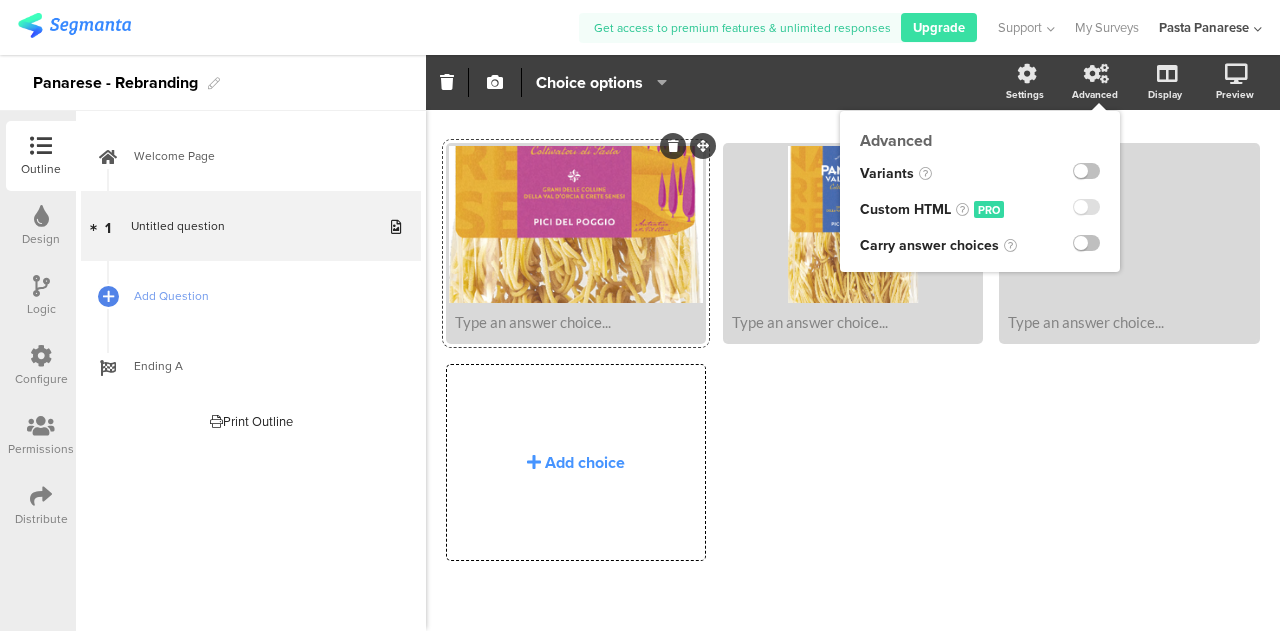 click on "Advanced
Variants
Custom HTML
PRO
Carry answer choices" at bounding box center (980, 191) 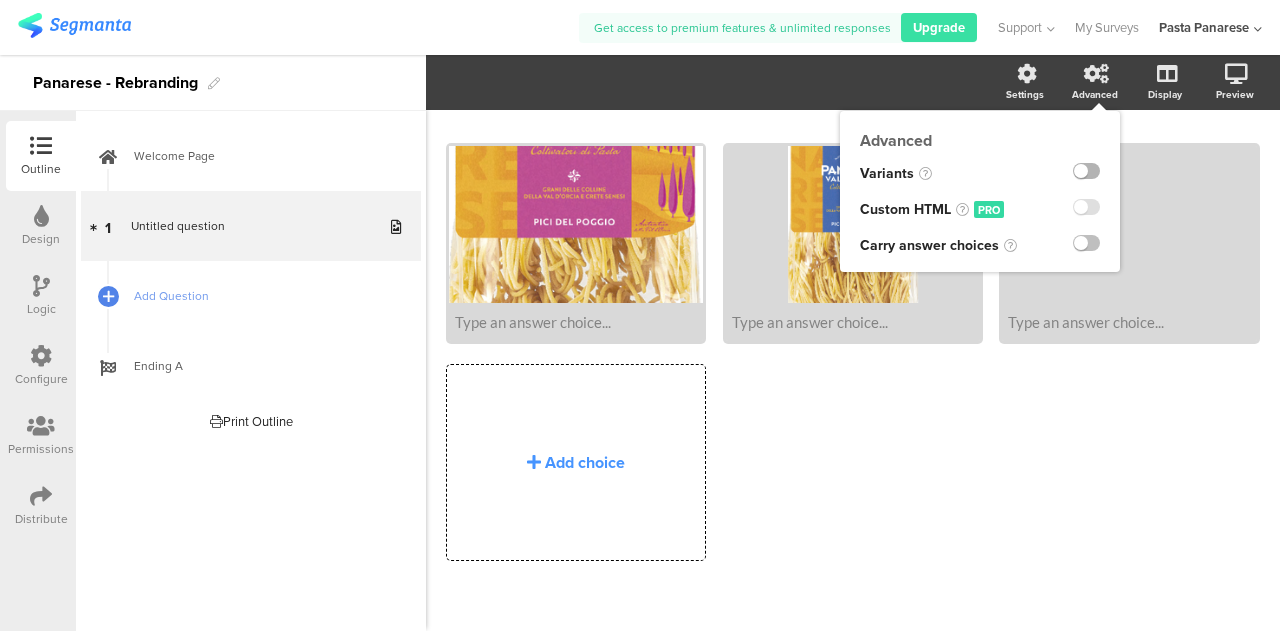 click at bounding box center (1086, 171) 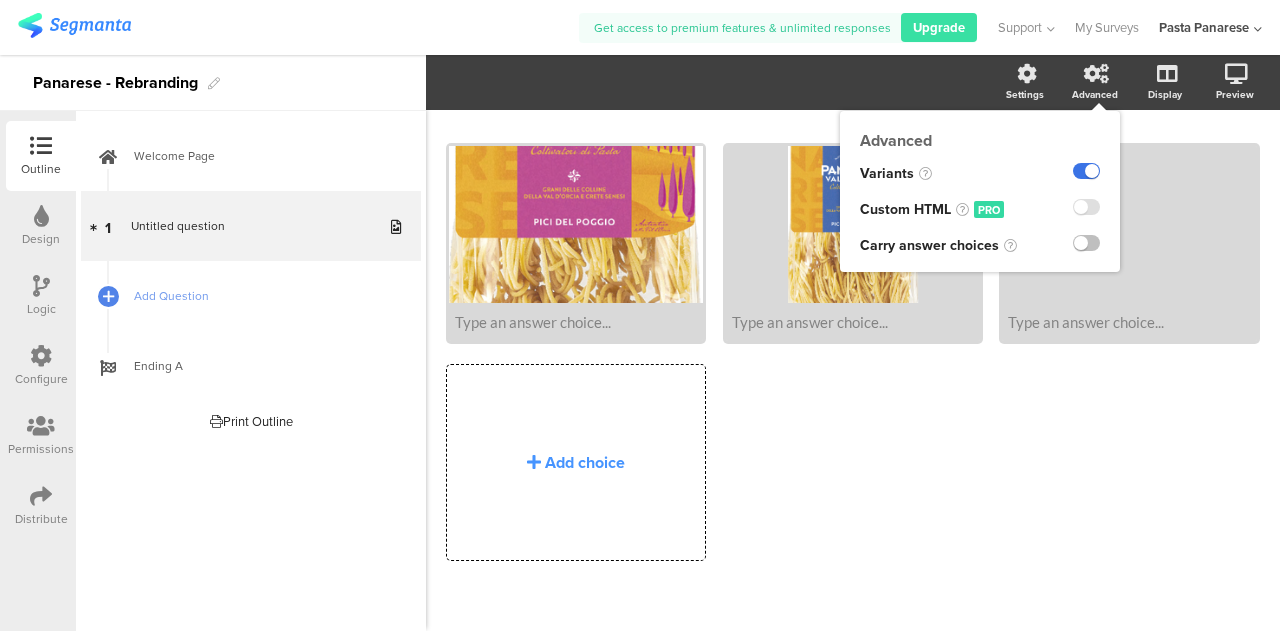 scroll, scrollTop: 218, scrollLeft: 0, axis: vertical 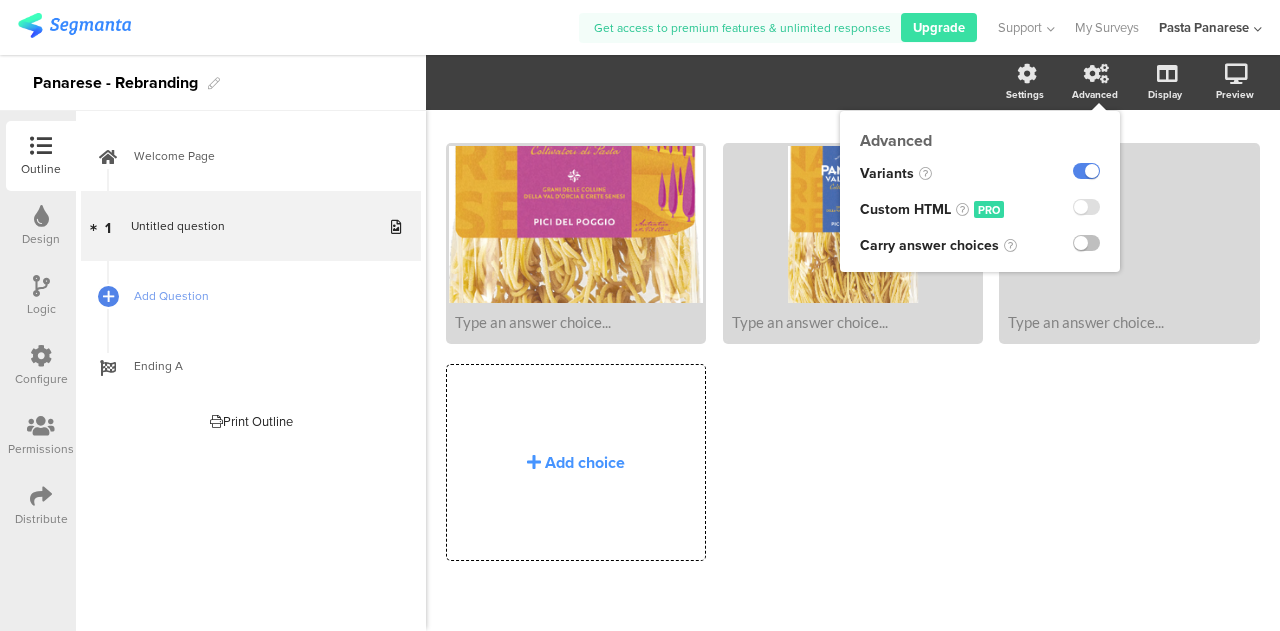 click at bounding box center [925, 173] 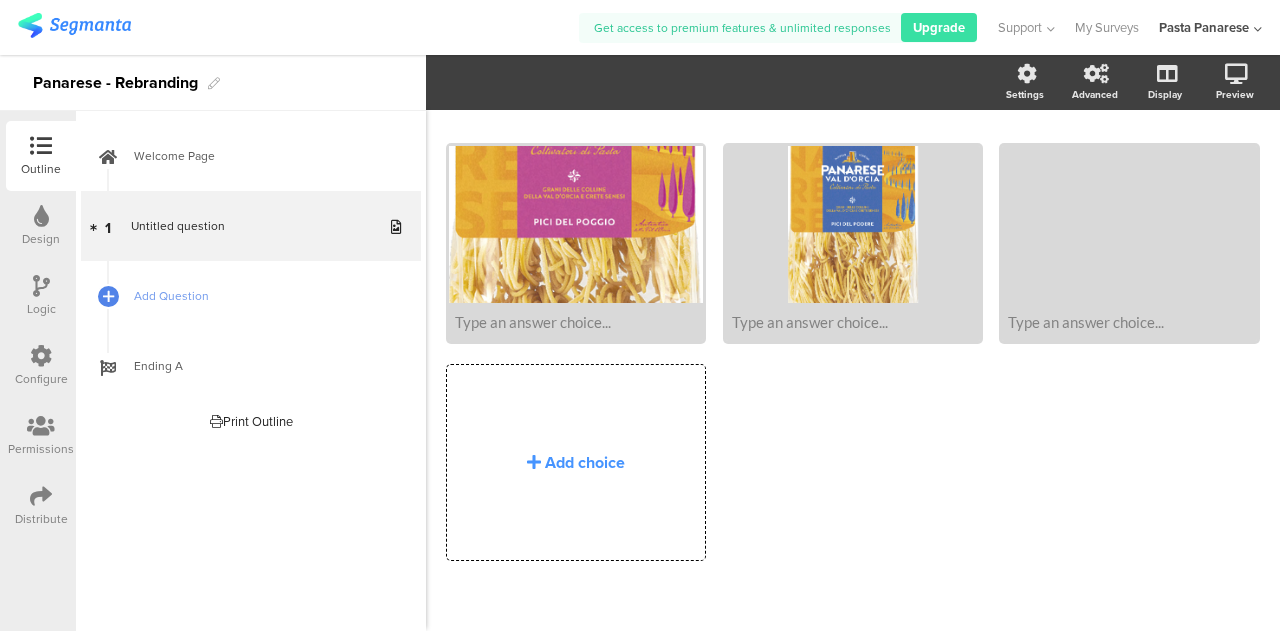 scroll, scrollTop: 219, scrollLeft: 0, axis: vertical 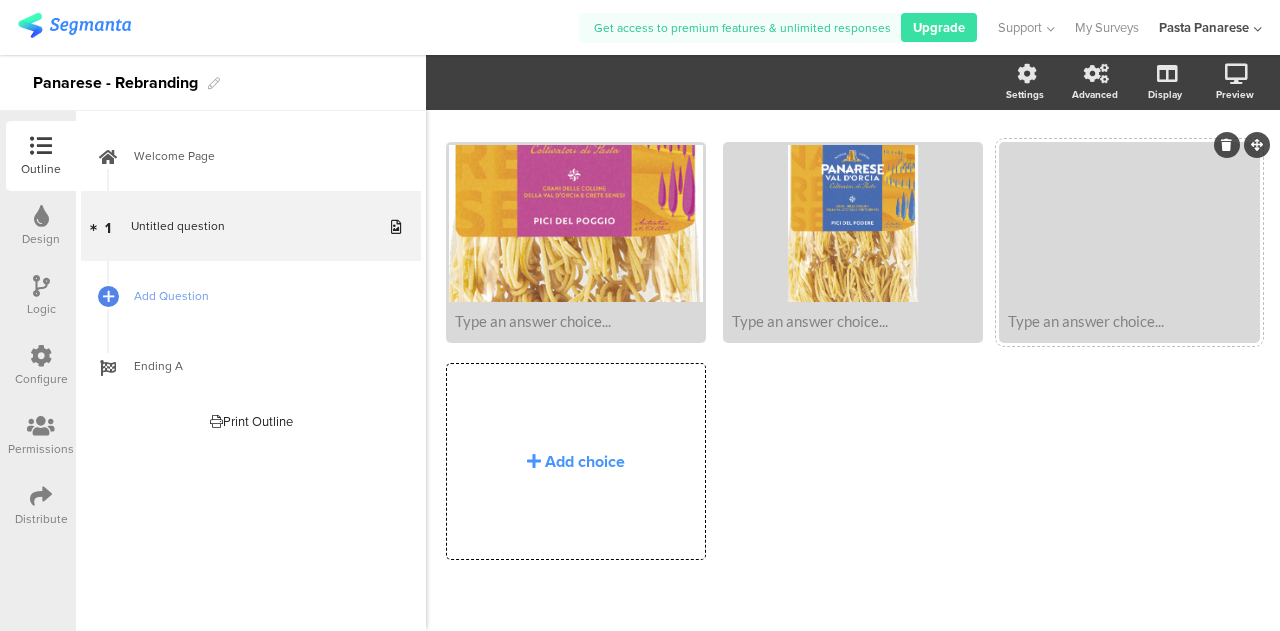 click at bounding box center (1129, 223) 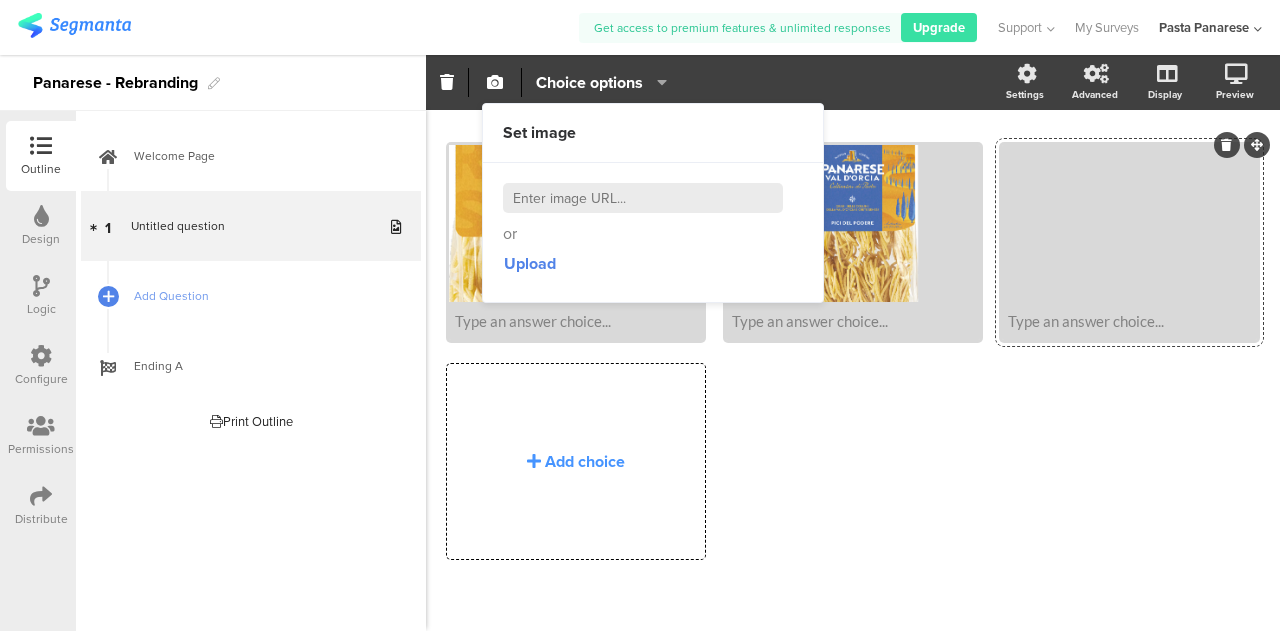 click on "Upload" at bounding box center [653, 264] 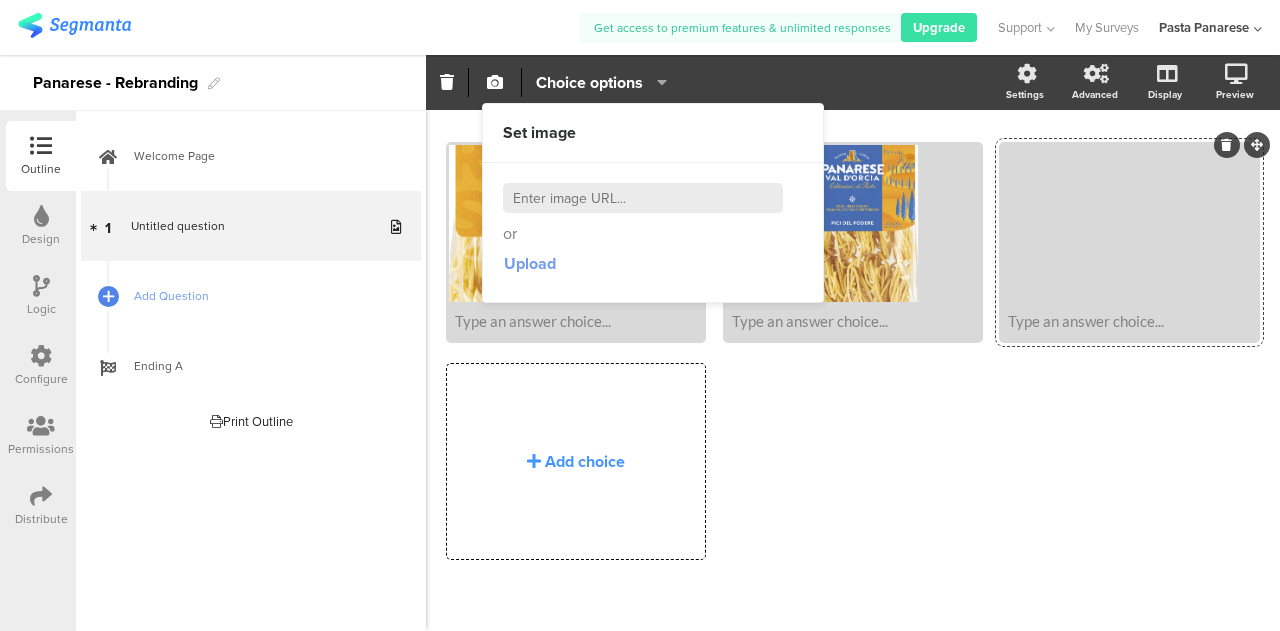 click on "Upload" at bounding box center (530, 263) 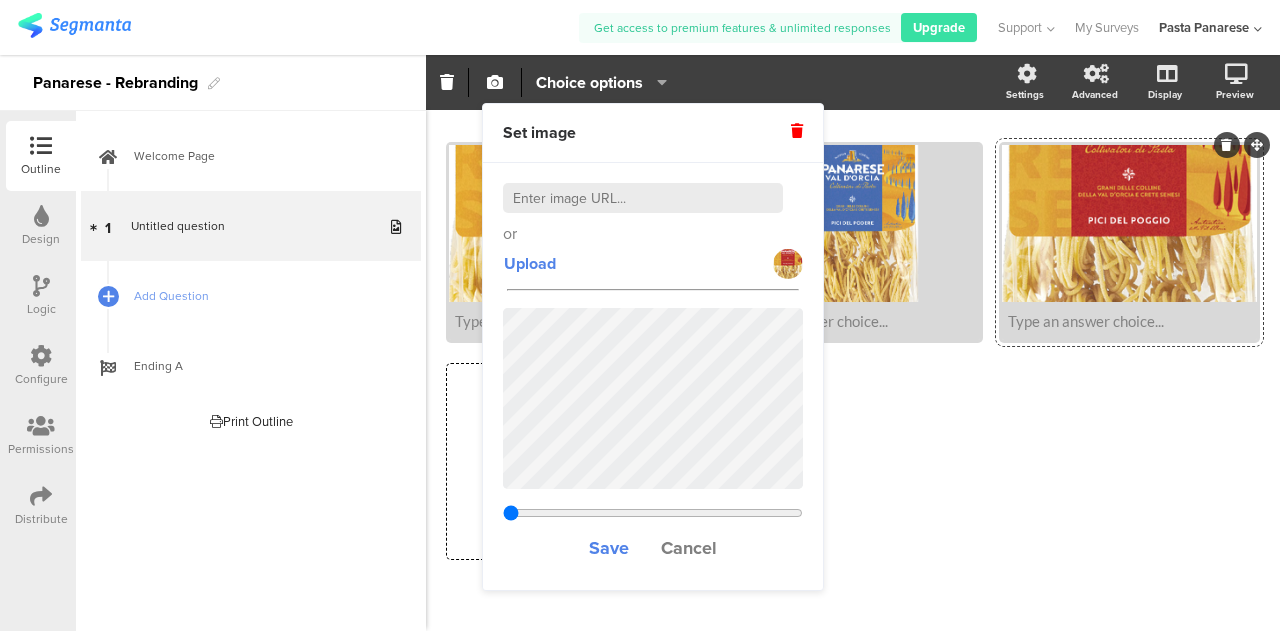 drag, startPoint x: 608, startPoint y: 511, endPoint x: 458, endPoint y: 517, distance: 150.11995 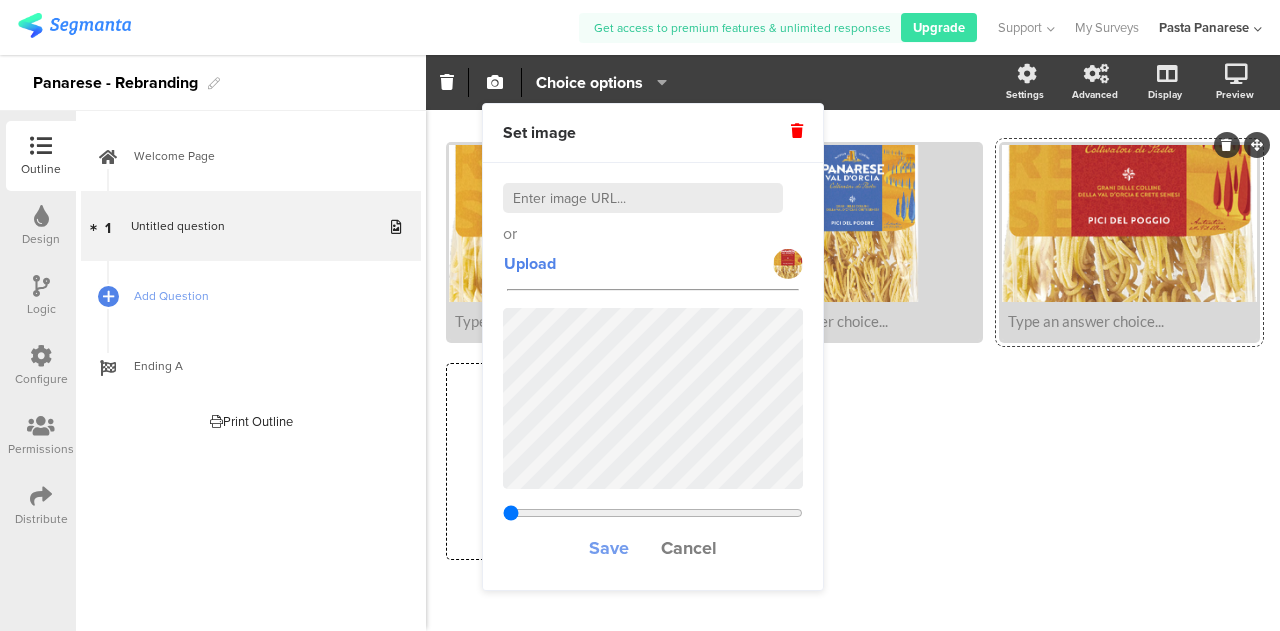 click on "Save" at bounding box center [609, 548] 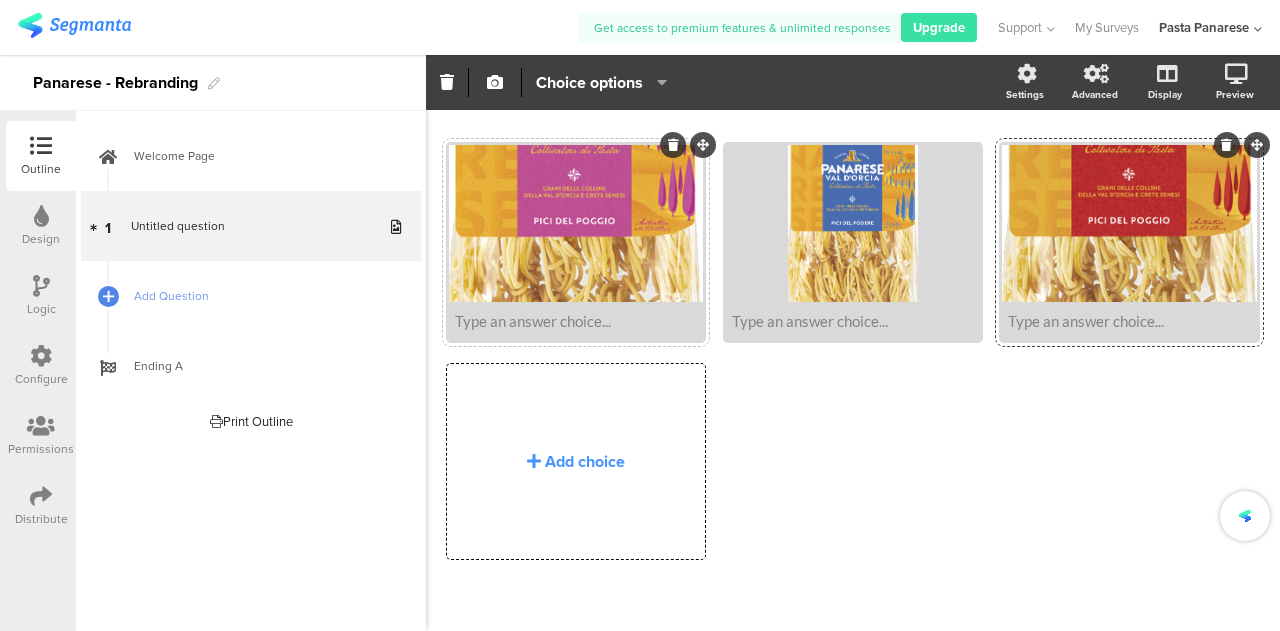 click at bounding box center (576, 223) 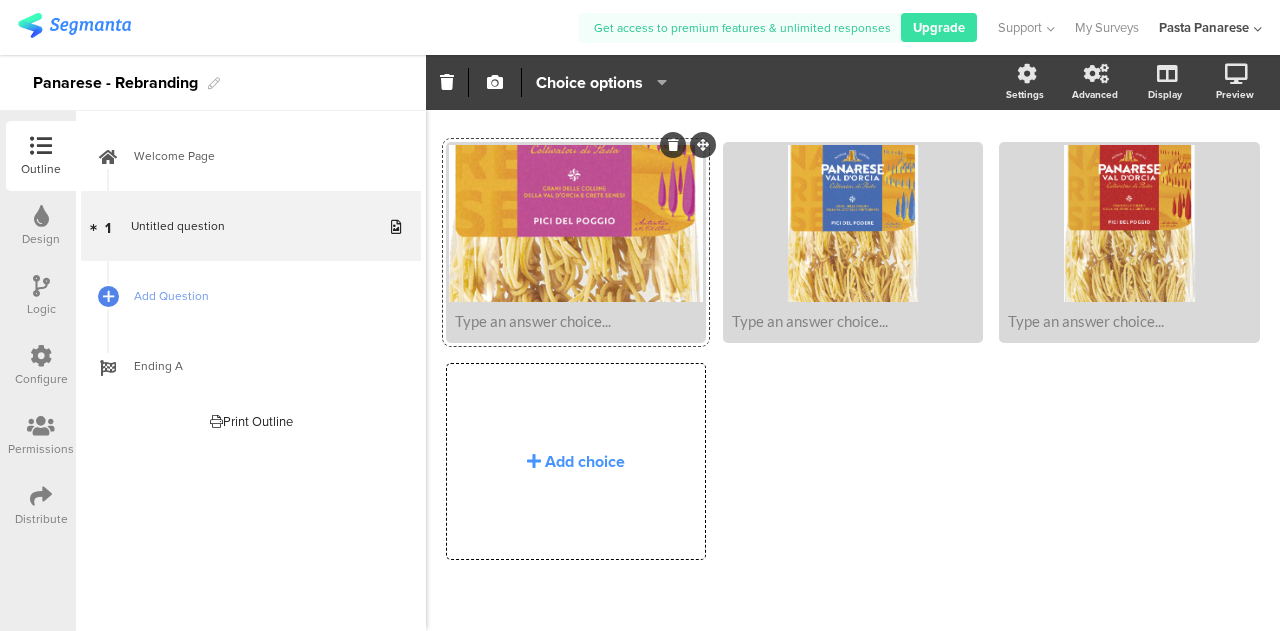 click at bounding box center (673, 145) 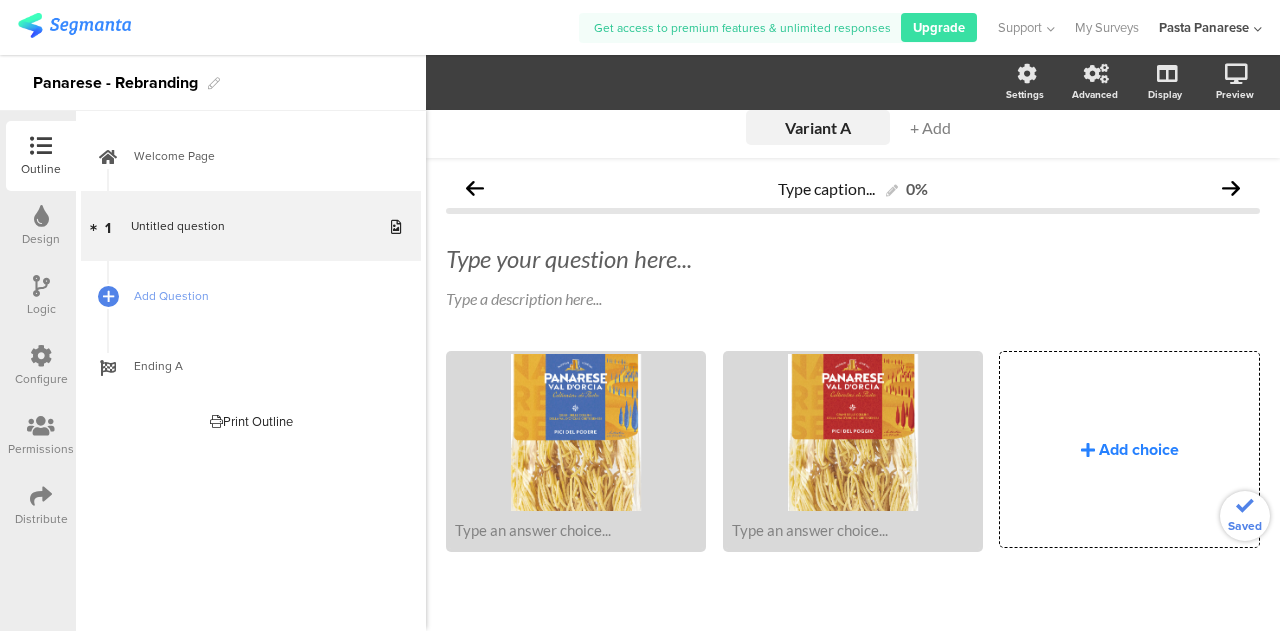 click on "Add choice" at bounding box center [1139, 449] 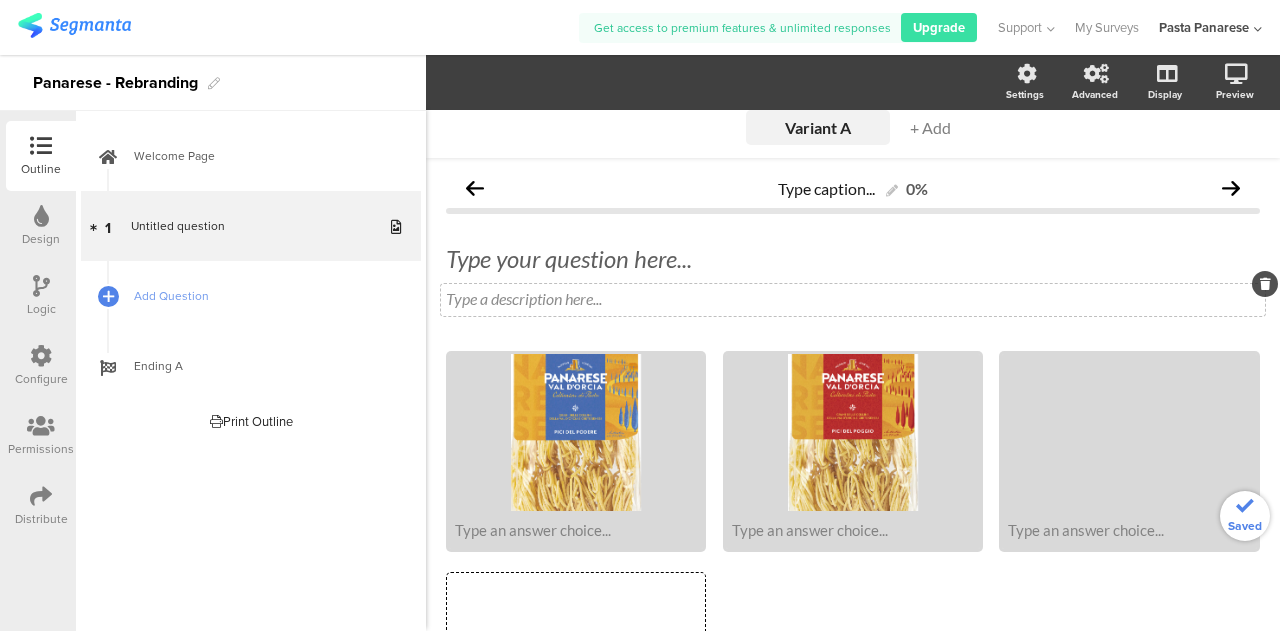 scroll, scrollTop: 219, scrollLeft: 0, axis: vertical 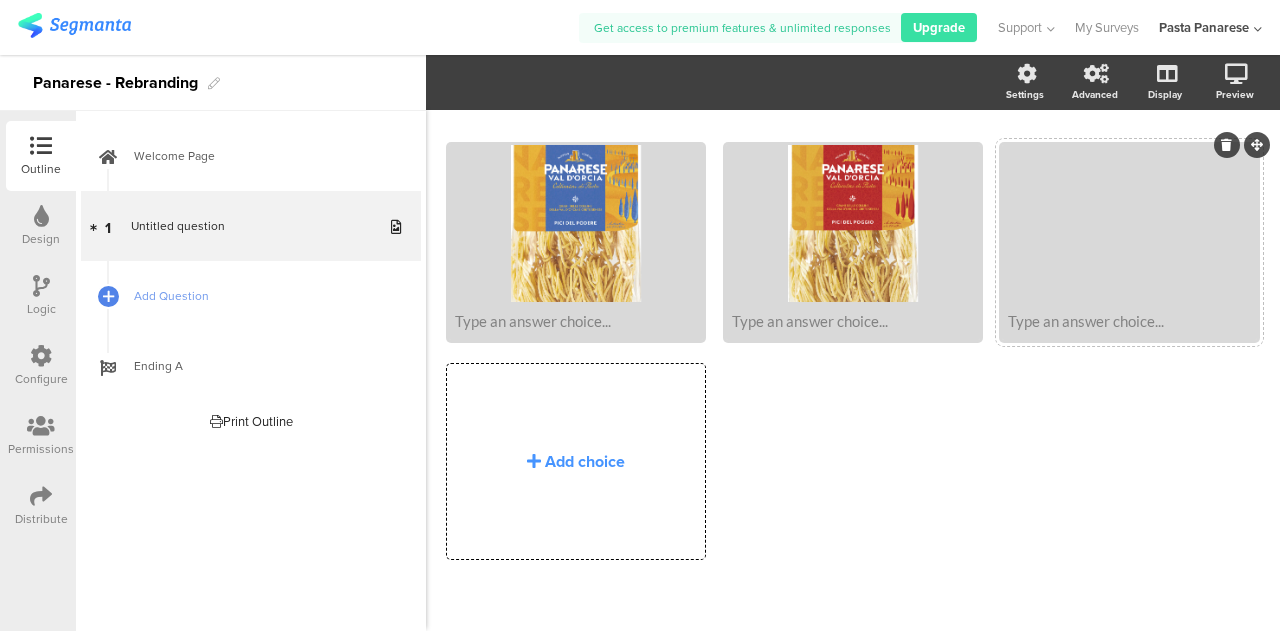 click at bounding box center (1129, 223) 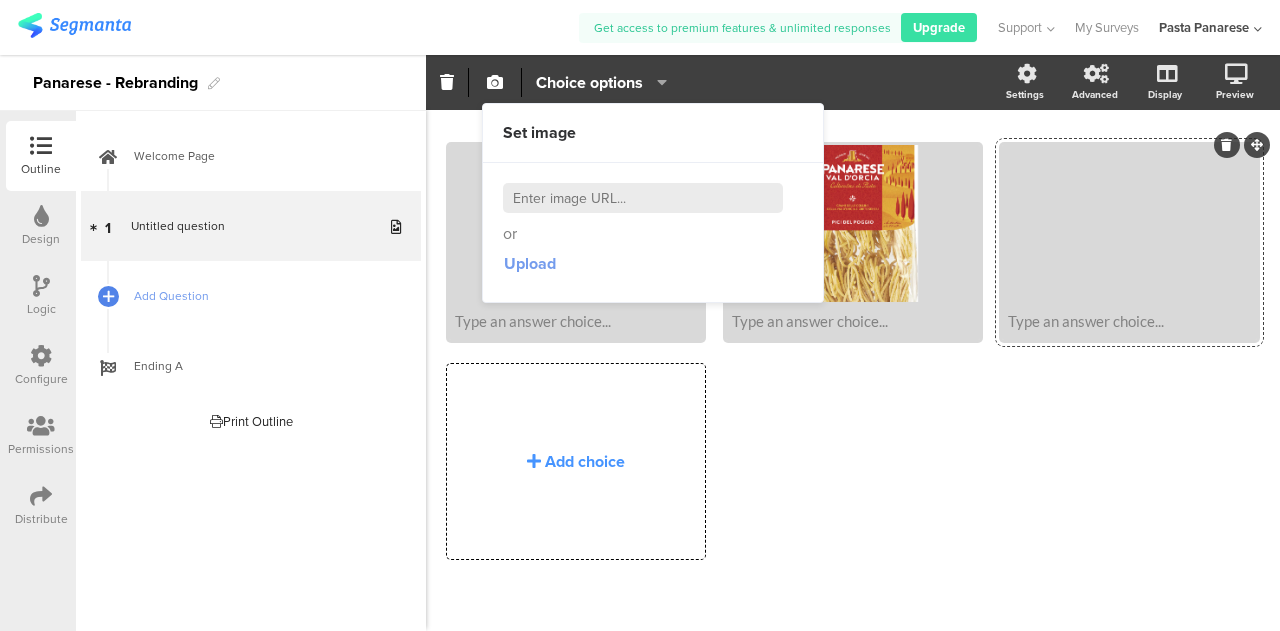 click on "Upload" at bounding box center (530, 263) 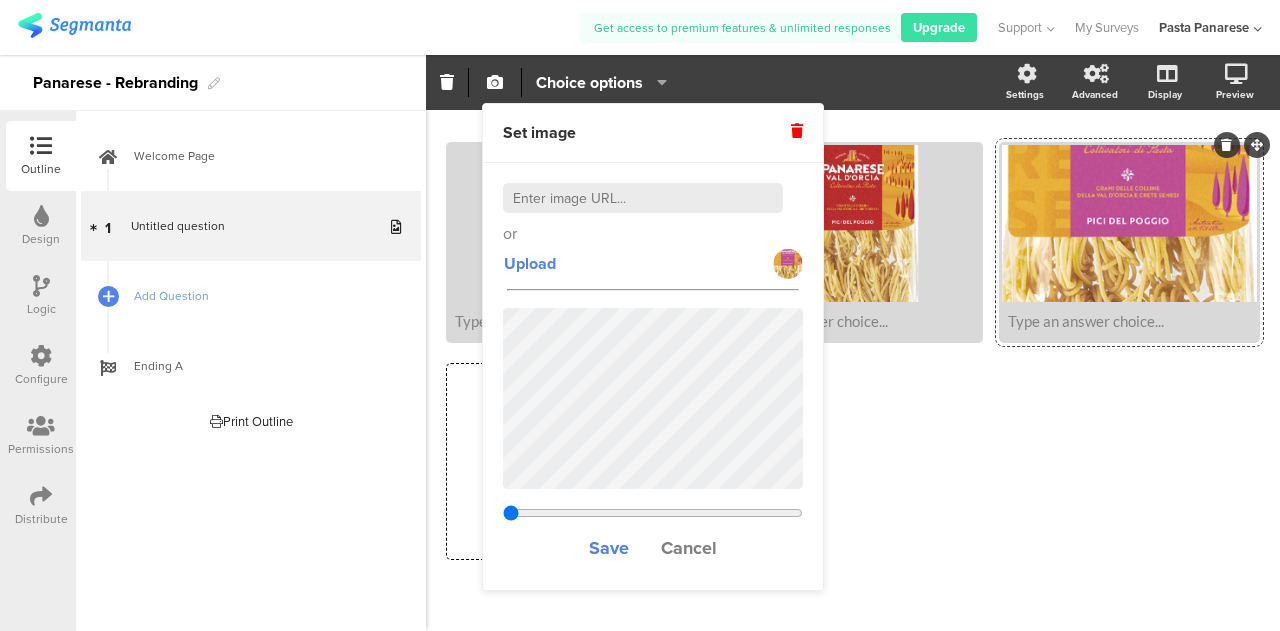 drag, startPoint x: 608, startPoint y: 517, endPoint x: 479, endPoint y: 521, distance: 129.062 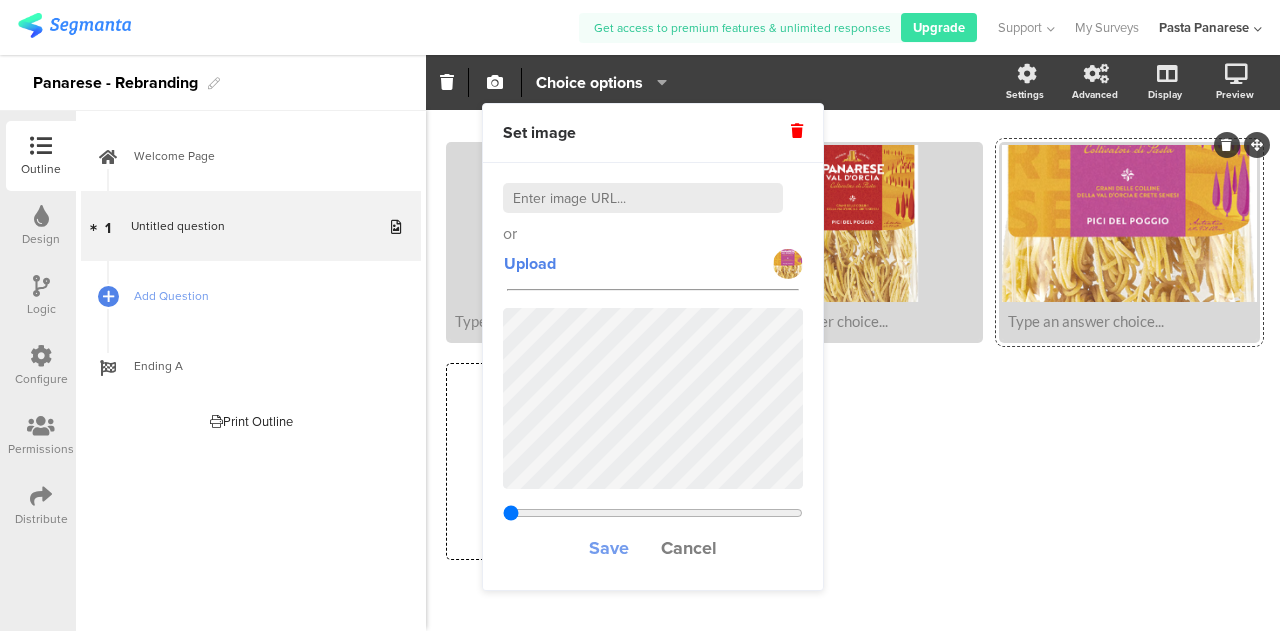 click on "Save" at bounding box center [609, 548] 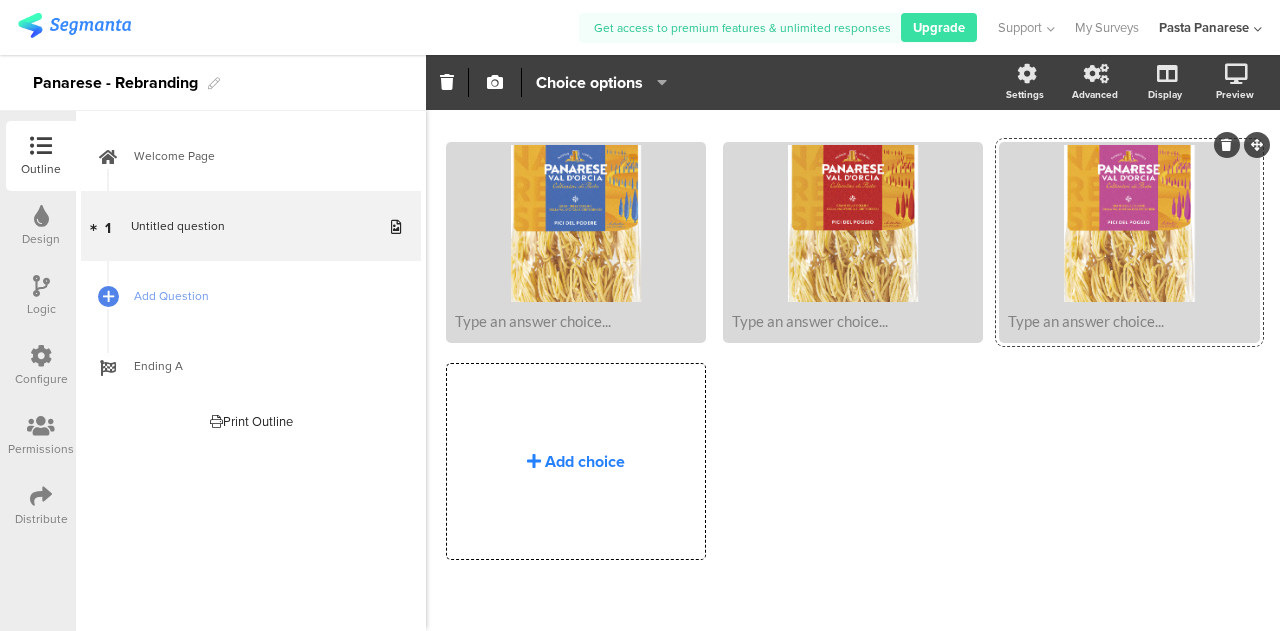 click on "Add choice" at bounding box center (585, 461) 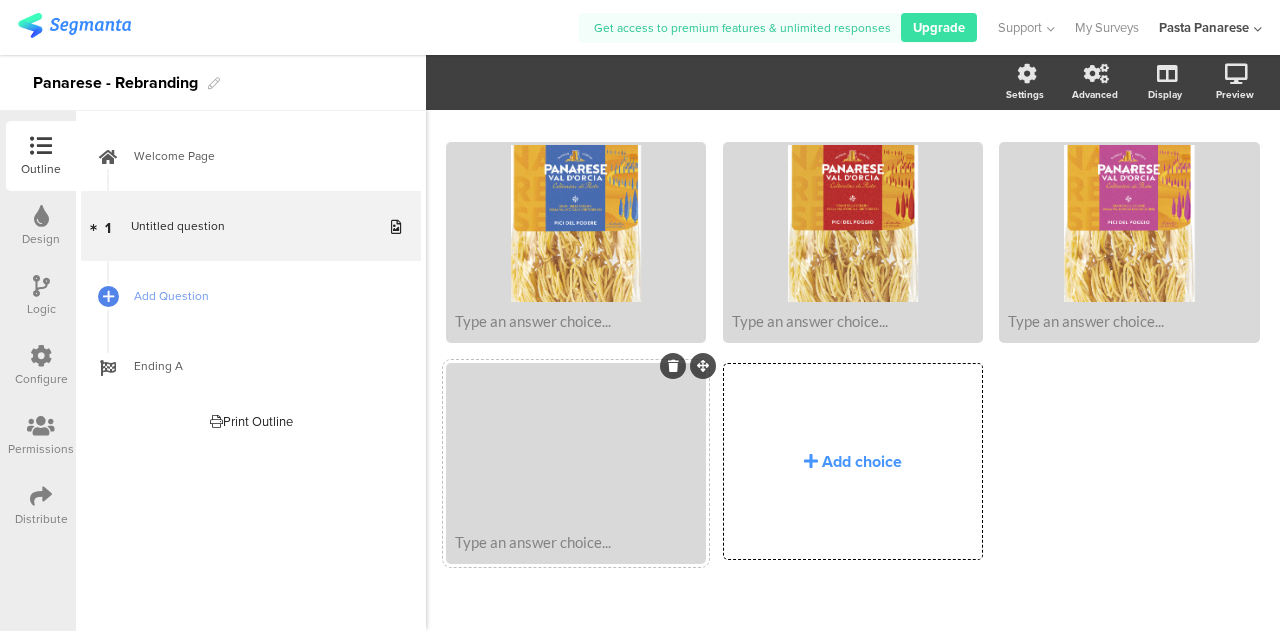click at bounding box center (576, 444) 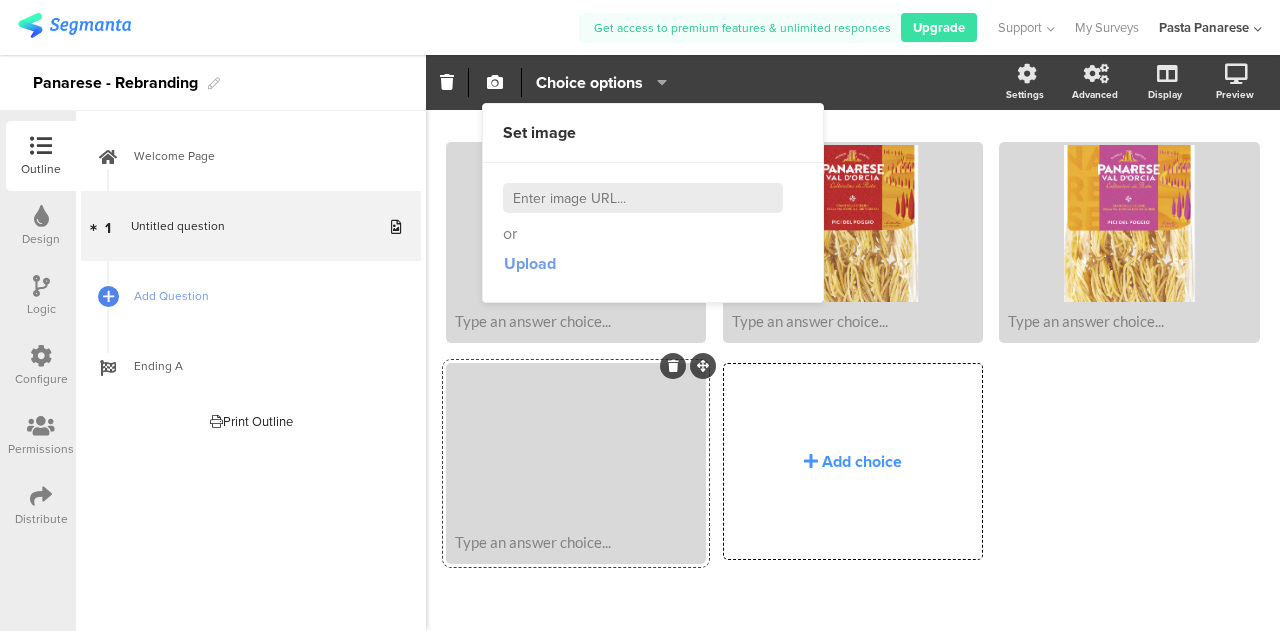click on "Upload" at bounding box center (530, 263) 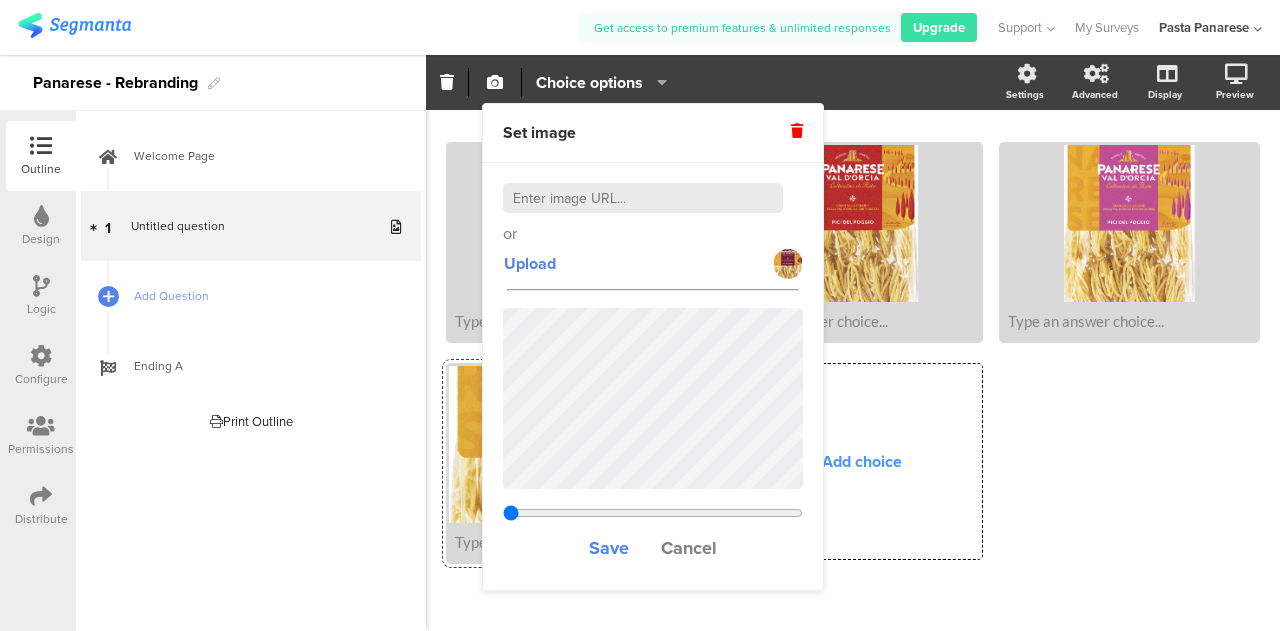 drag, startPoint x: 608, startPoint y: 503, endPoint x: 410, endPoint y: 505, distance: 198.0101 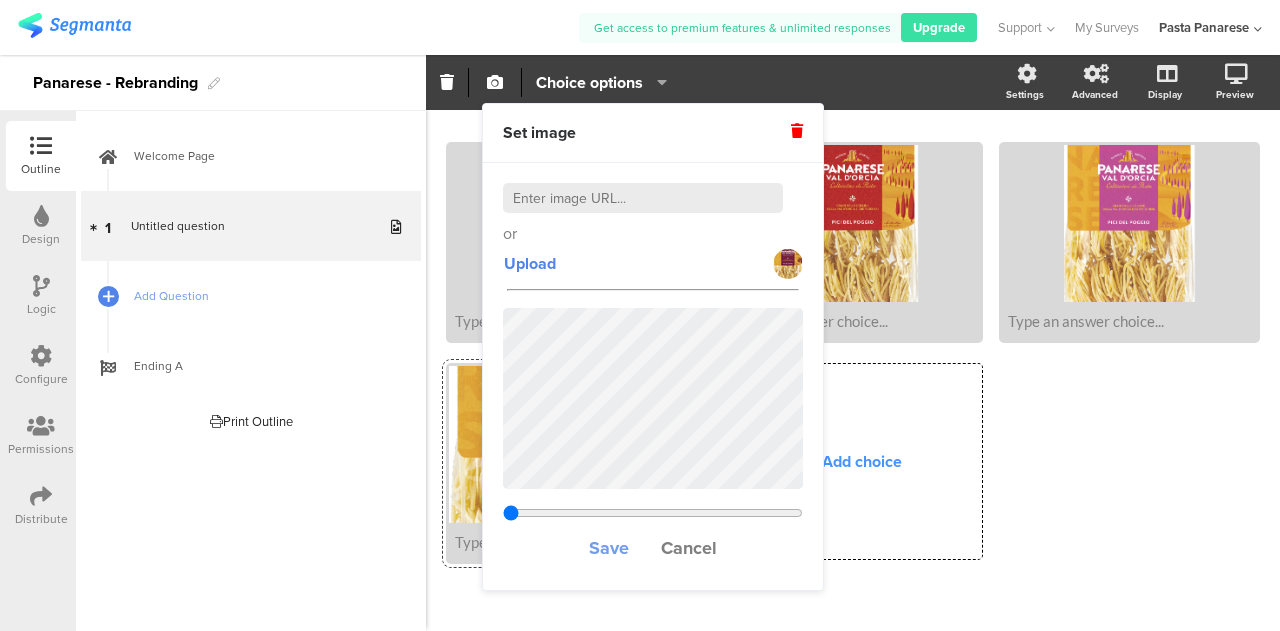 click on "Save" at bounding box center (609, 548) 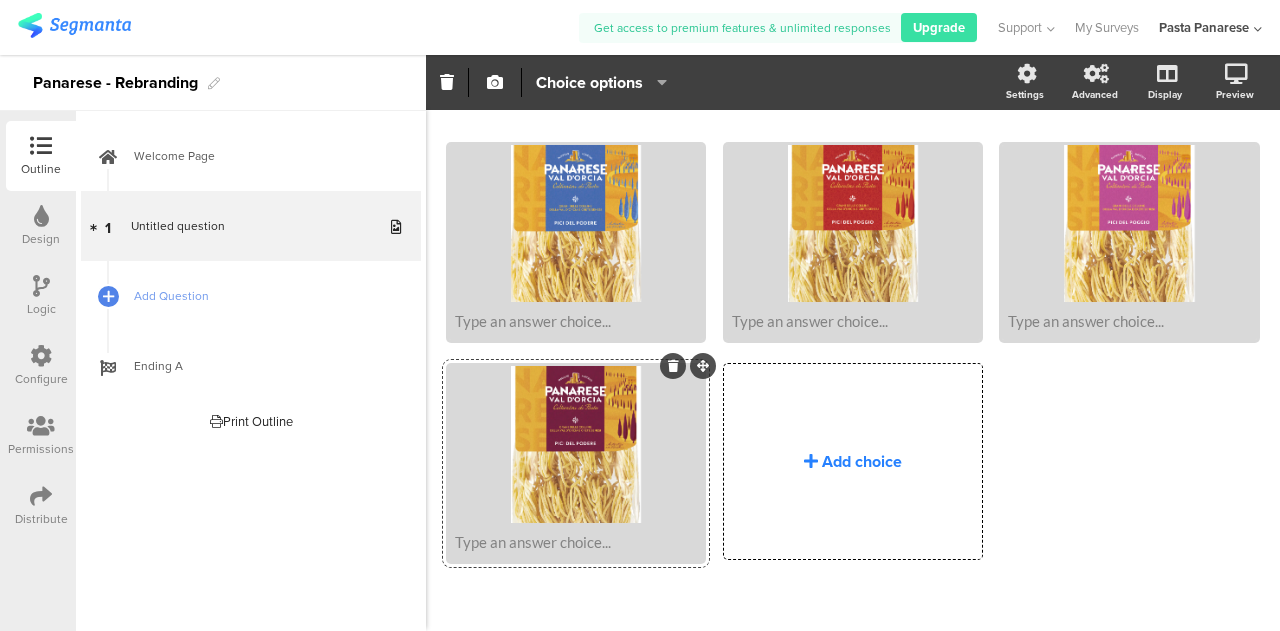 click on "Add choice" at bounding box center [862, 461] 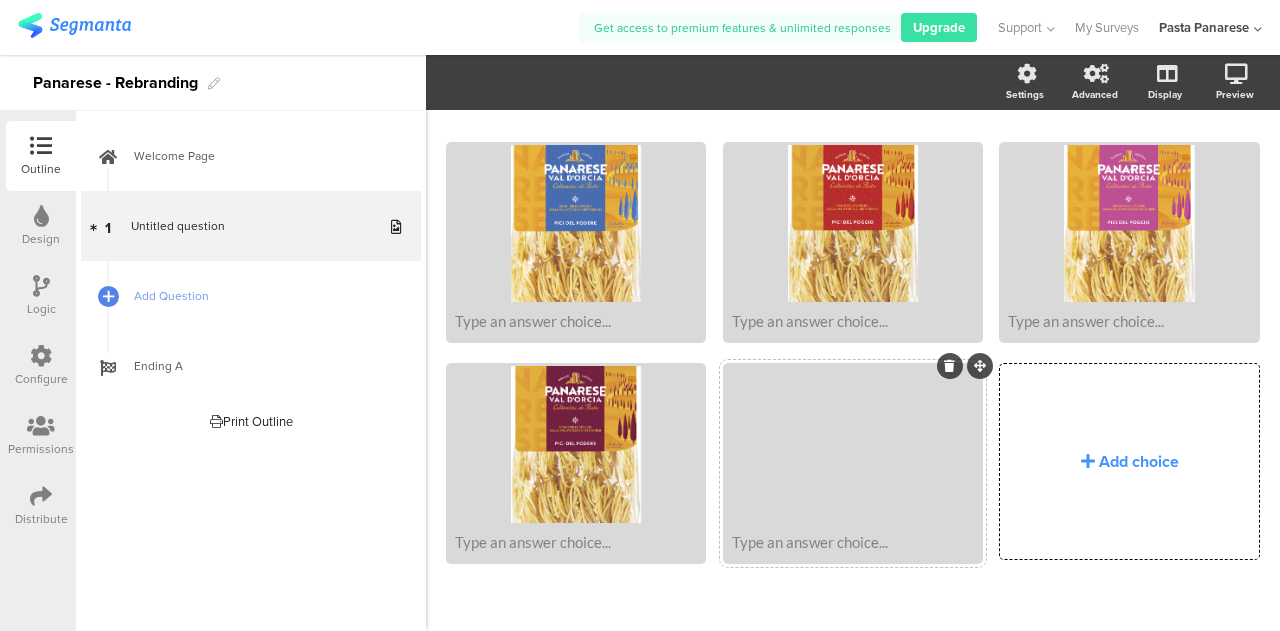 click at bounding box center (853, 444) 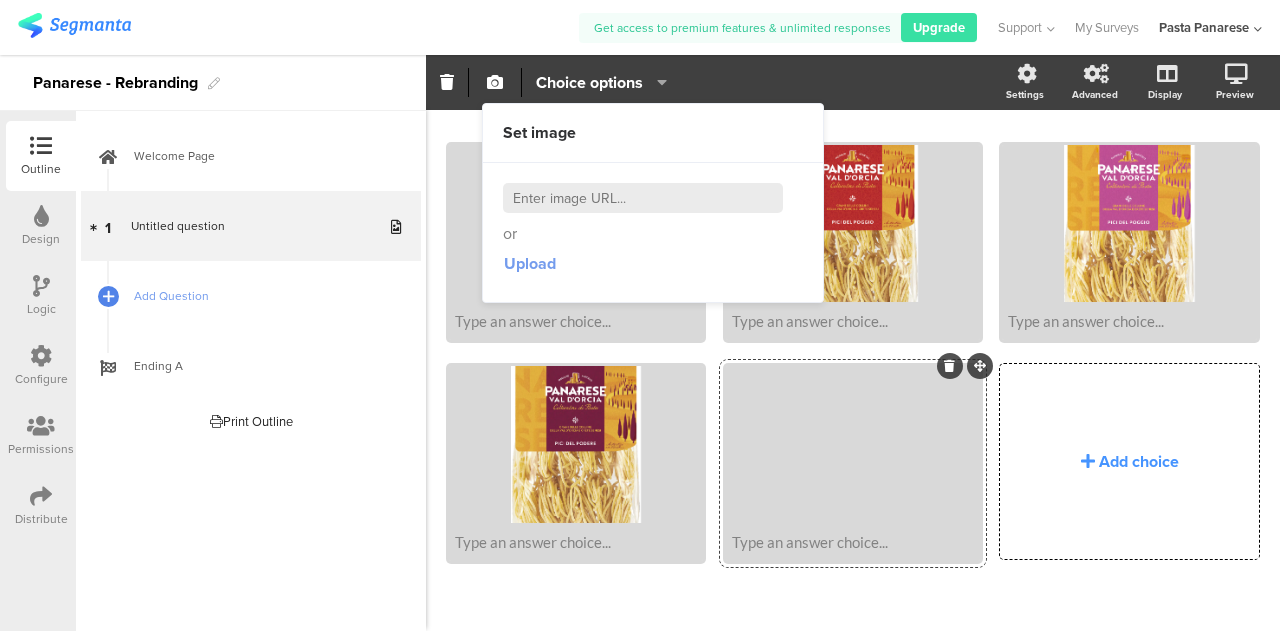 click on "Upload" at bounding box center [530, 263] 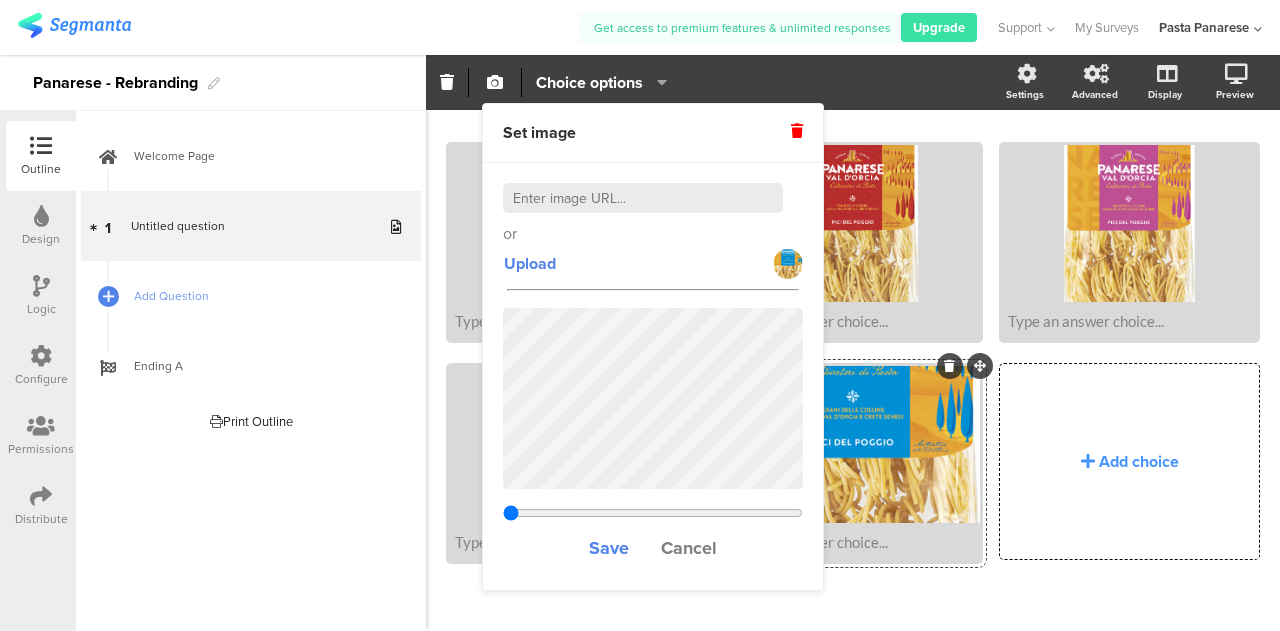 drag, startPoint x: 602, startPoint y: 513, endPoint x: 431, endPoint y: 509, distance: 171.04678 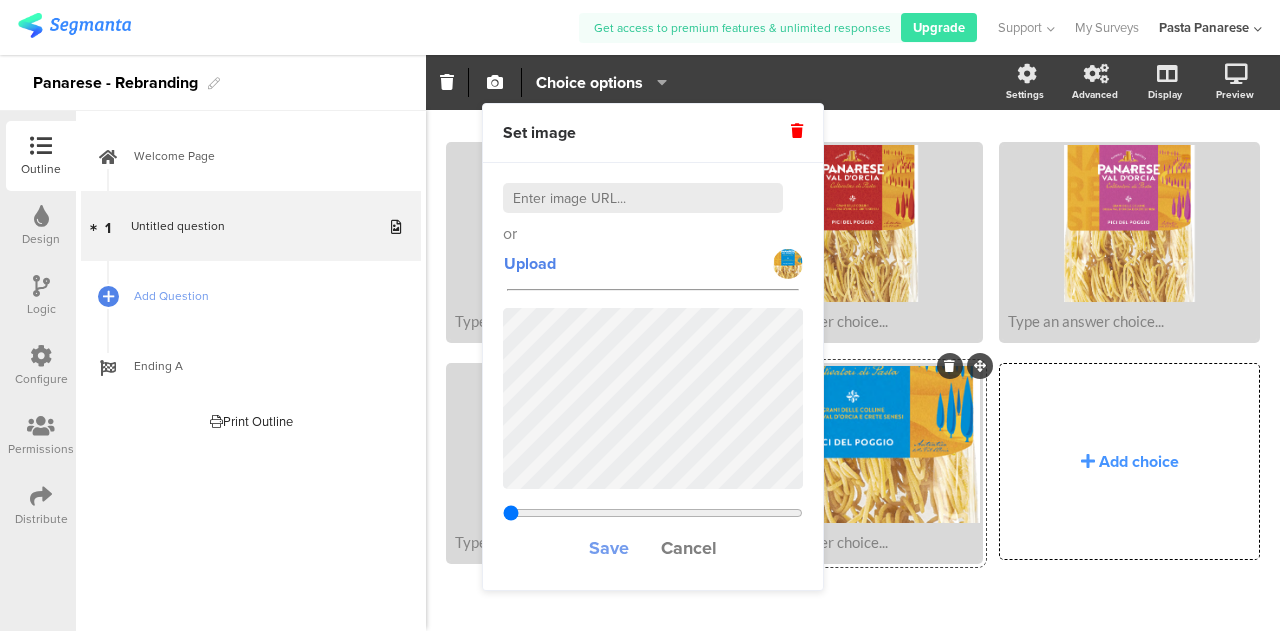 click on "Save" at bounding box center [609, 548] 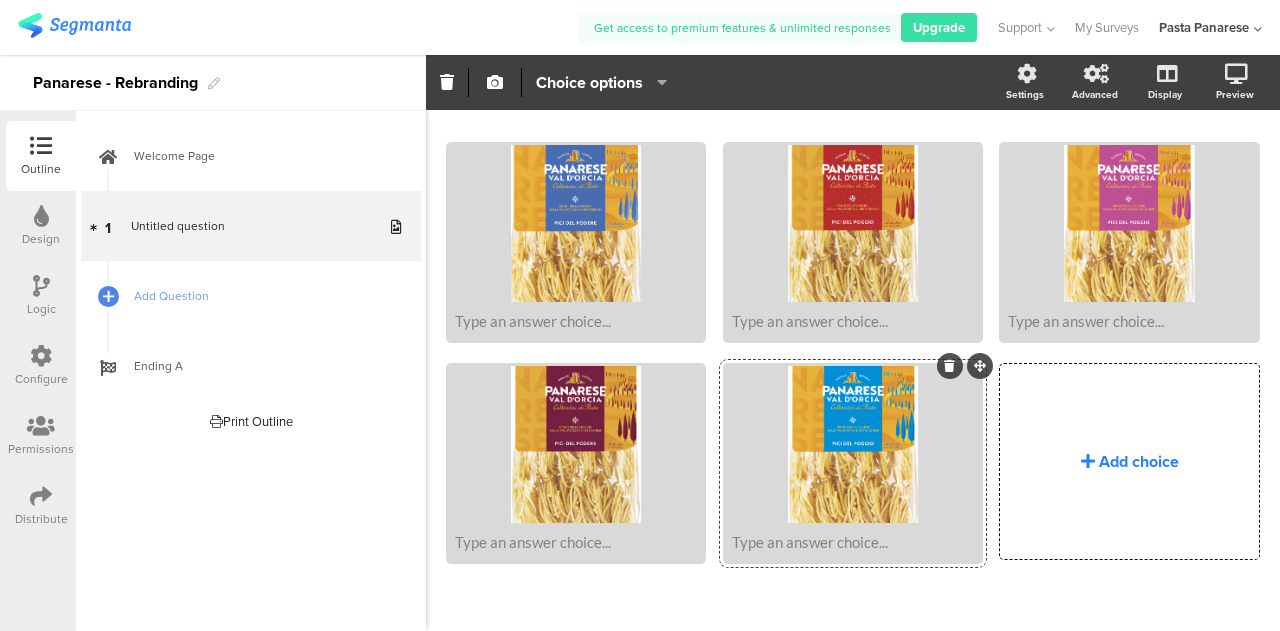 click on "Add choice" at bounding box center [1139, 461] 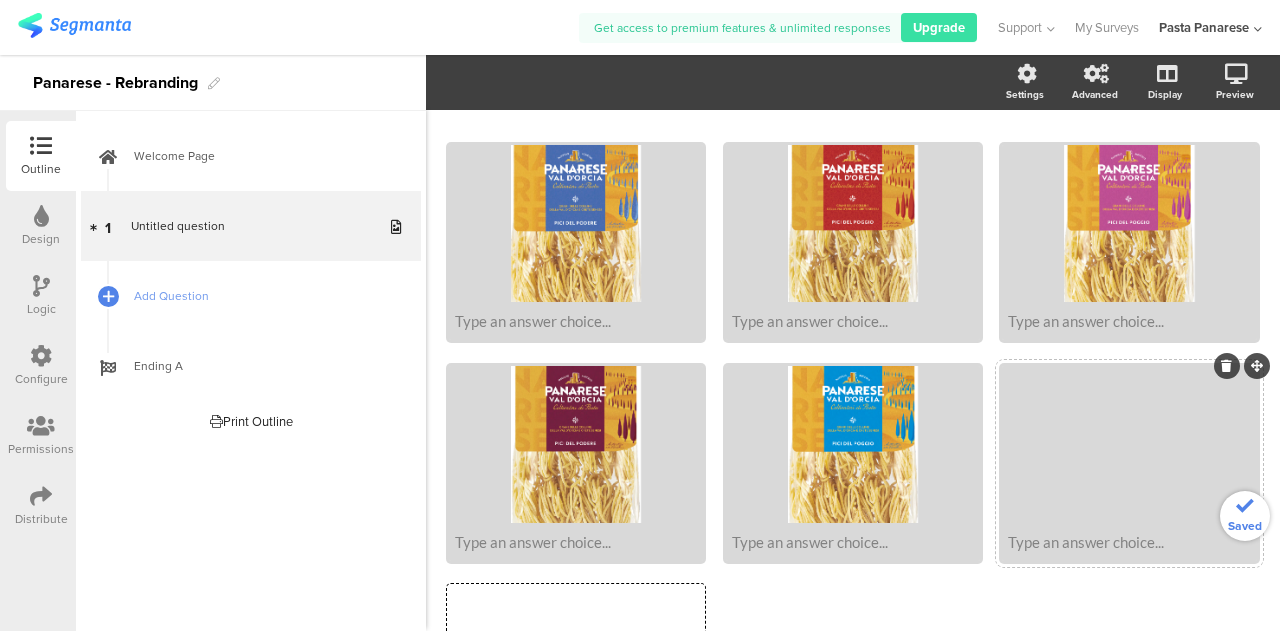 click at bounding box center (1129, 444) 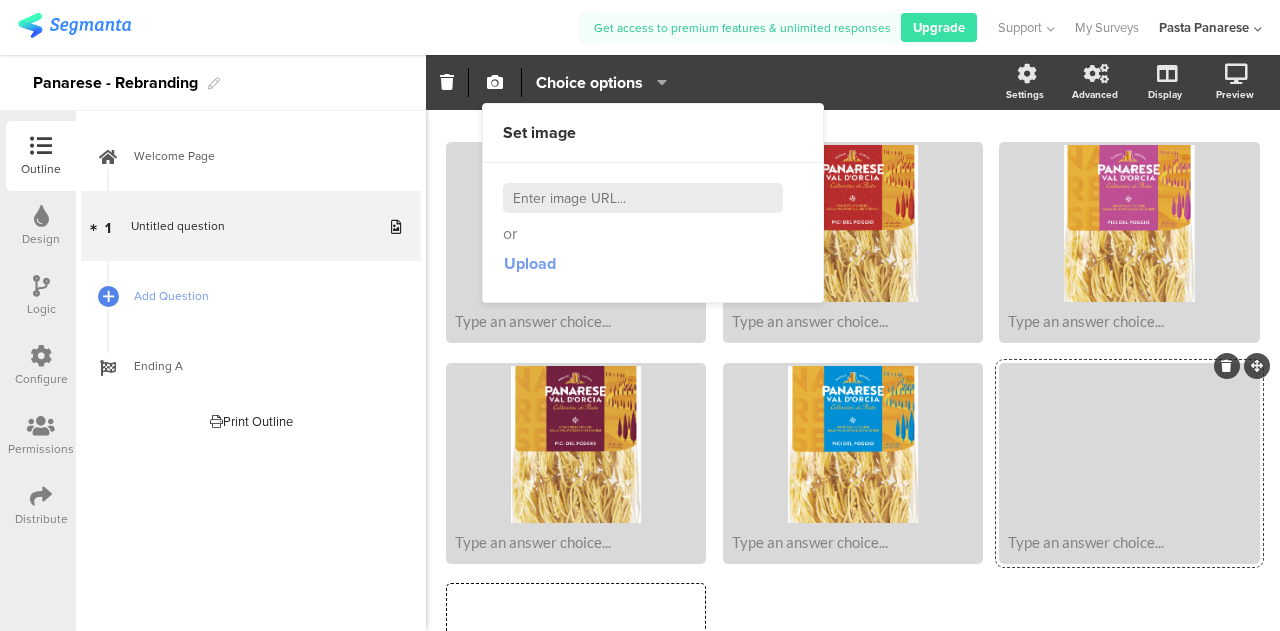 click on "Upload" at bounding box center (530, 263) 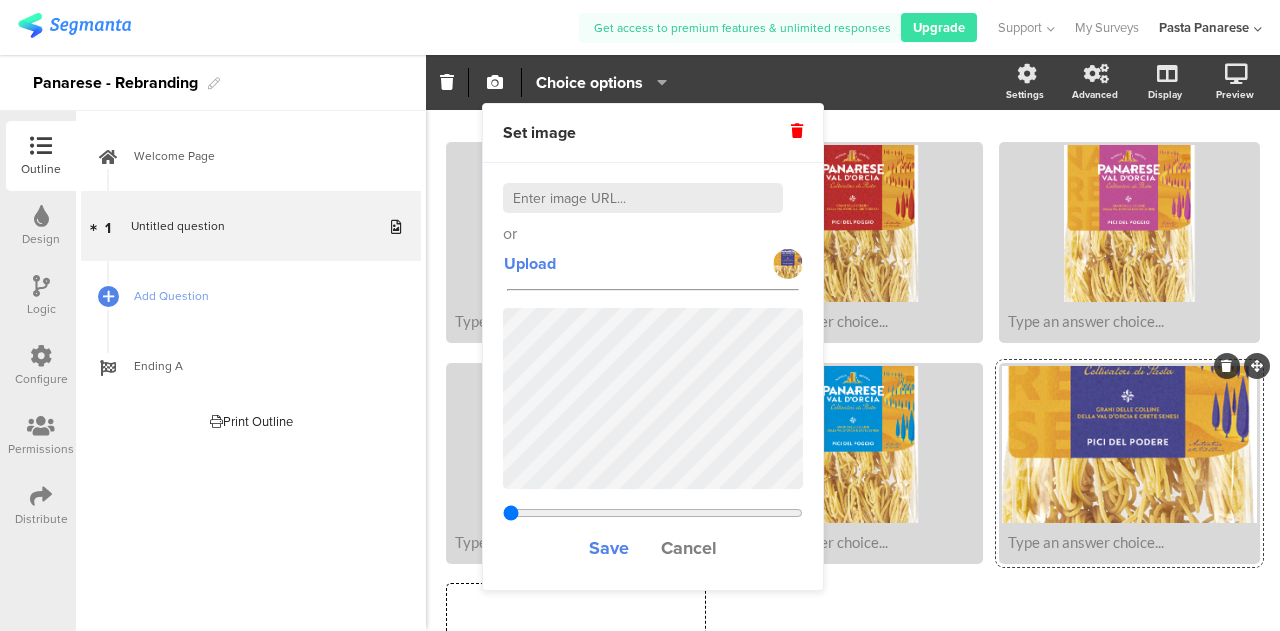 drag, startPoint x: 603, startPoint y: 513, endPoint x: 471, endPoint y: 525, distance: 132.54433 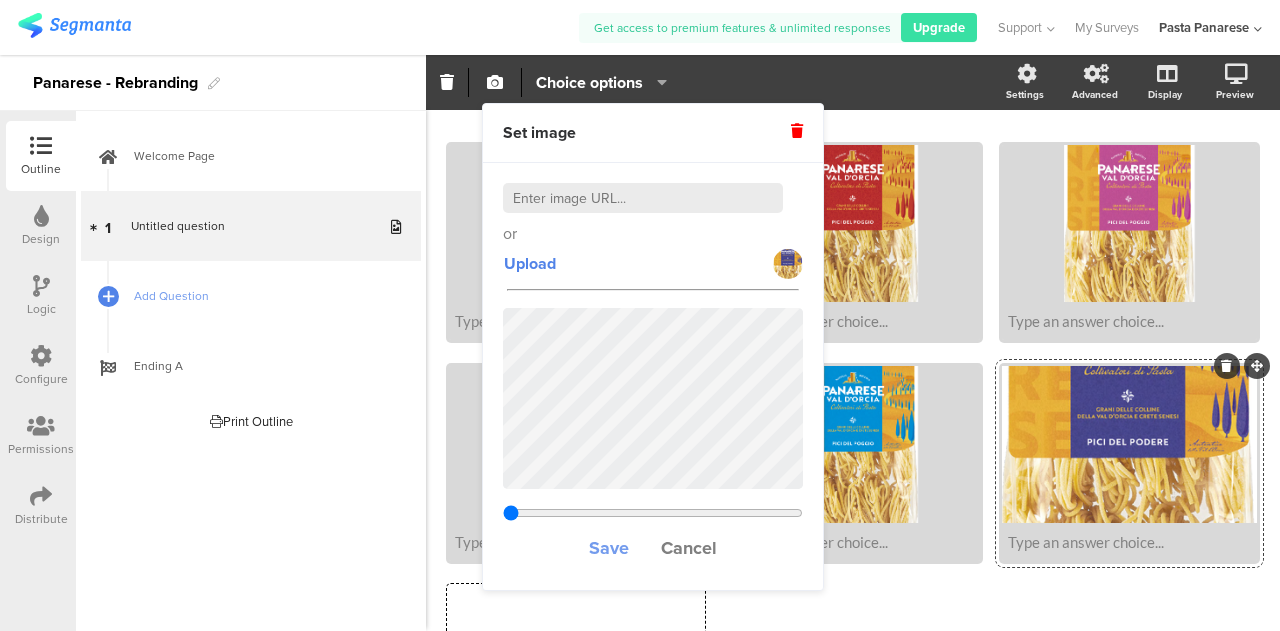 click on "Save" at bounding box center (609, 548) 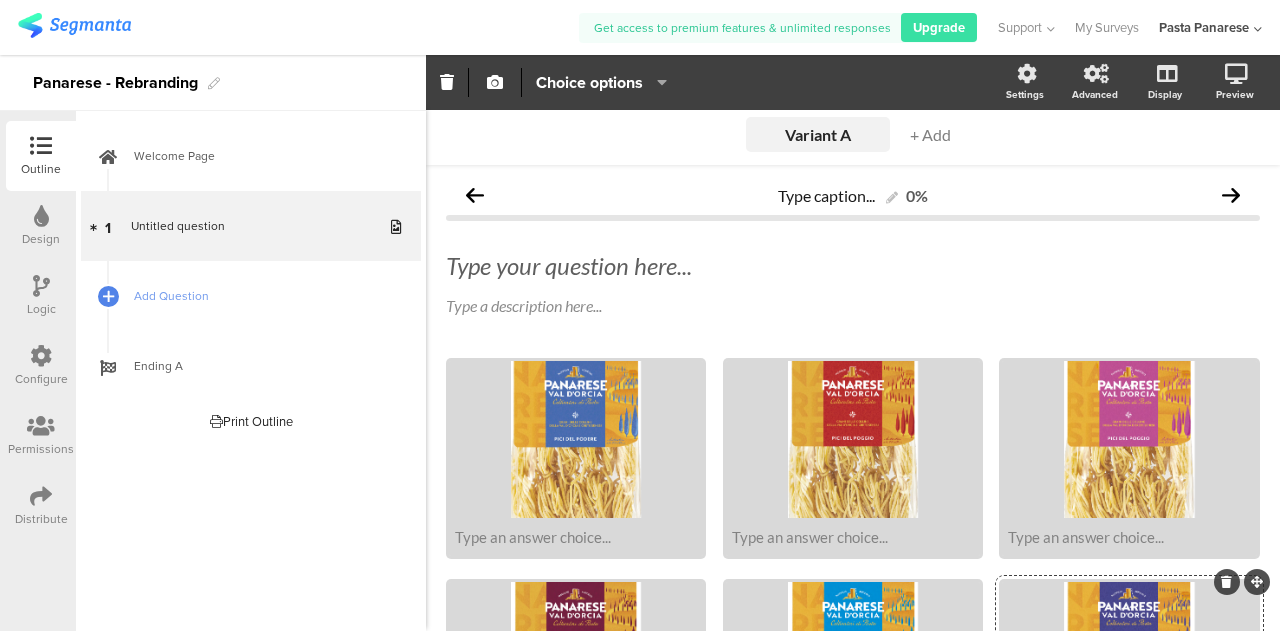 scroll, scrollTop: 0, scrollLeft: 0, axis: both 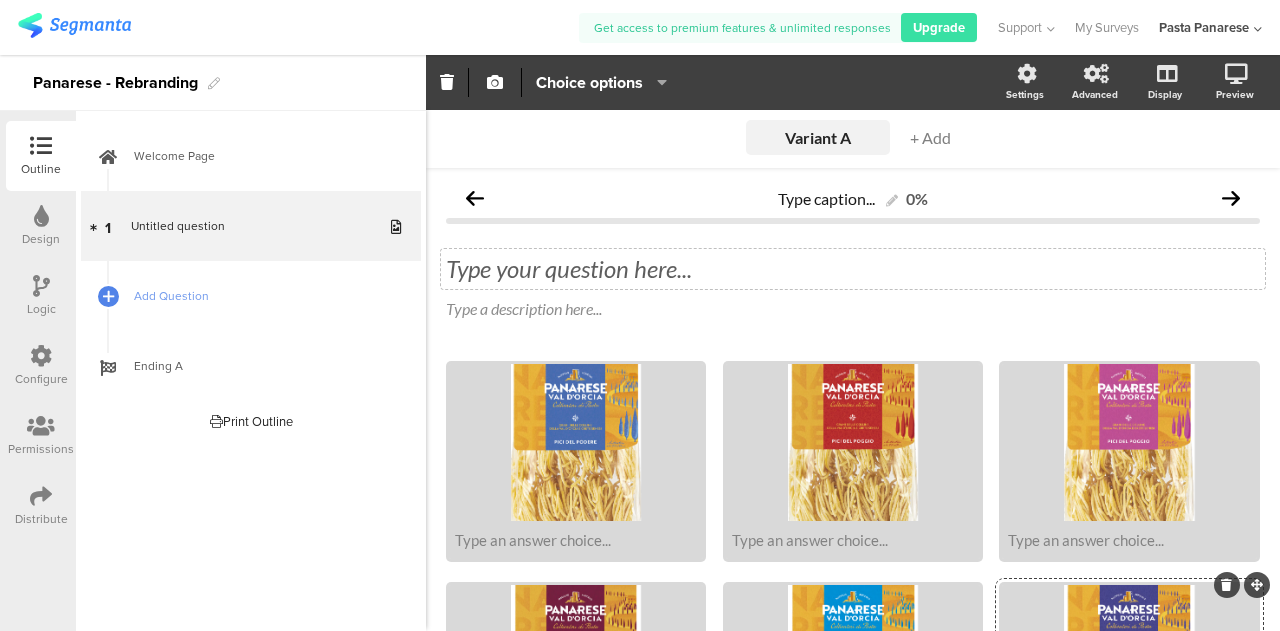 click on "Type your question here..." at bounding box center (853, 269) 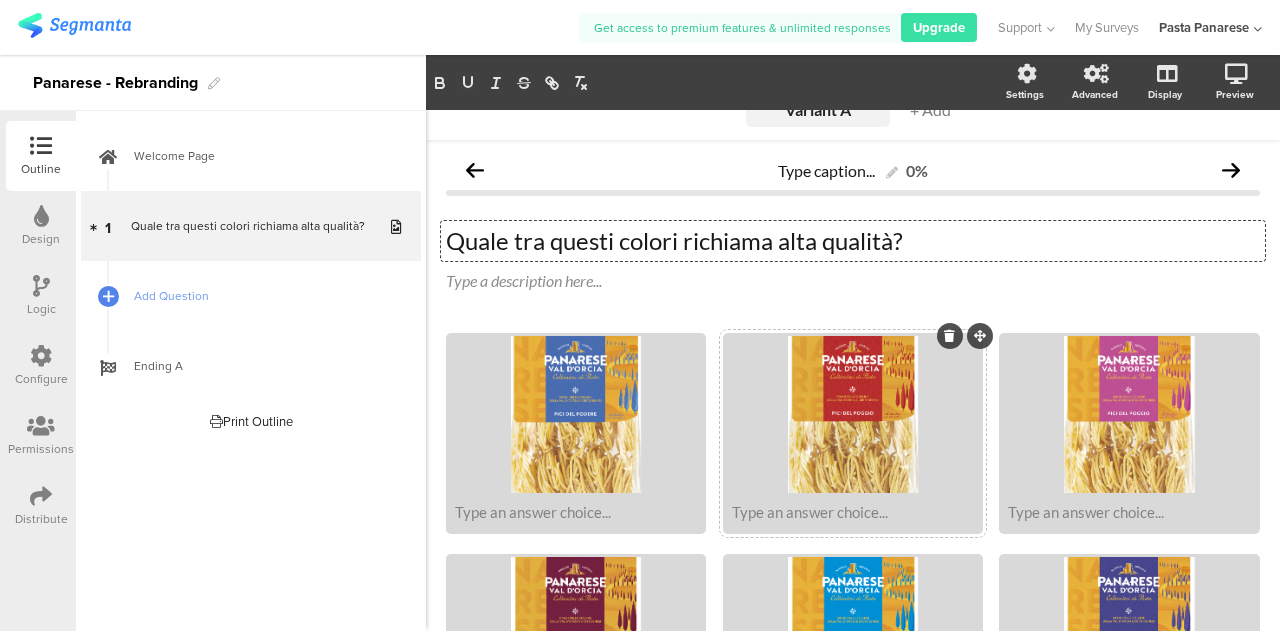 scroll, scrollTop: 29, scrollLeft: 0, axis: vertical 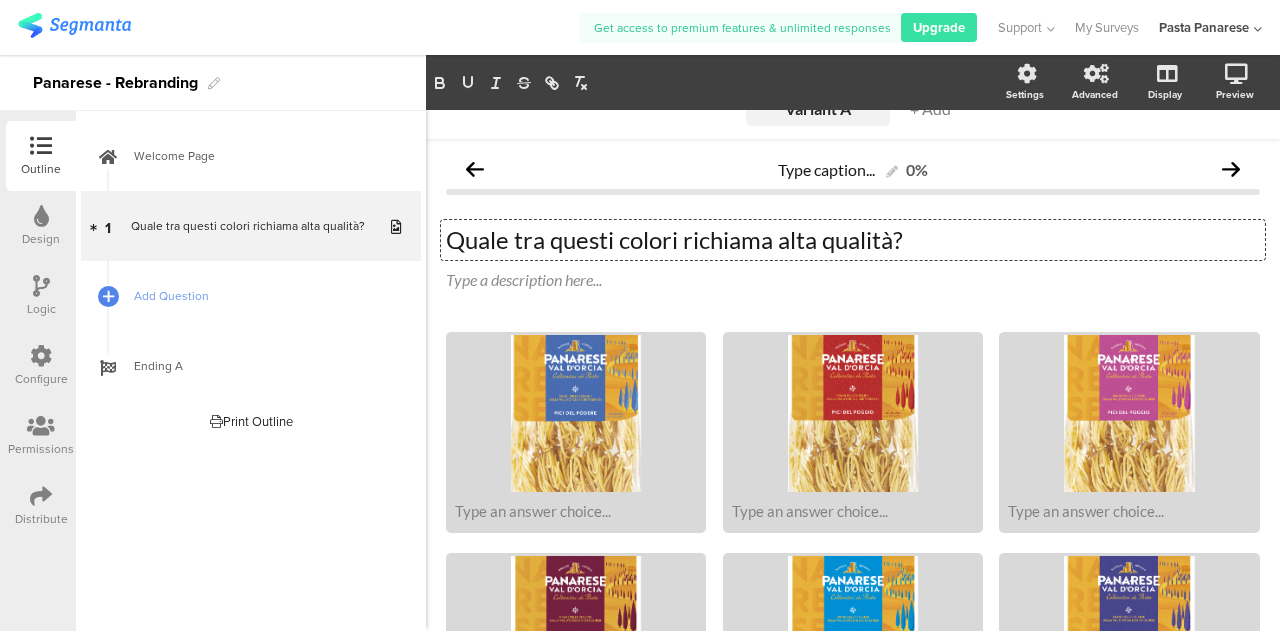 click on "Quale tra questi colori richiama alta qualità?" at bounding box center (853, 240) 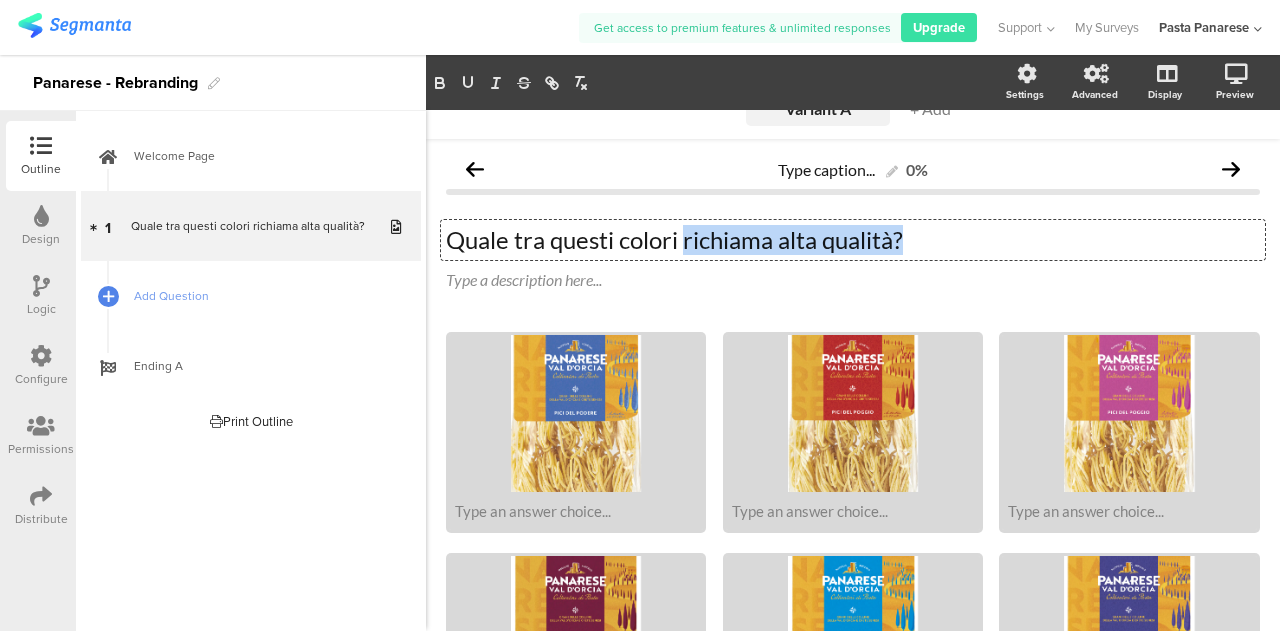 drag, startPoint x: 717, startPoint y: 248, endPoint x: 1020, endPoint y: 233, distance: 303.37106 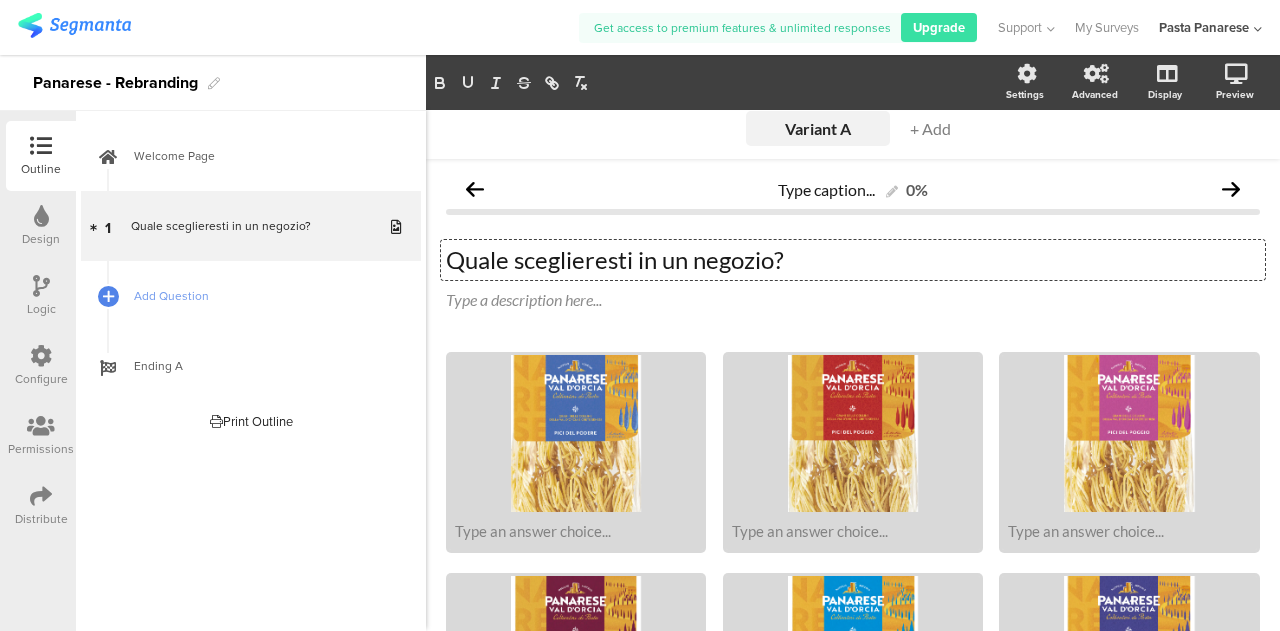 scroll, scrollTop: 0, scrollLeft: 0, axis: both 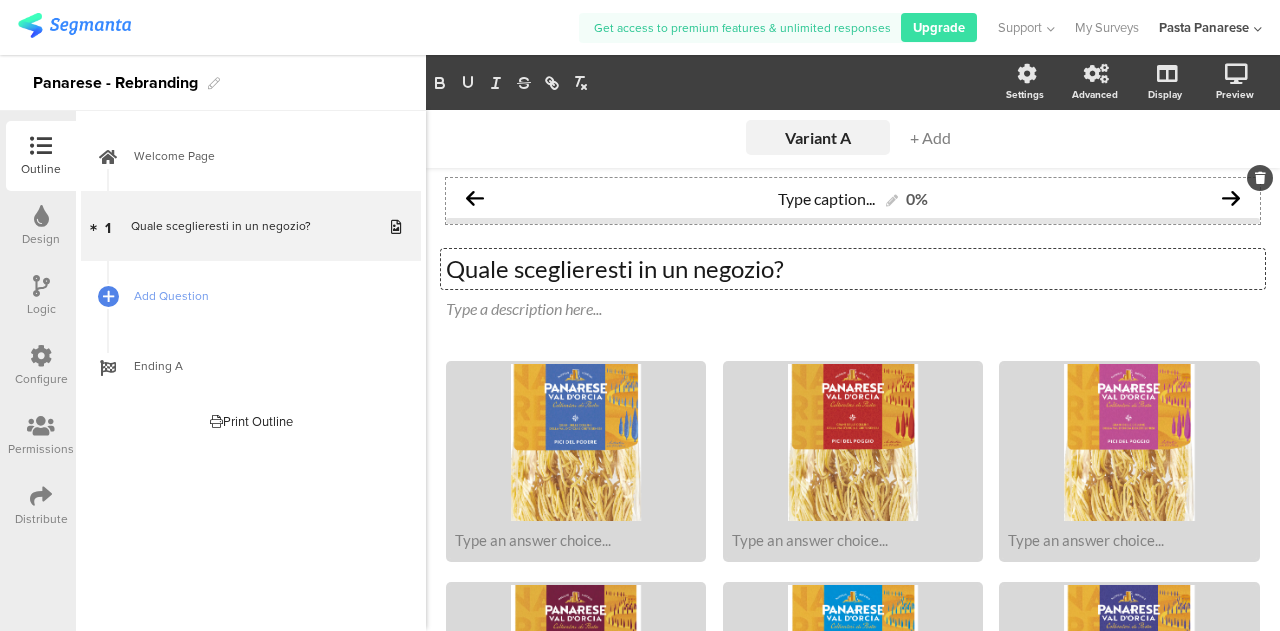 click at bounding box center (1231, 198) 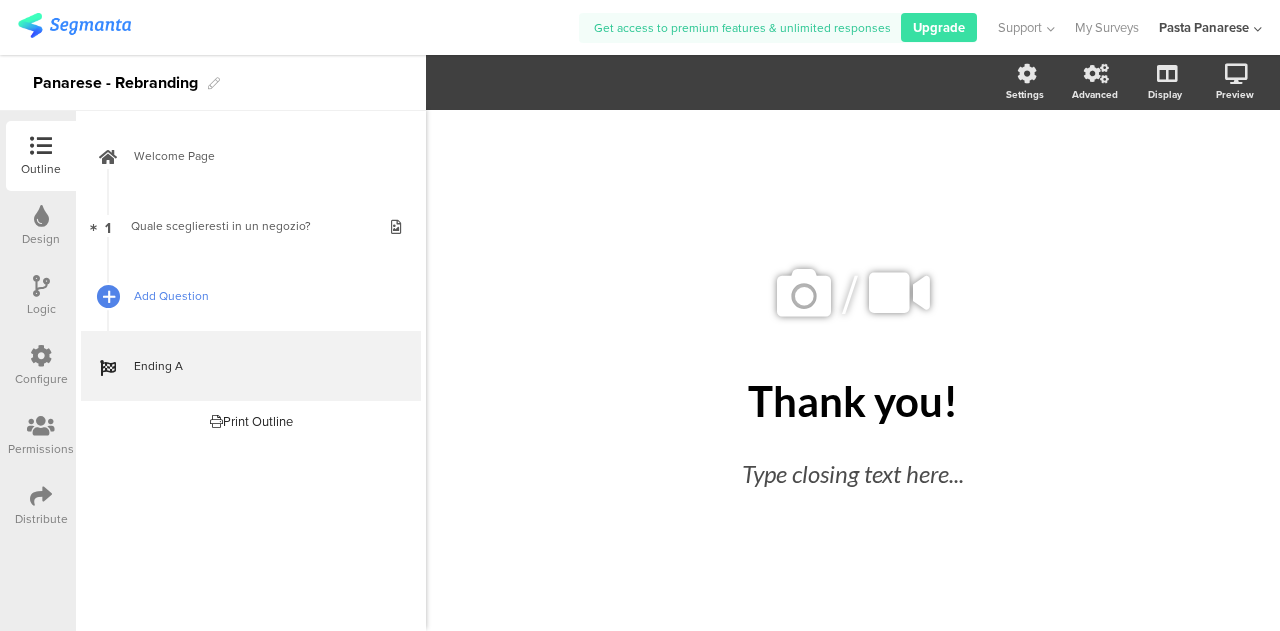 click at bounding box center (109, 296) 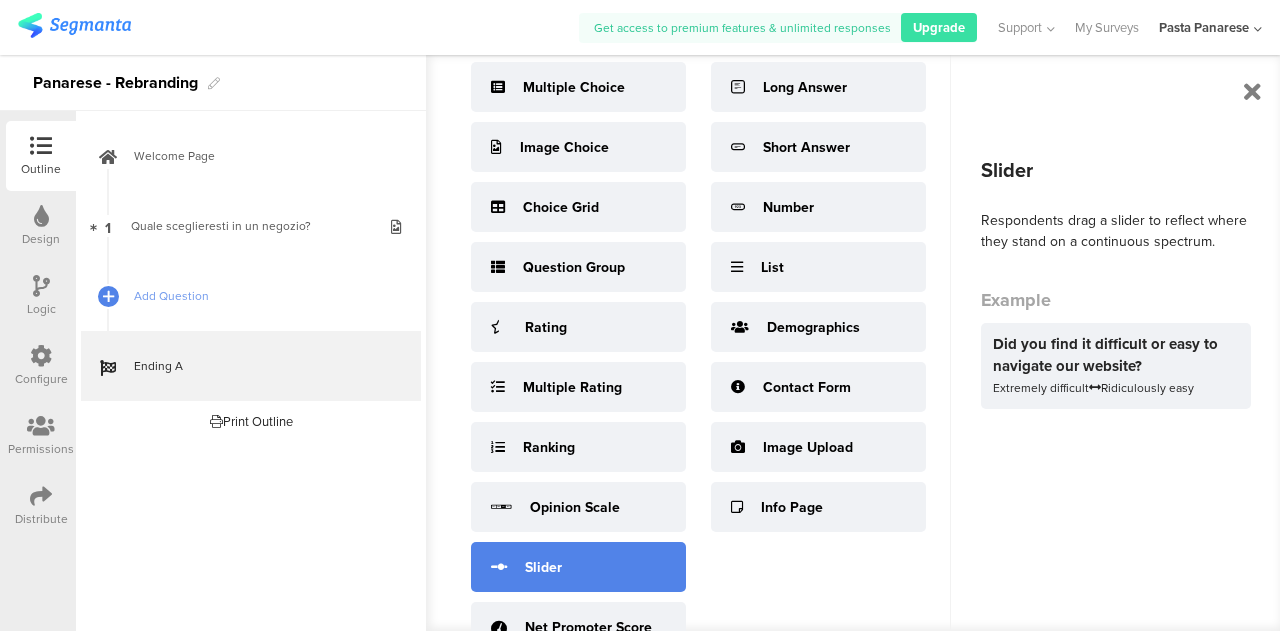 scroll, scrollTop: 155, scrollLeft: 0, axis: vertical 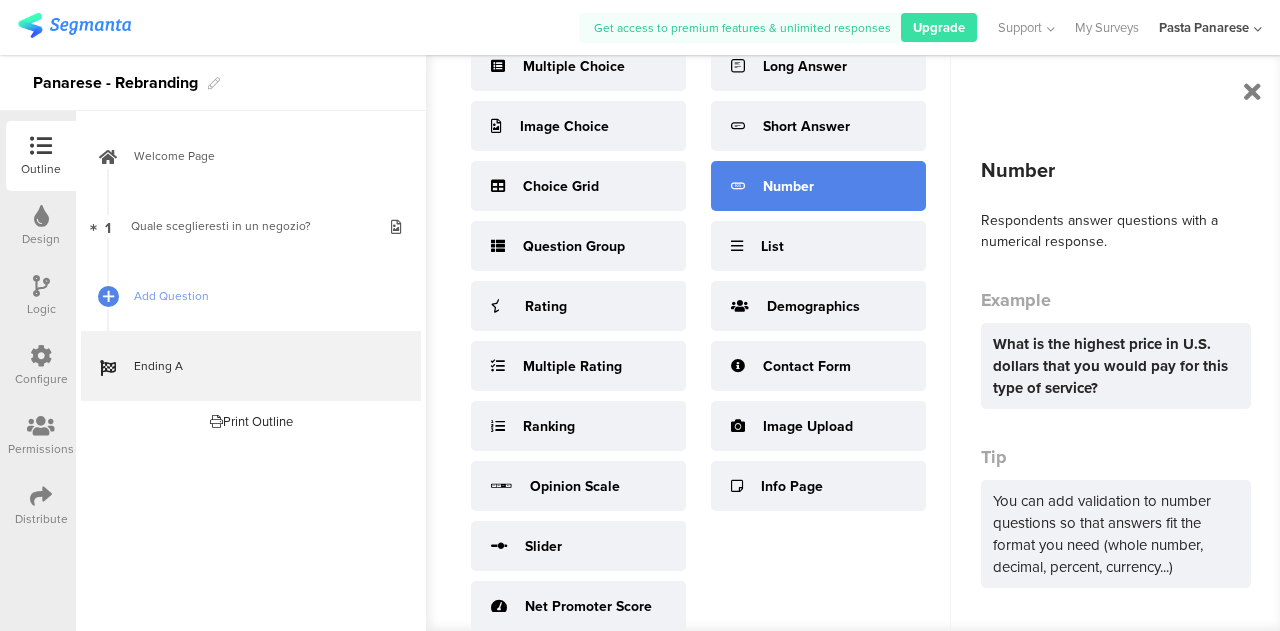 click on "Number" at bounding box center [818, 186] 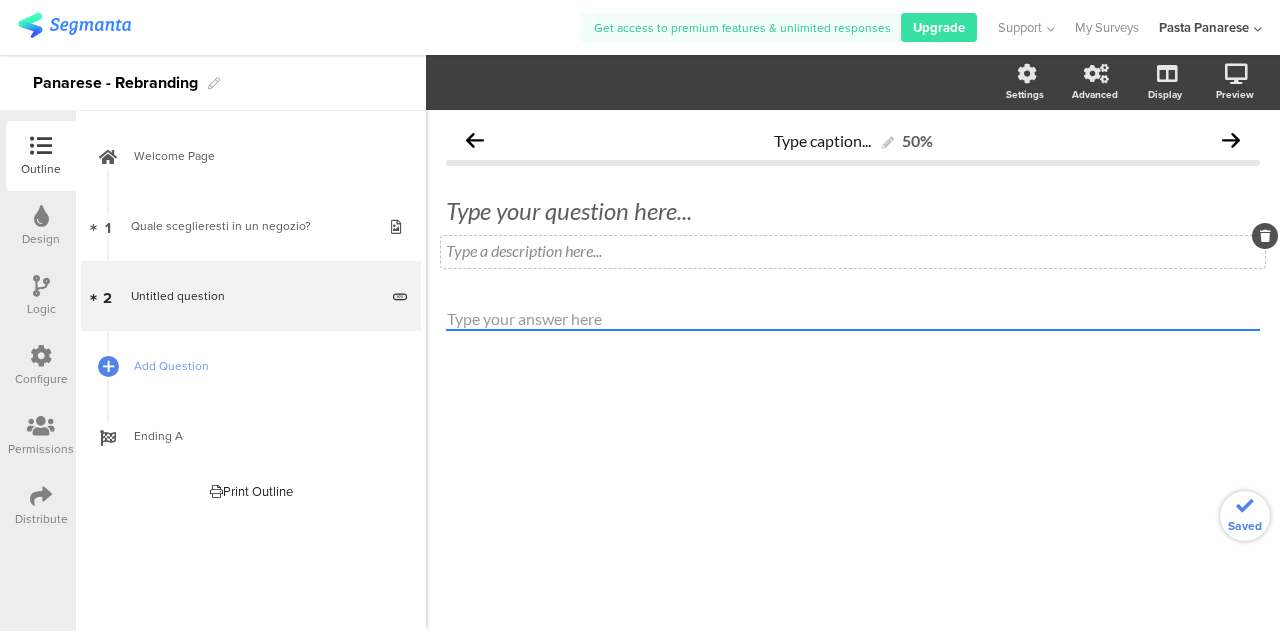 click on "Type a description here..." at bounding box center [853, 252] 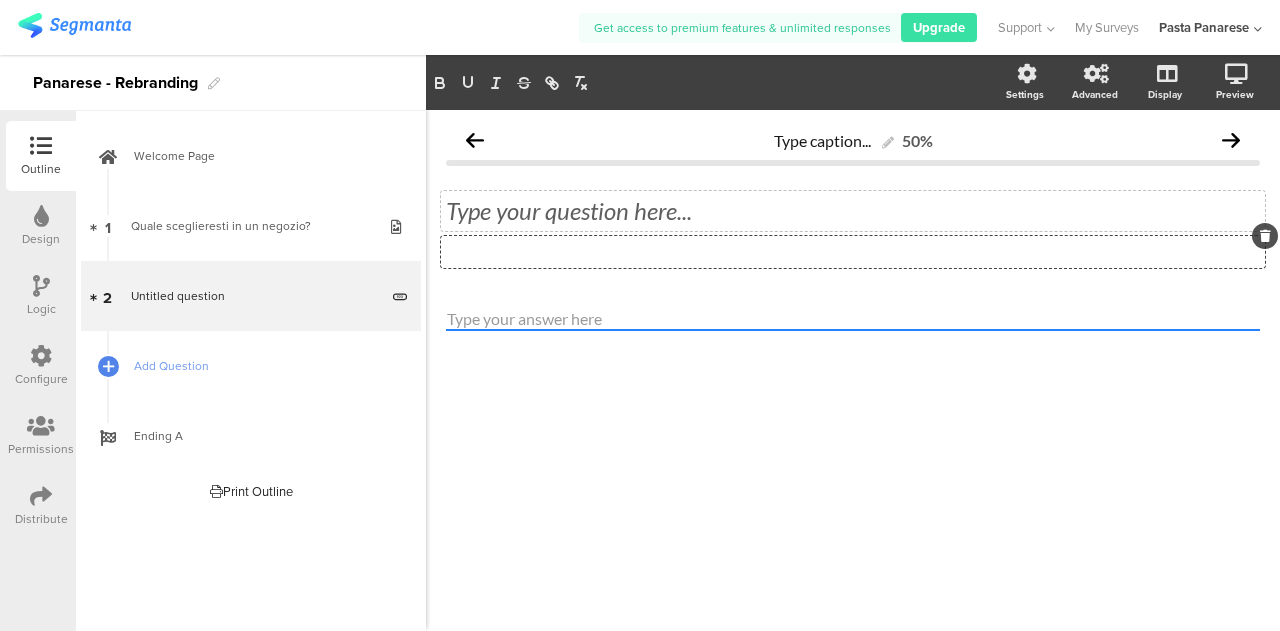 click on "Type your question here..." at bounding box center (853, 211) 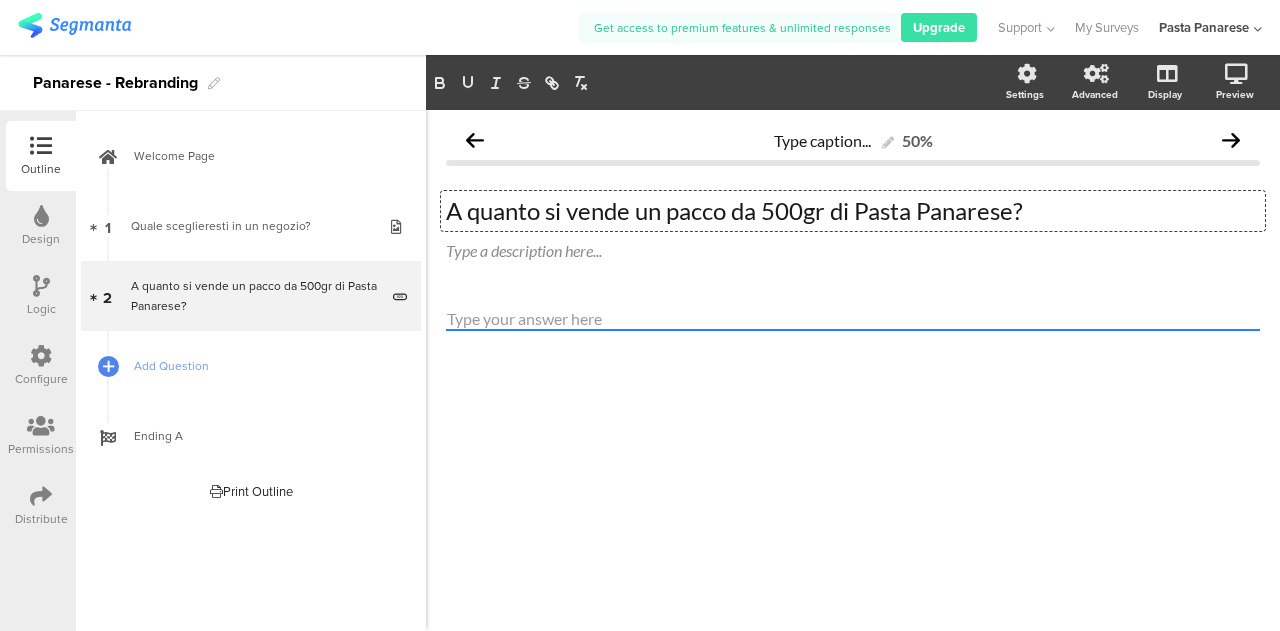 click on "A quanto si vende un pacco da 500gr di Pasta Panarese?" at bounding box center (853, 211) 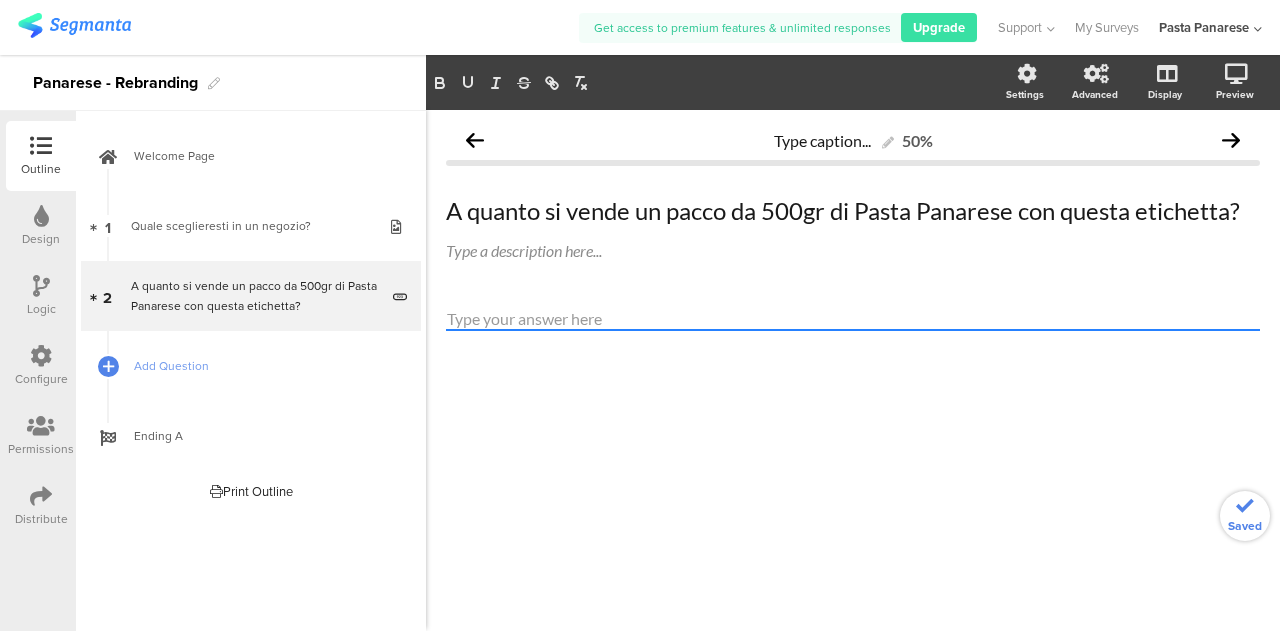 click on "Type caption...
50%
A quanto si vende un pacco da 500gr di Pasta Panarese con questa etichetta?
A quanto si vende un pacco da 500gr di Pasta Panarese con questa etichetta?
Type a description here..." at bounding box center [853, 370] 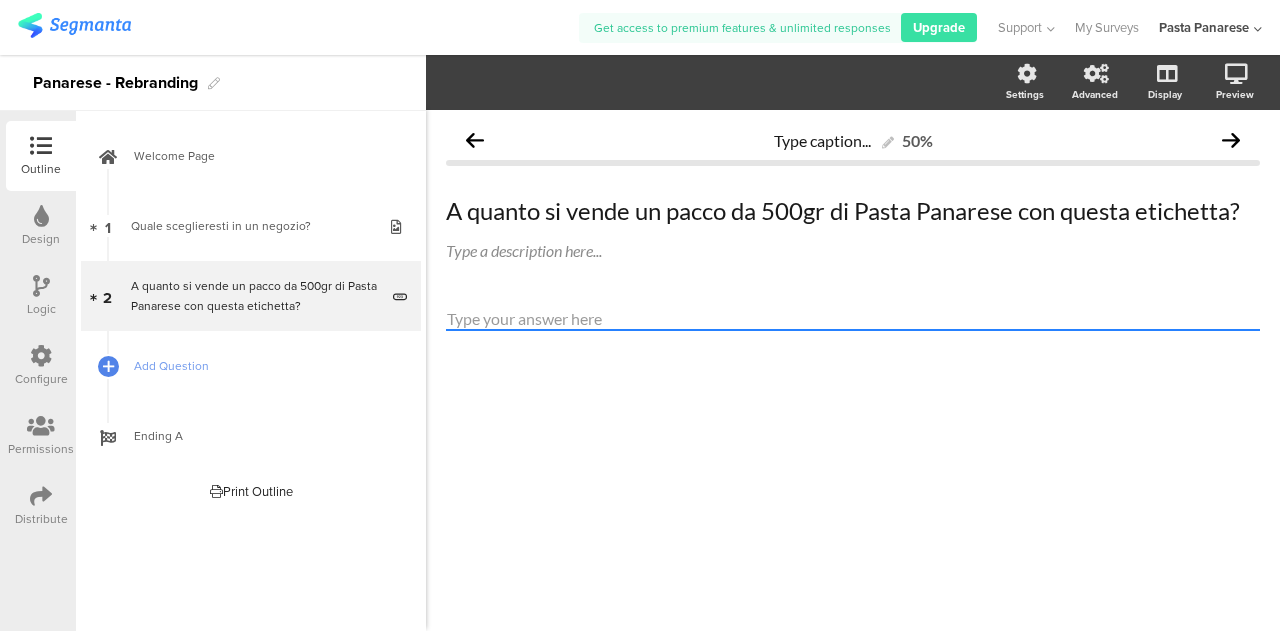 click on "Logic" at bounding box center (41, 296) 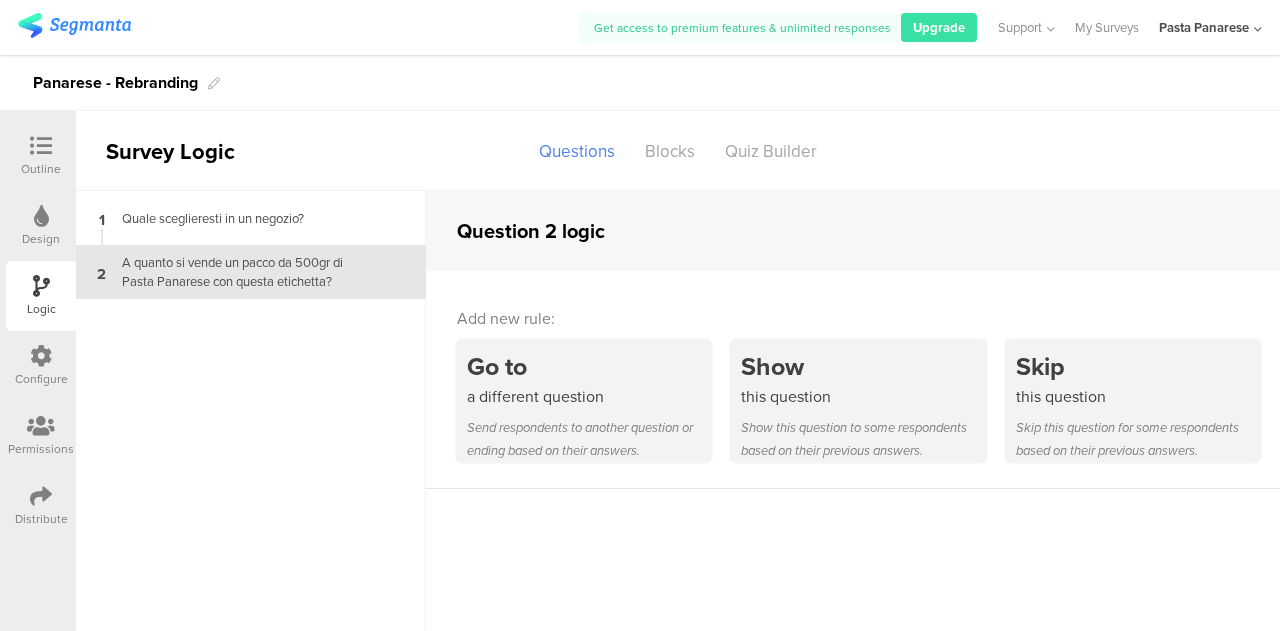 click at bounding box center (41, 216) 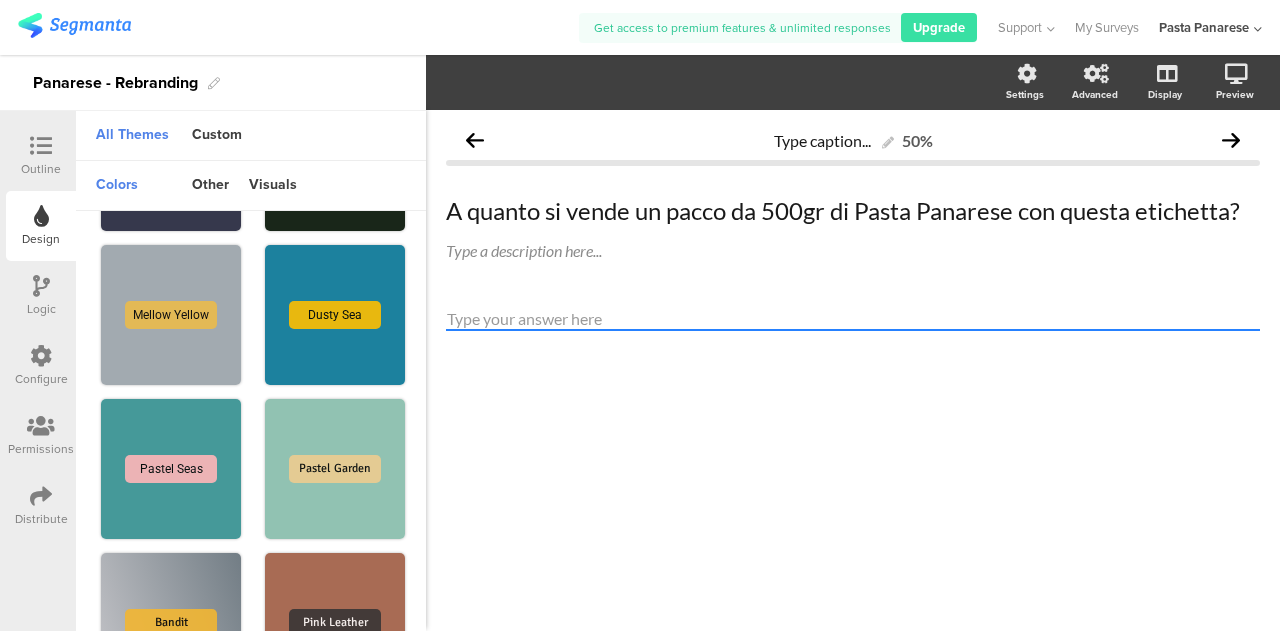scroll, scrollTop: 0, scrollLeft: 0, axis: both 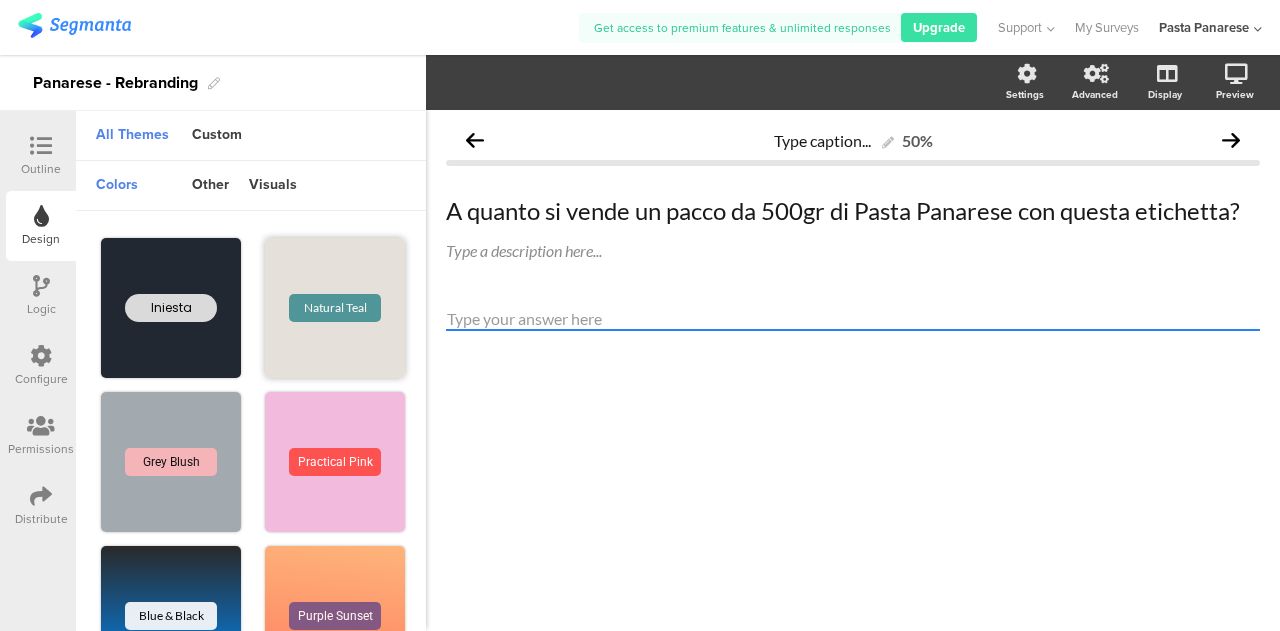 click on "Natural Teal" at bounding box center (171, 308) 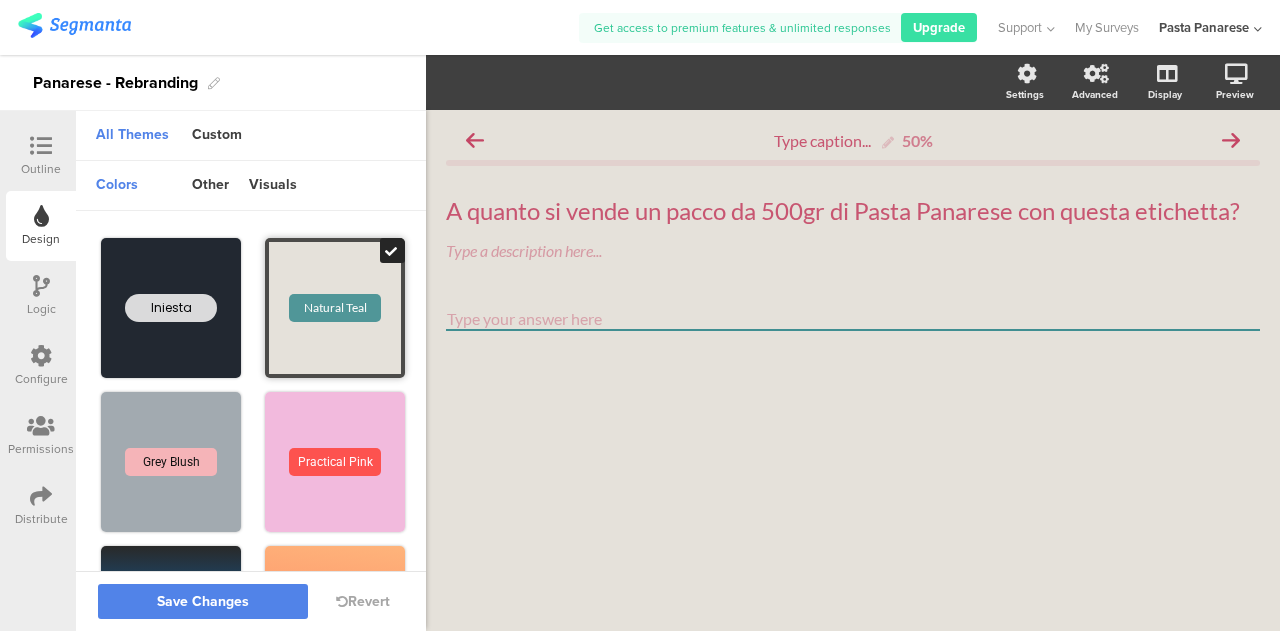 click on "Natural Teal" at bounding box center [171, 308] 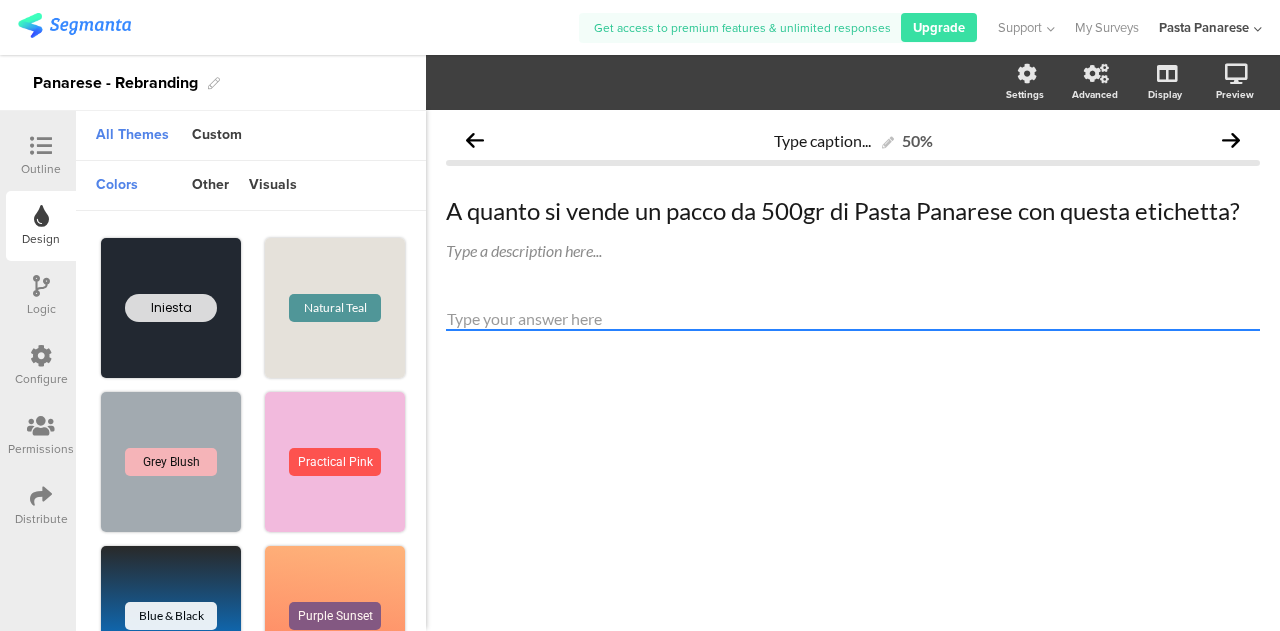 click on "Logic" at bounding box center [41, 296] 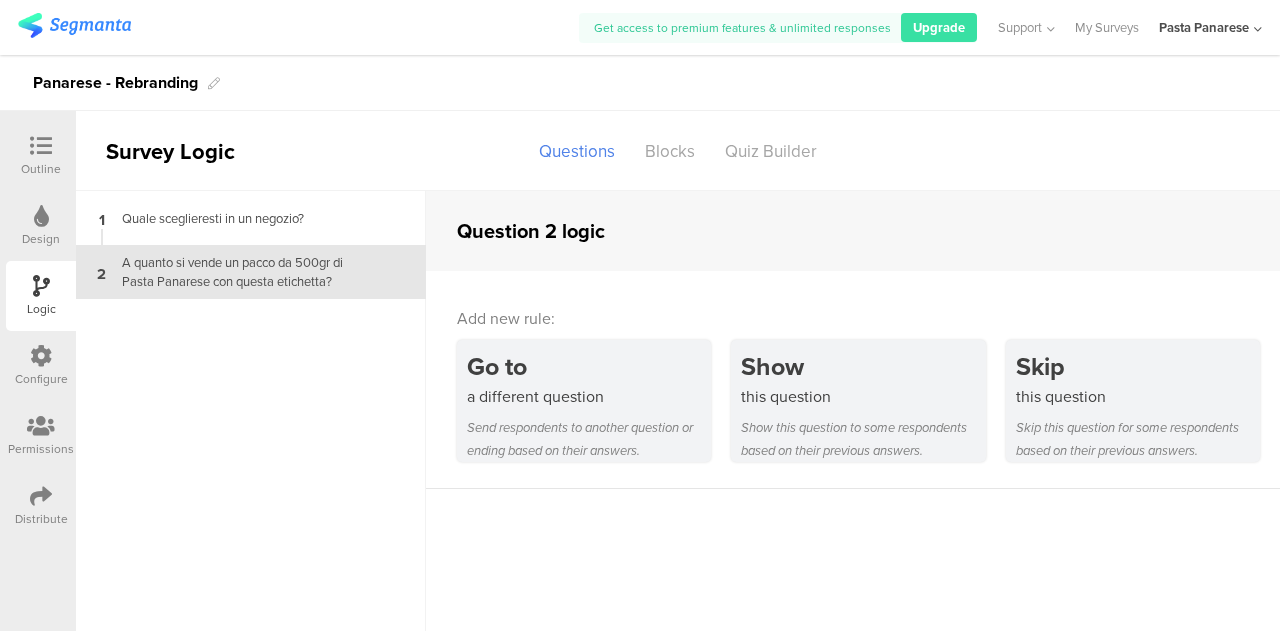 click on "1
Quale sceglieresti in un negozio?
2
A quanto si vende un pacco da 500gr di Pasta Panarese con questa etichetta?" at bounding box center [251, 411] 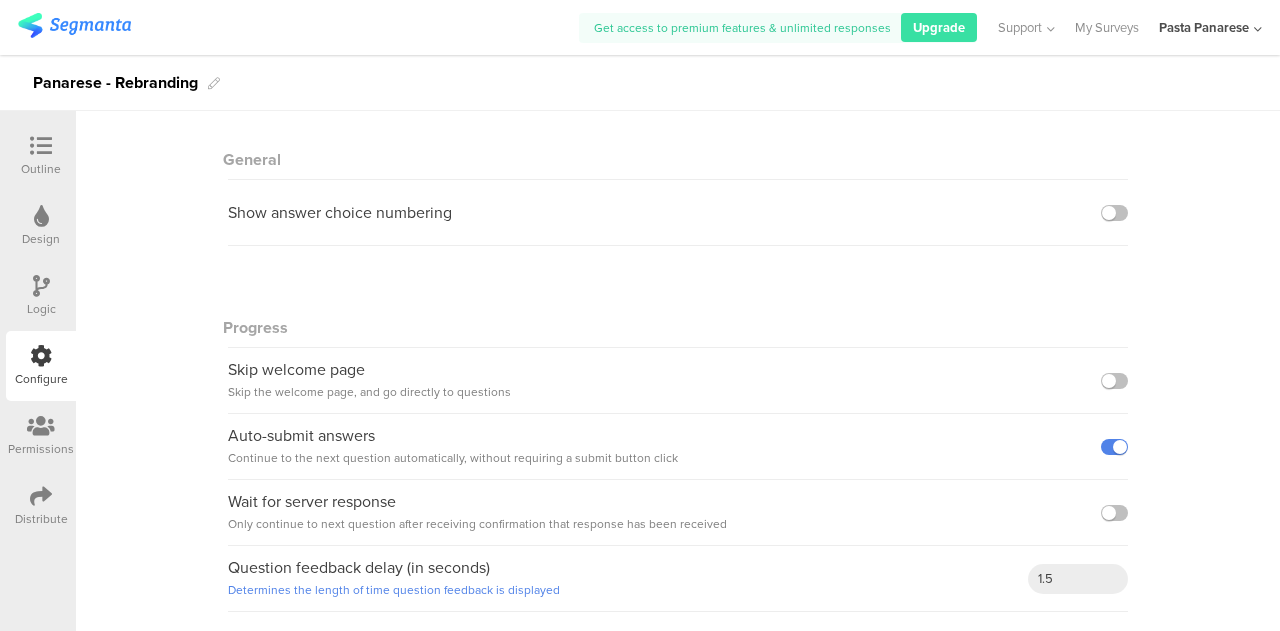 scroll, scrollTop: 83, scrollLeft: 0, axis: vertical 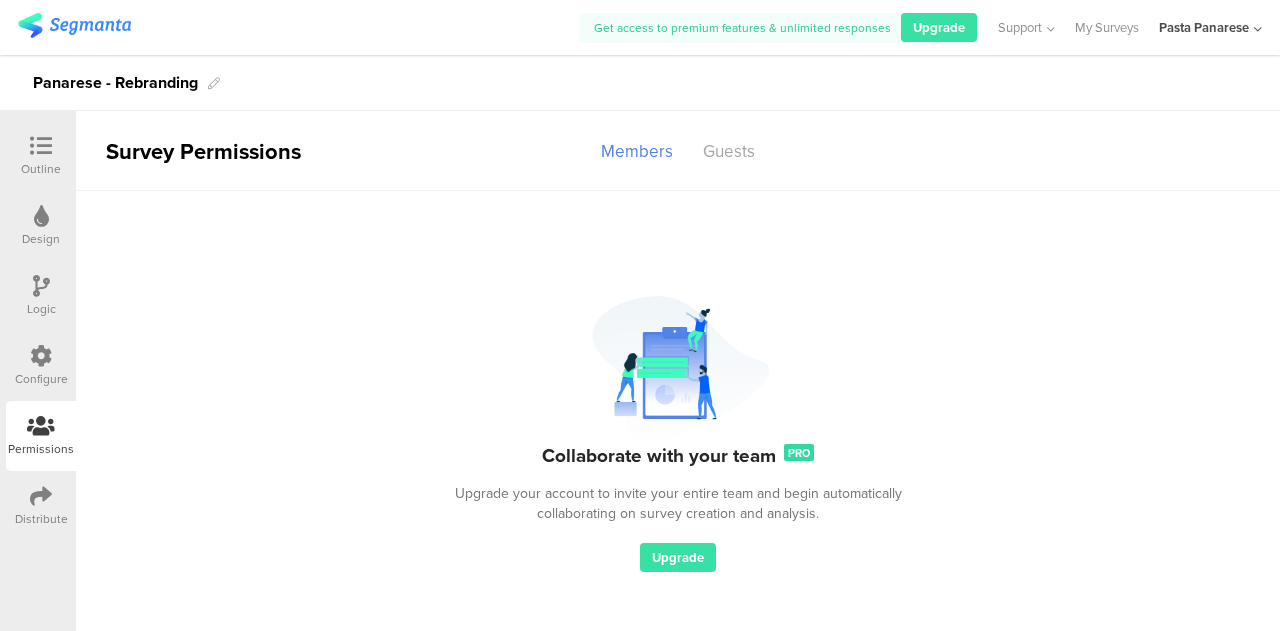 click on "Outline" at bounding box center [41, 169] 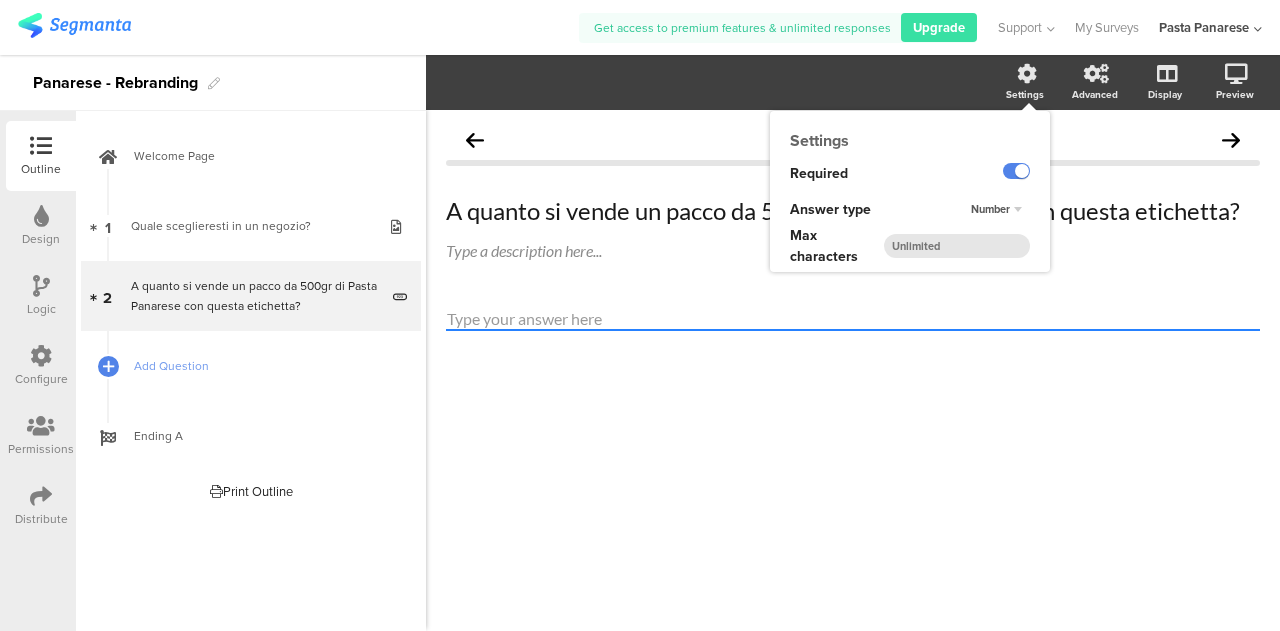 click on "Settings" at bounding box center [1035, 83] 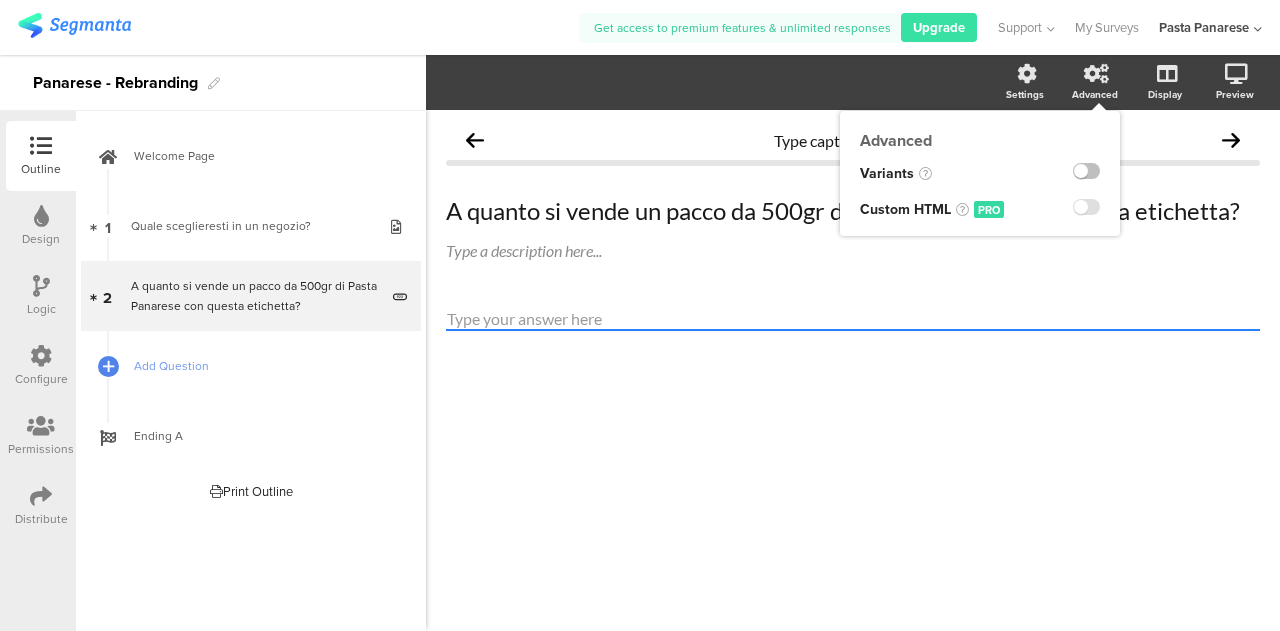 click at bounding box center (1096, 74) 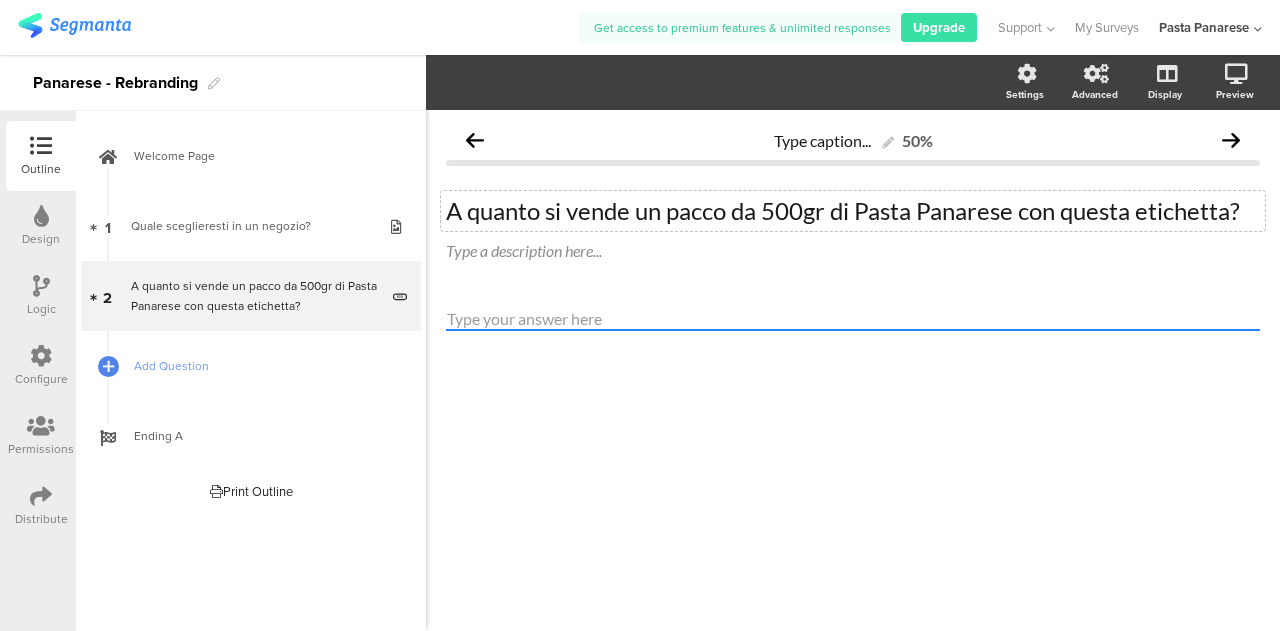 click on "A quanto si vende un pacco da 500gr di Pasta Panarese con questa etichetta?
A quanto si vende un pacco da 500gr di Pasta Panarese con questa etichetta?" at bounding box center (853, 211) 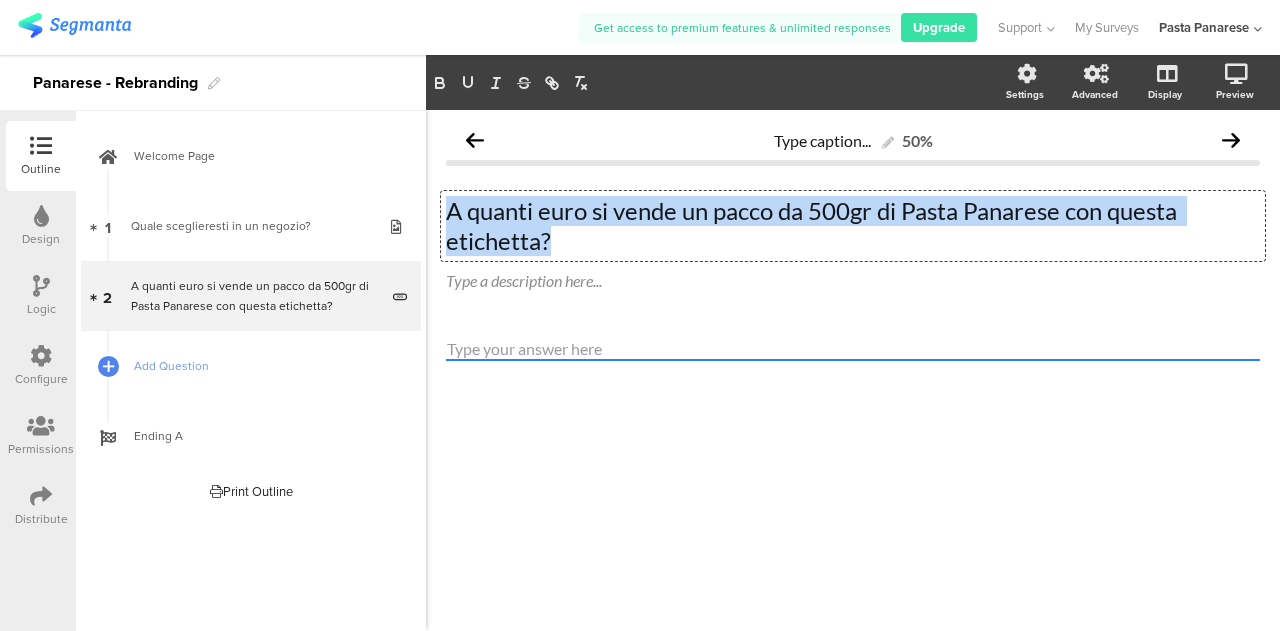 drag, startPoint x: 548, startPoint y: 239, endPoint x: 436, endPoint y: 207, distance: 116.48176 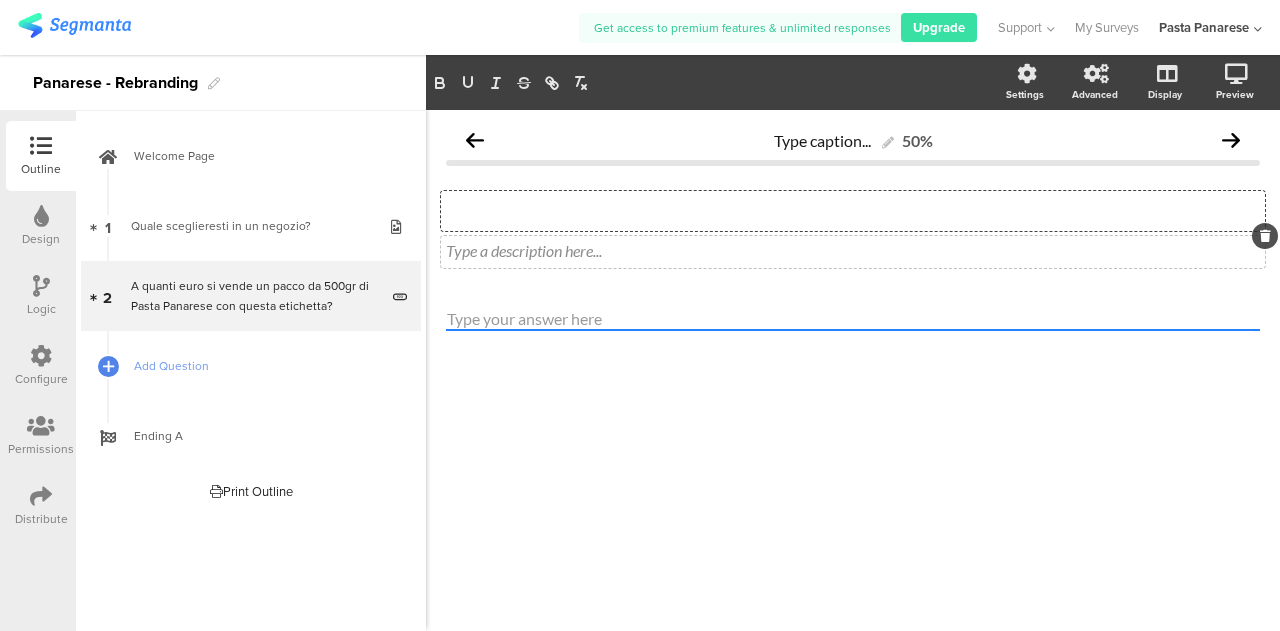 click on "Type a description here..." at bounding box center [853, 252] 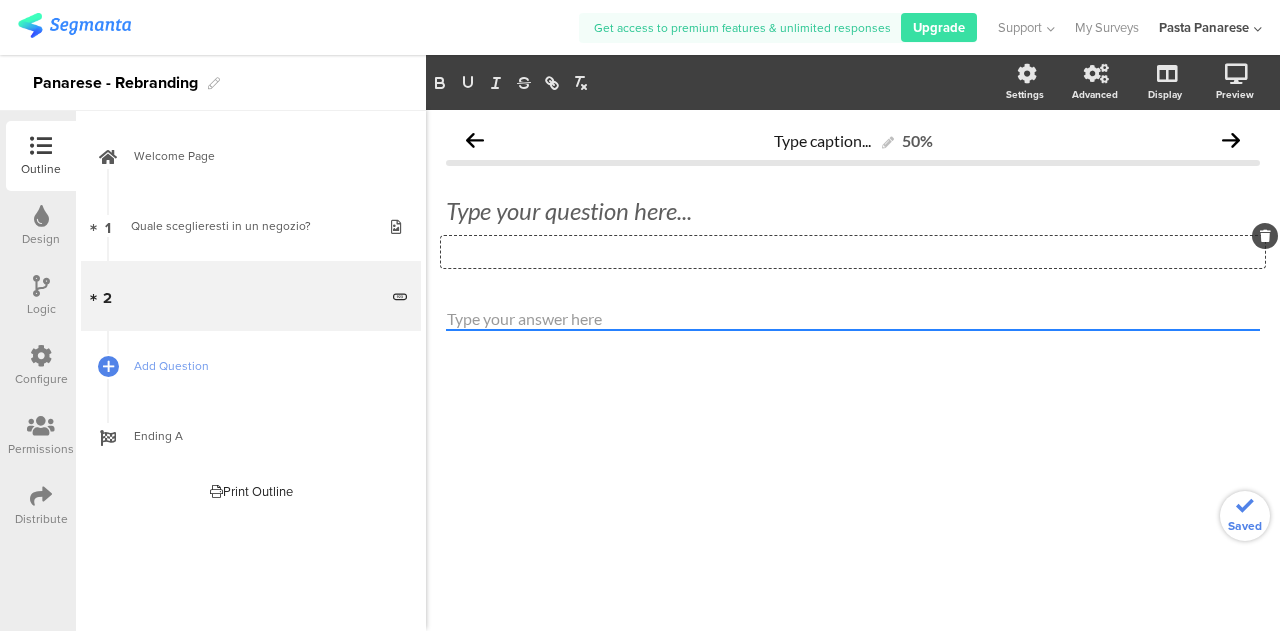 click at bounding box center (853, 250) 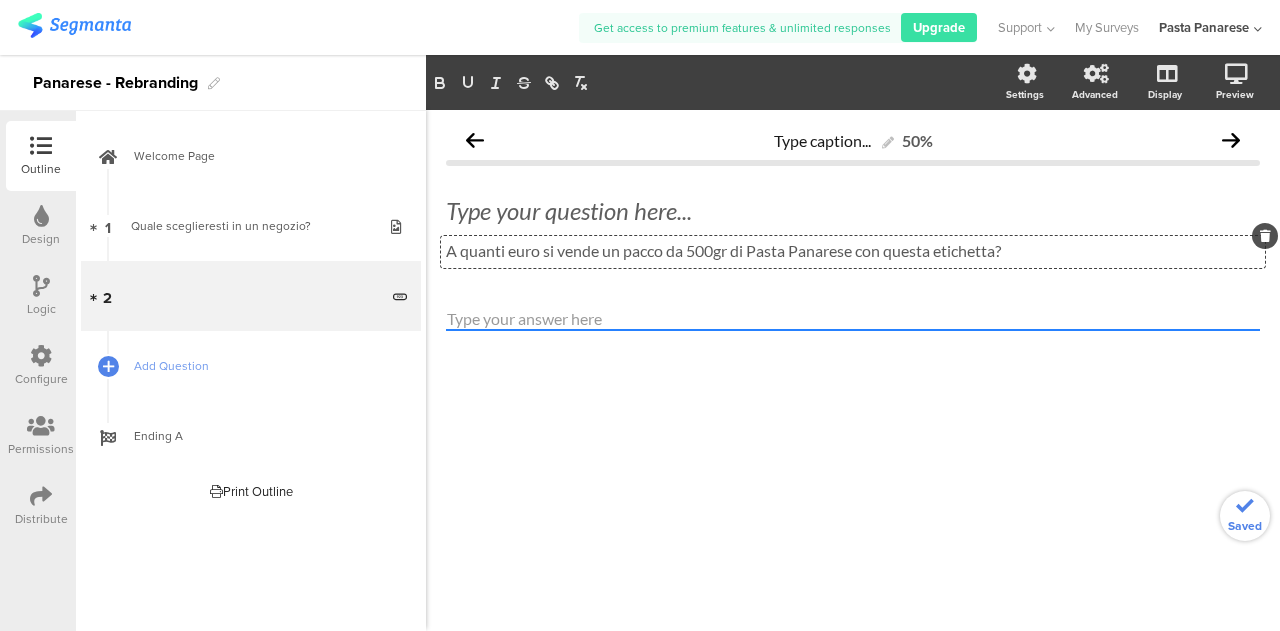 click on "Type your question here..." at bounding box center [853, 211] 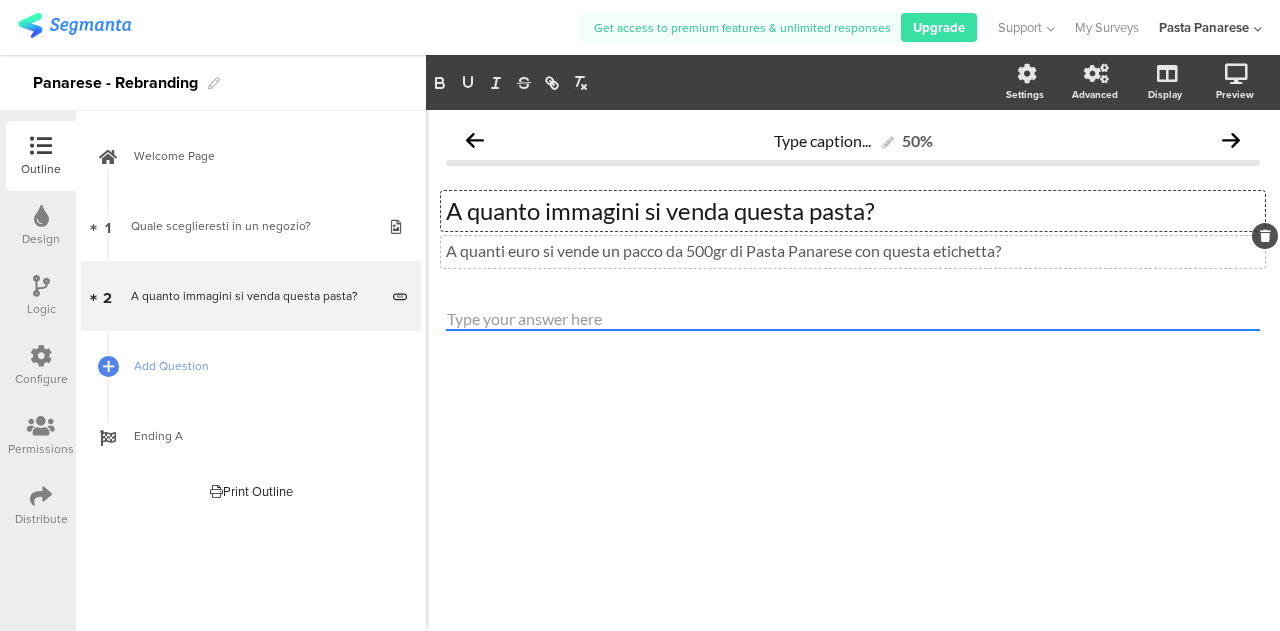 click on "A quanti euro si vende un pacco da 500gr di Pasta Panarese con questa etichetta?
A quanti euro si vende un pacco da 500gr di Pasta Panarese con questa etichetta?" at bounding box center [853, 252] 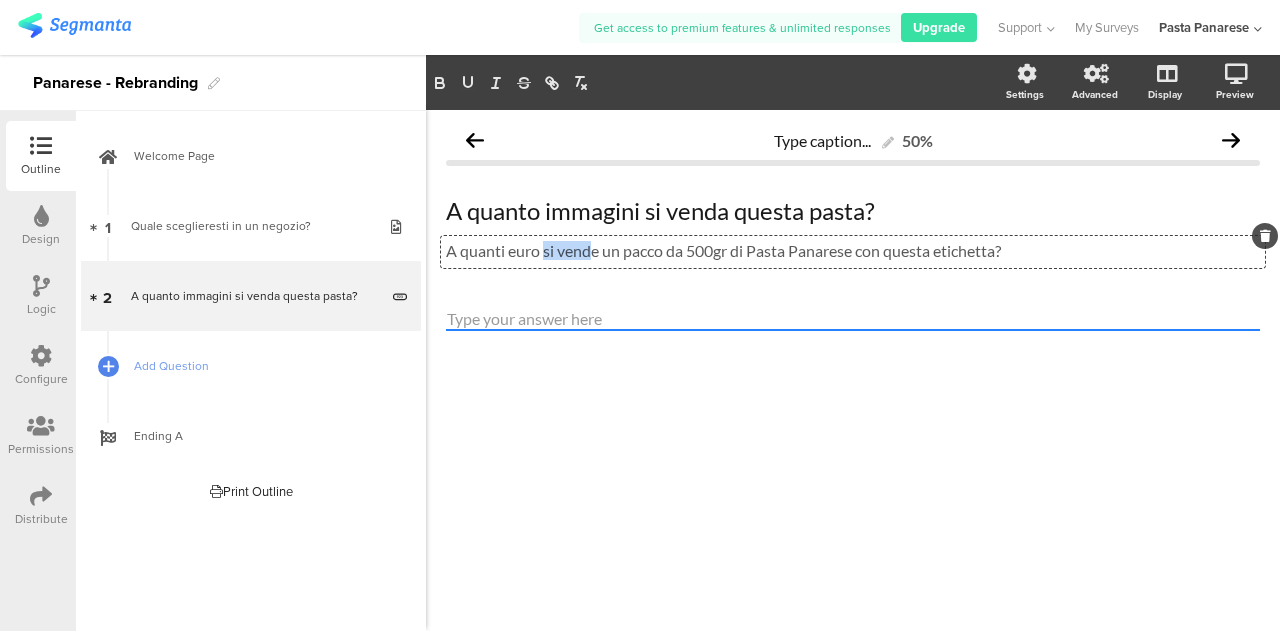 drag, startPoint x: 543, startPoint y: 252, endPoint x: 593, endPoint y: 257, distance: 50.24938 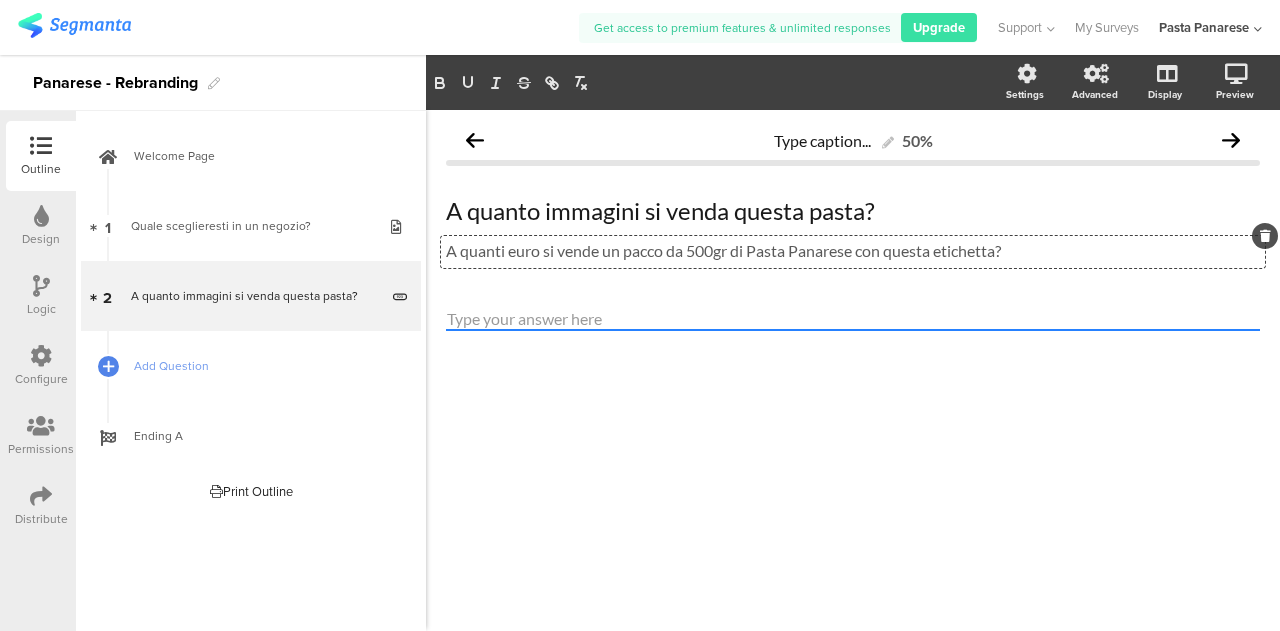 click on "A quanto immagini si venda questa pasta?
A quanto immagini si venda questa pasta?" at bounding box center (853, 211) 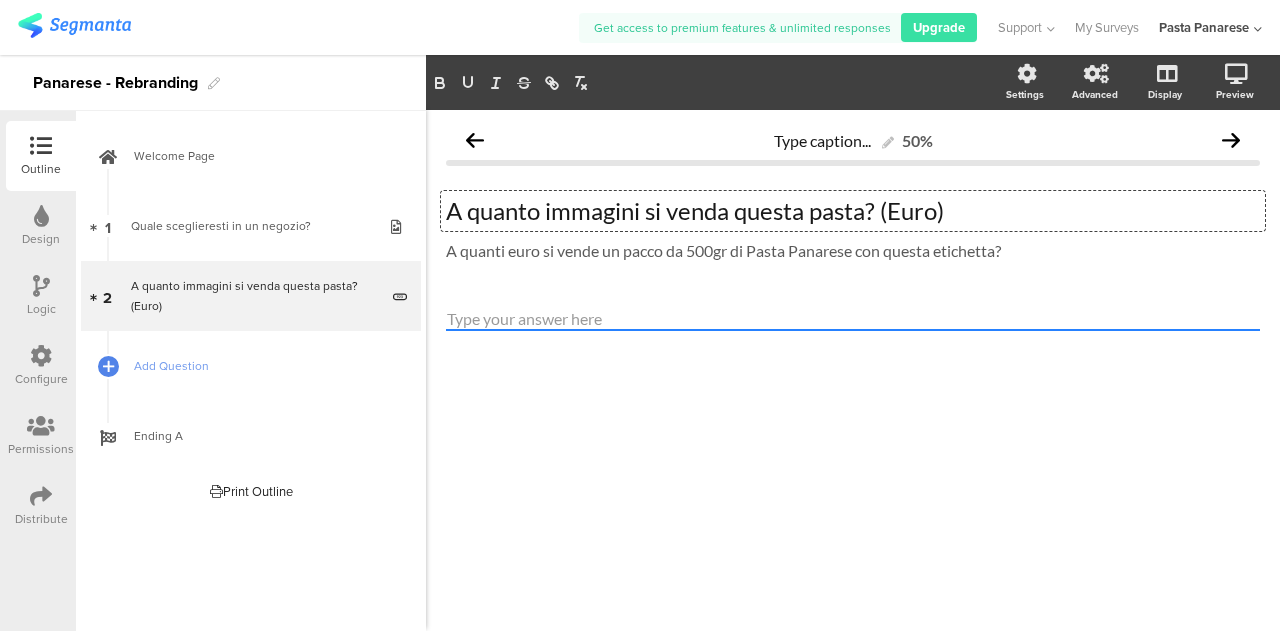 click on "A quanto immagini si venda questa pasta? (Euro)" at bounding box center (853, 211) 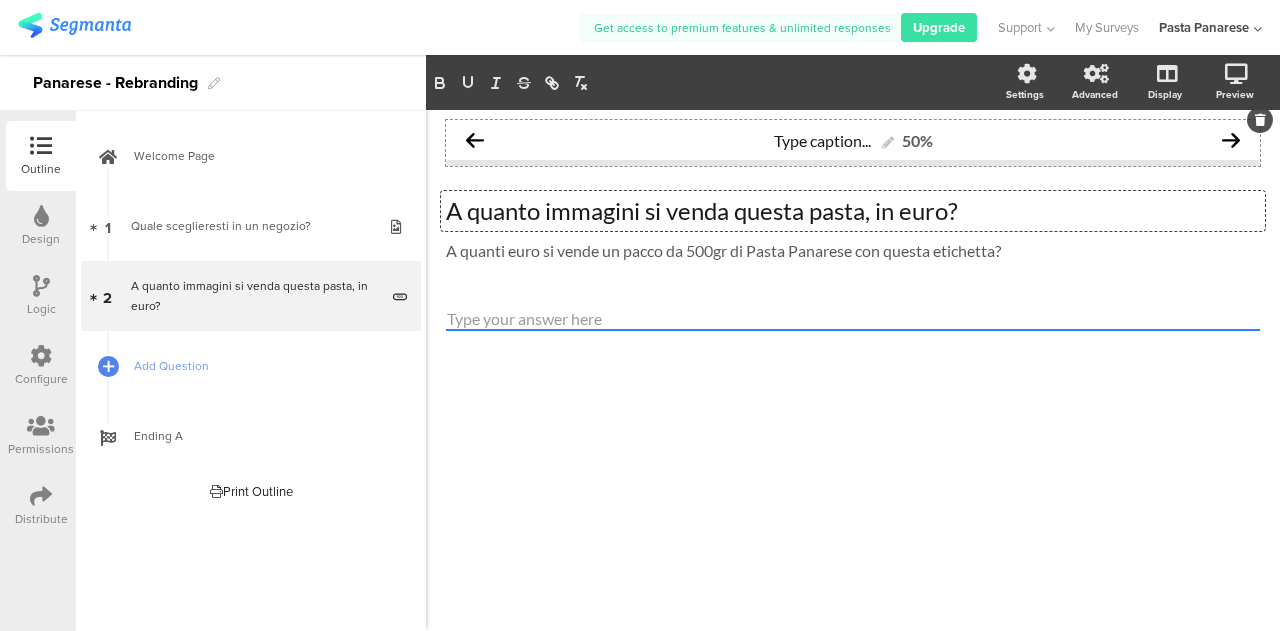click at bounding box center (1231, 140) 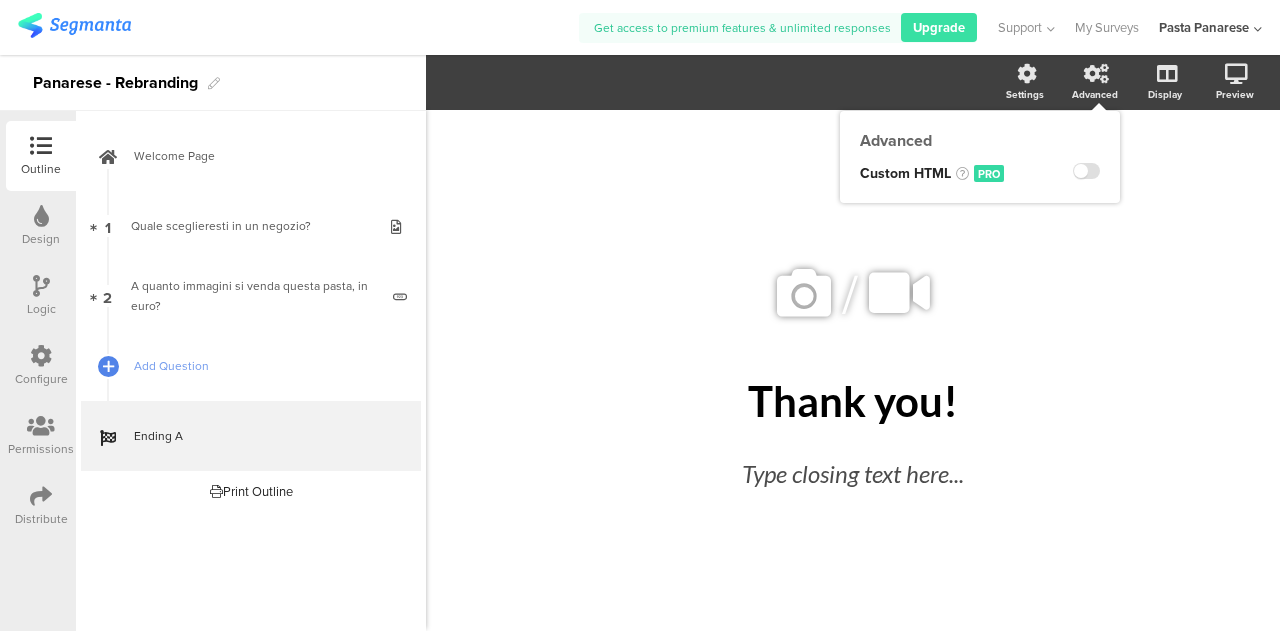 click on "Advanced
Custom HTML
PRO" at bounding box center [980, 157] 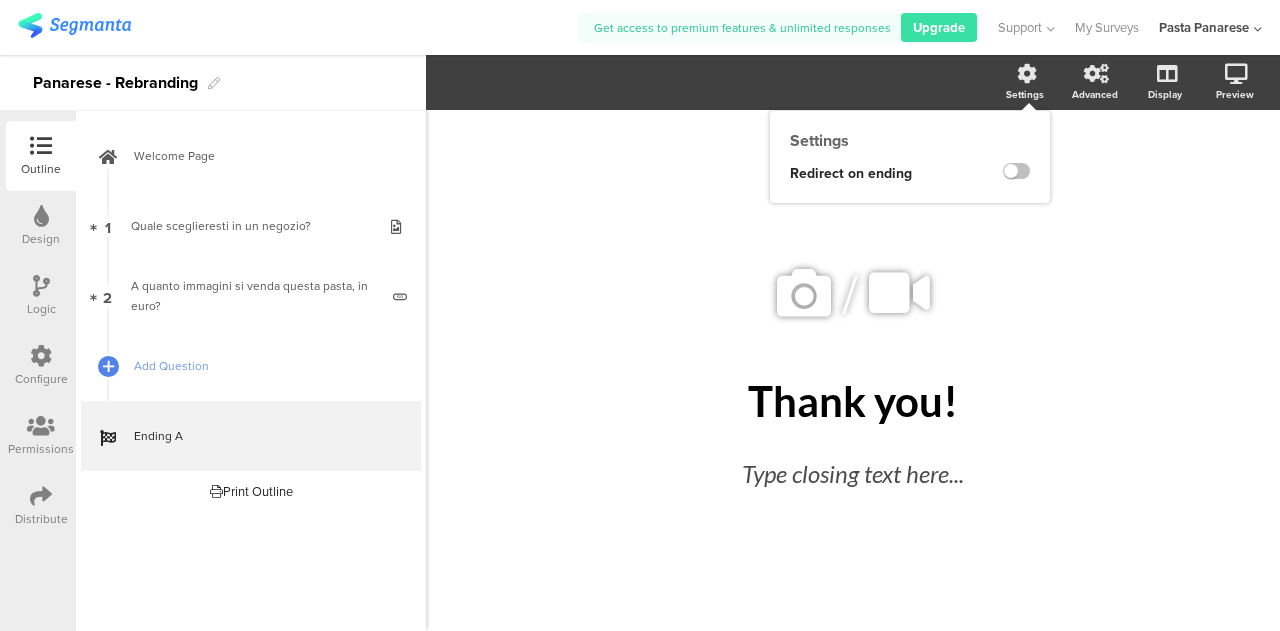 click on "Settings" at bounding box center [1025, 94] 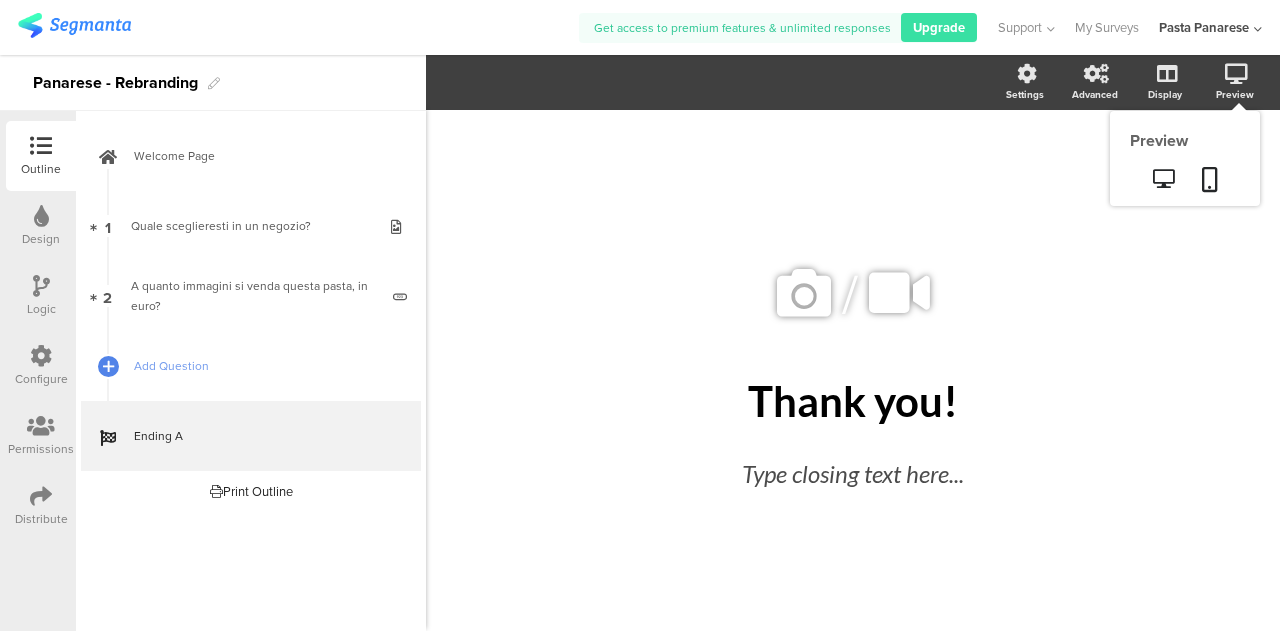 click at bounding box center [1236, 74] 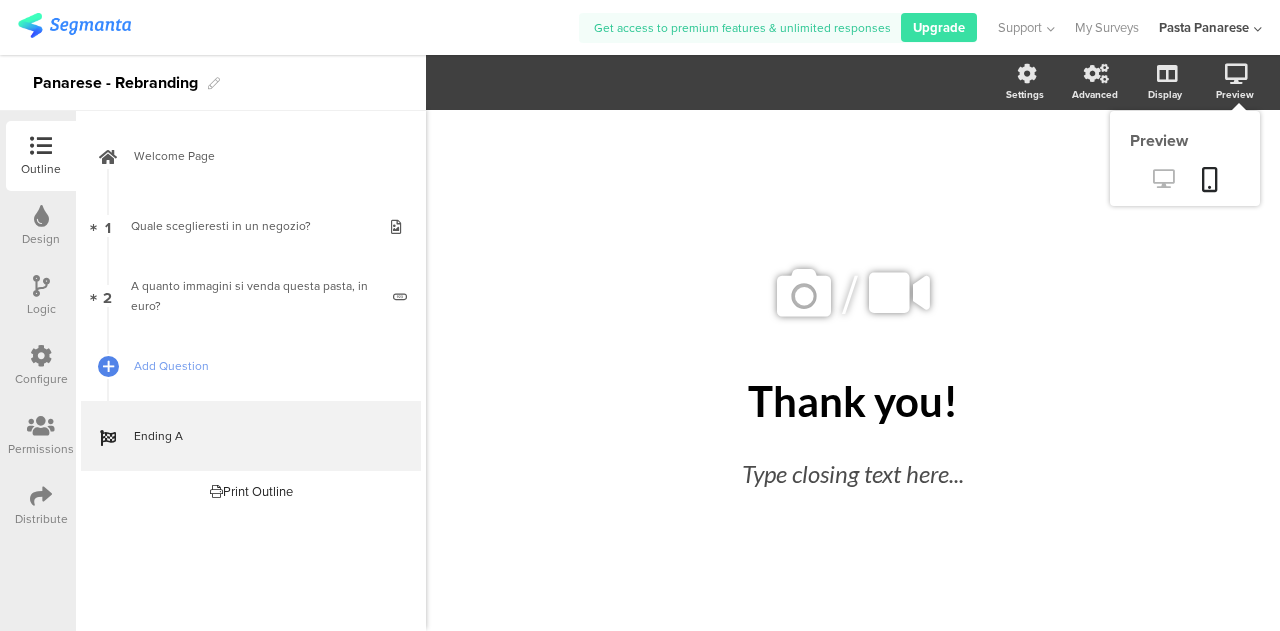 click at bounding box center (1163, 178) 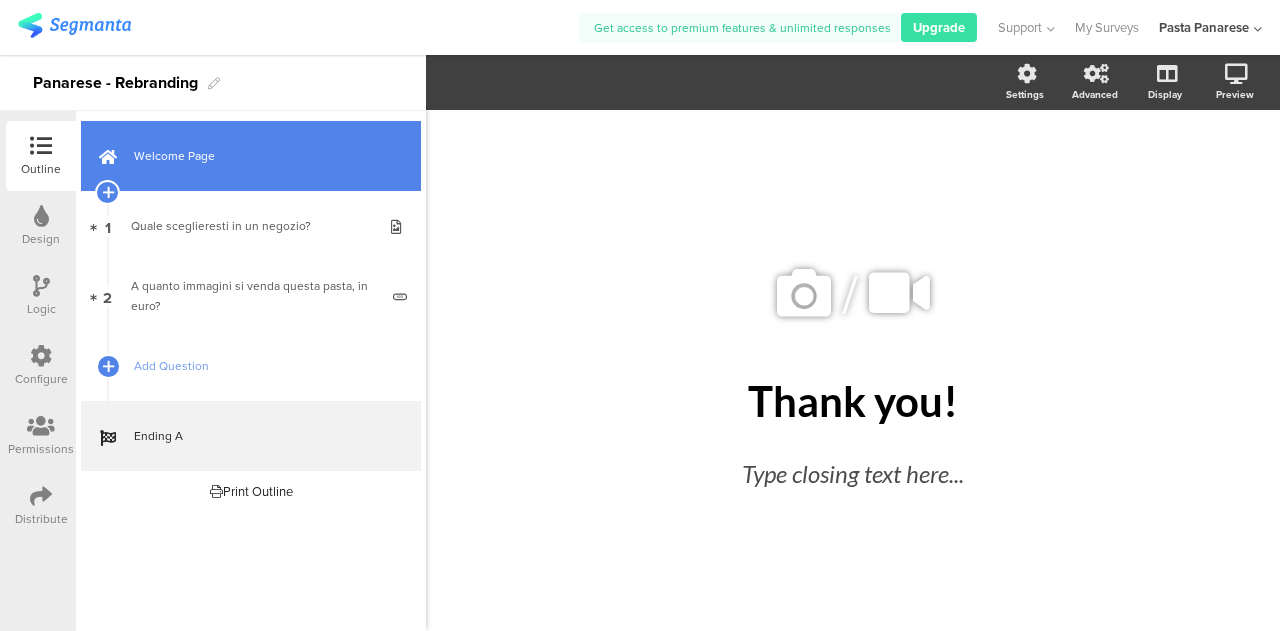 click on "Welcome Page" at bounding box center (262, 156) 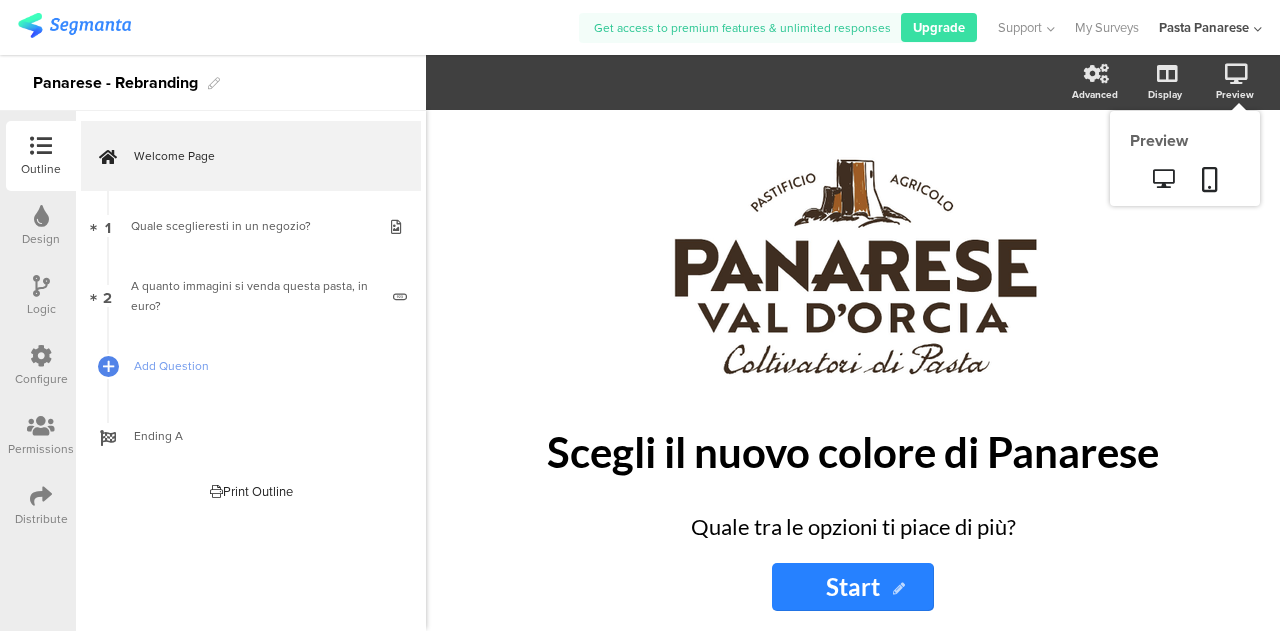 click at bounding box center [1236, 74] 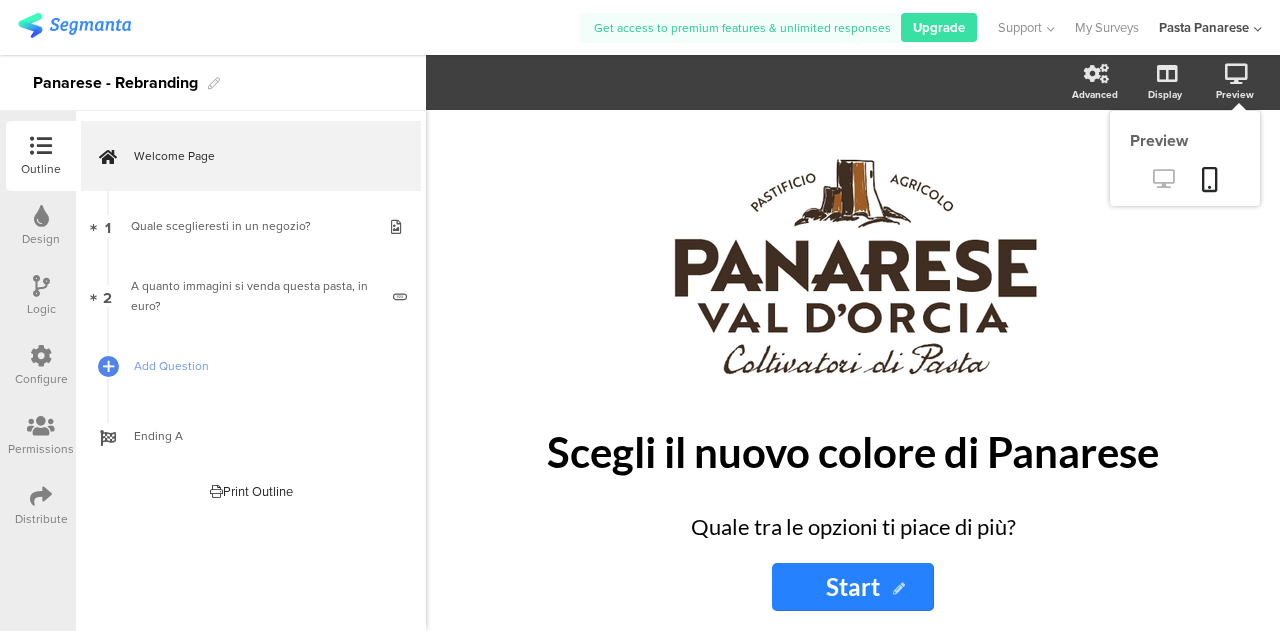 click at bounding box center (1163, 178) 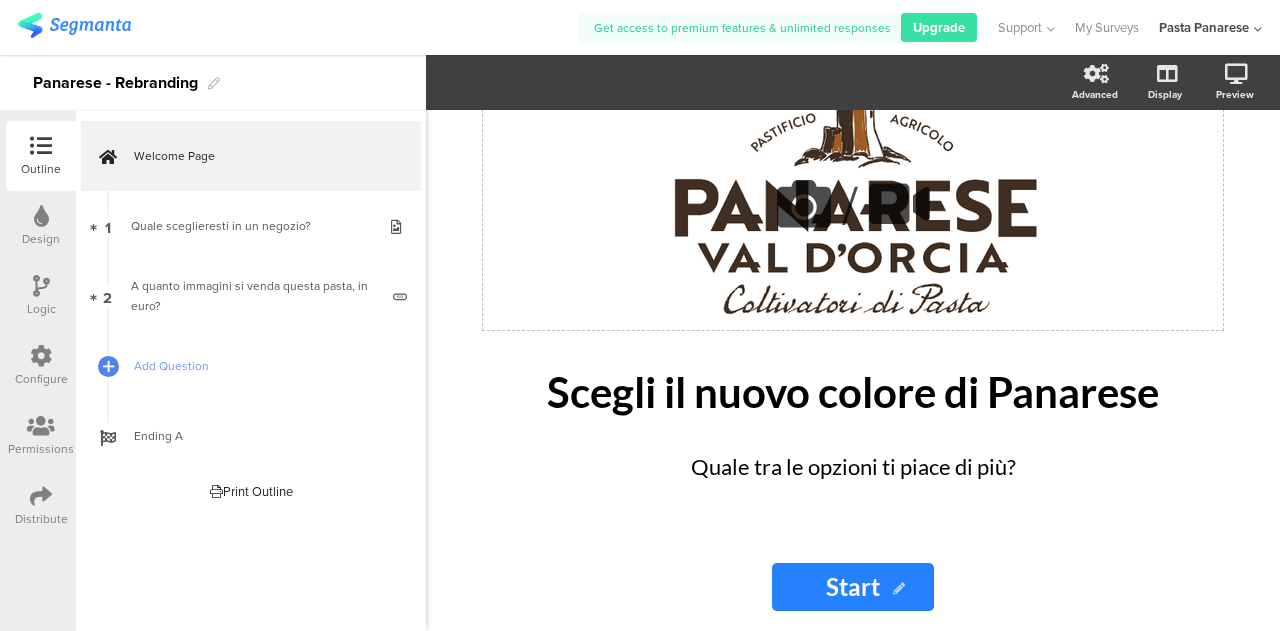 scroll, scrollTop: 0, scrollLeft: 0, axis: both 